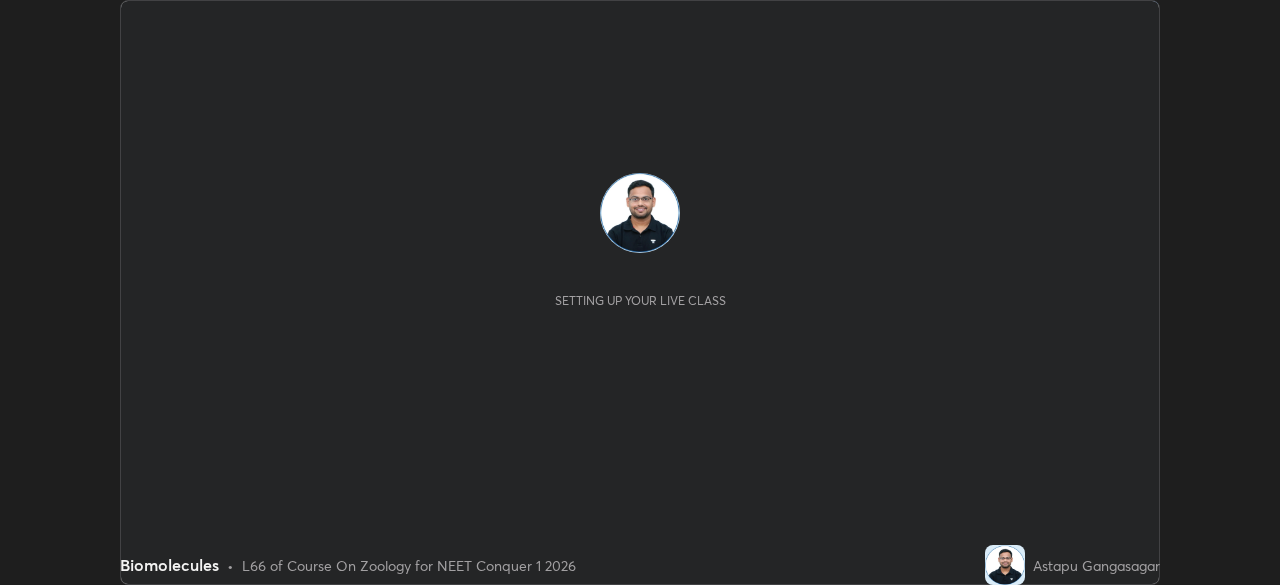 scroll, scrollTop: 0, scrollLeft: 0, axis: both 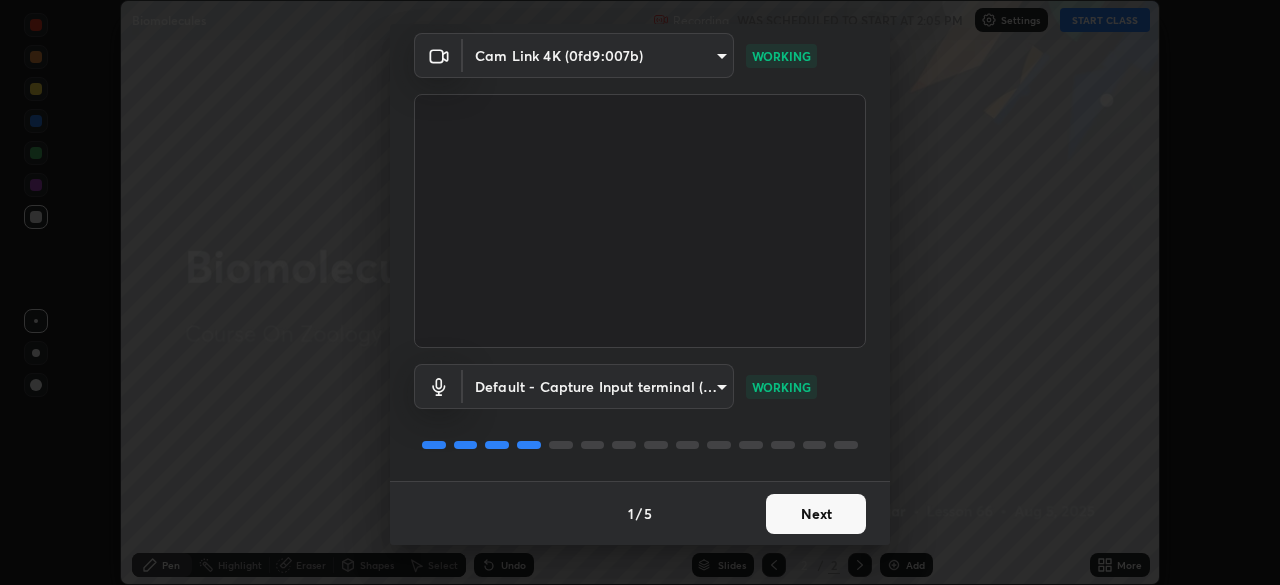 click on "Next" at bounding box center (816, 514) 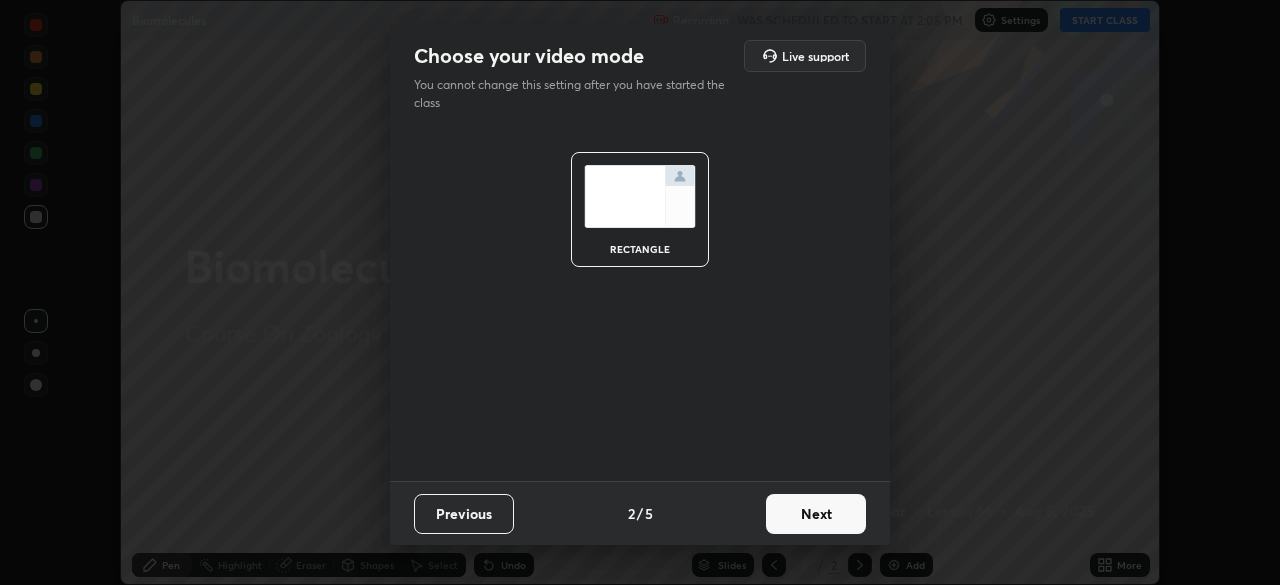 click on "Next" at bounding box center [816, 514] 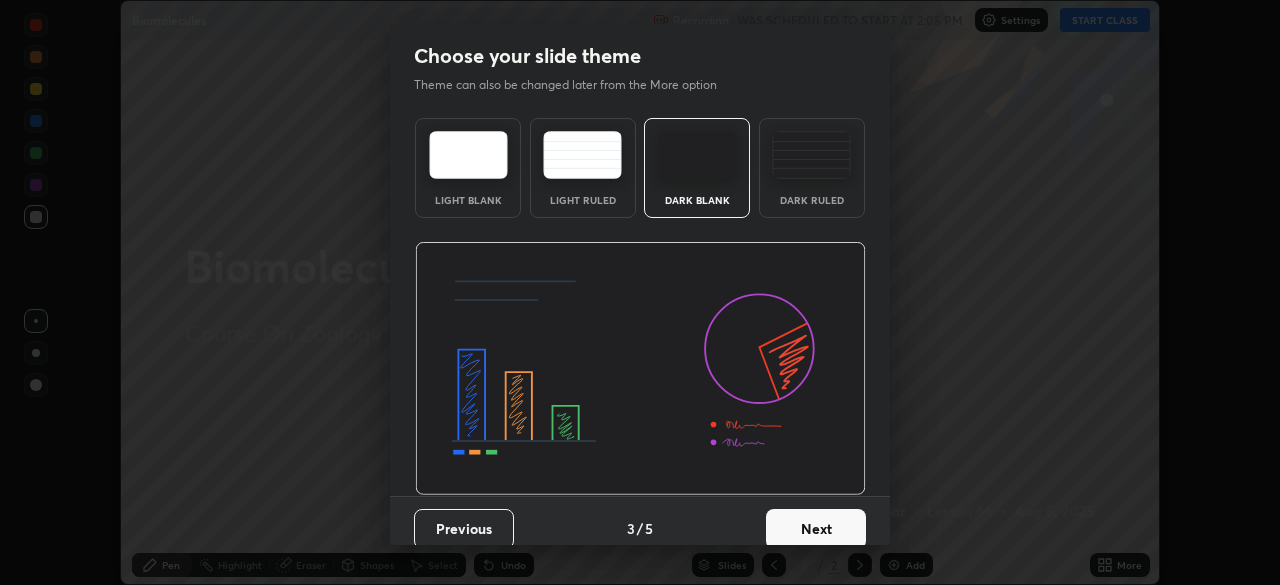 click on "Next" at bounding box center (816, 529) 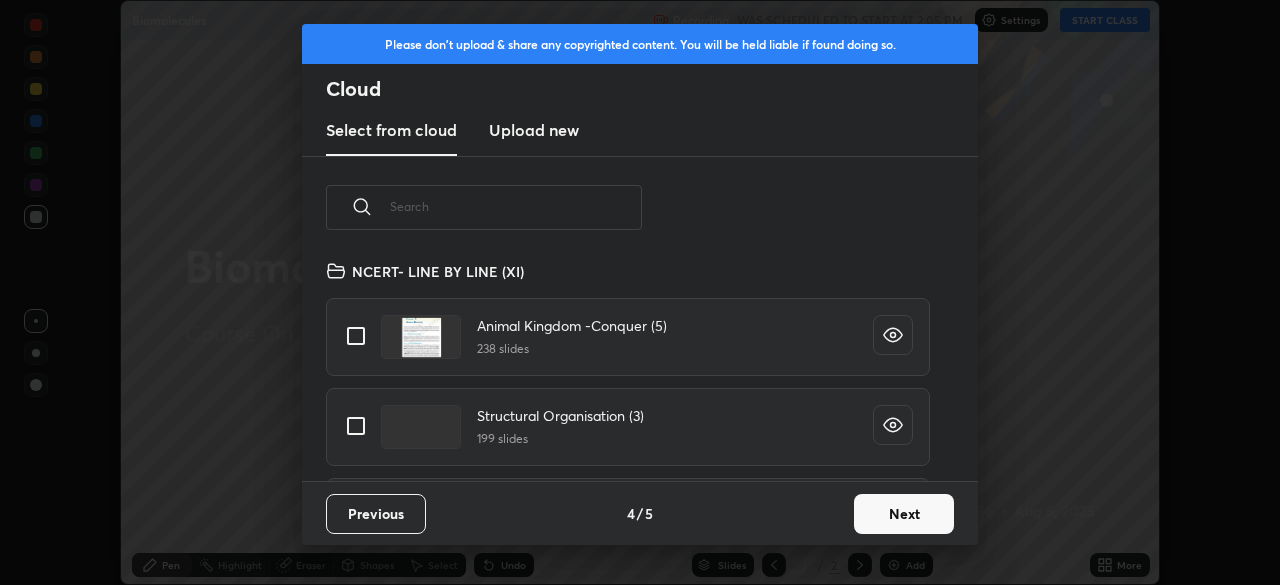 scroll, scrollTop: 7, scrollLeft: 11, axis: both 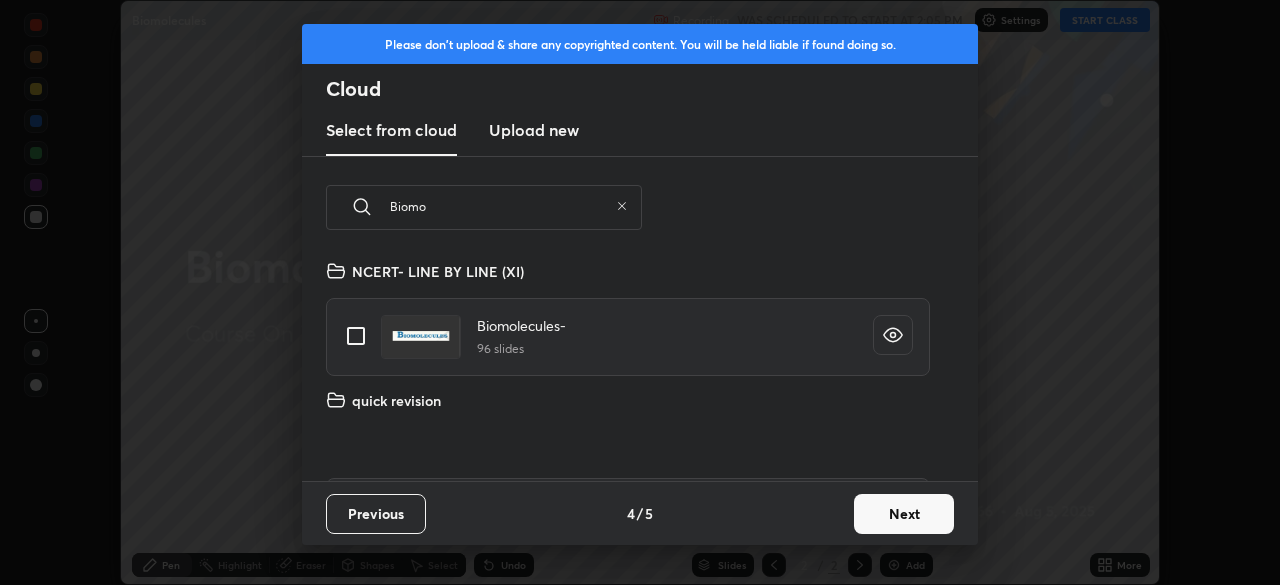 type on "Biomo" 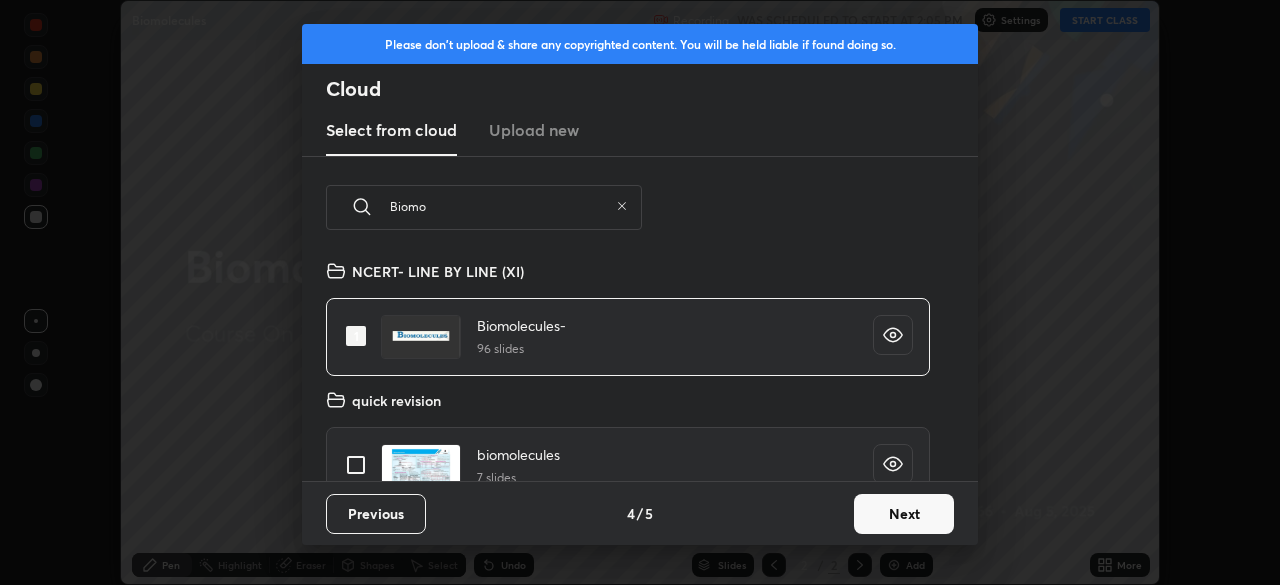 click on "Next" at bounding box center (904, 514) 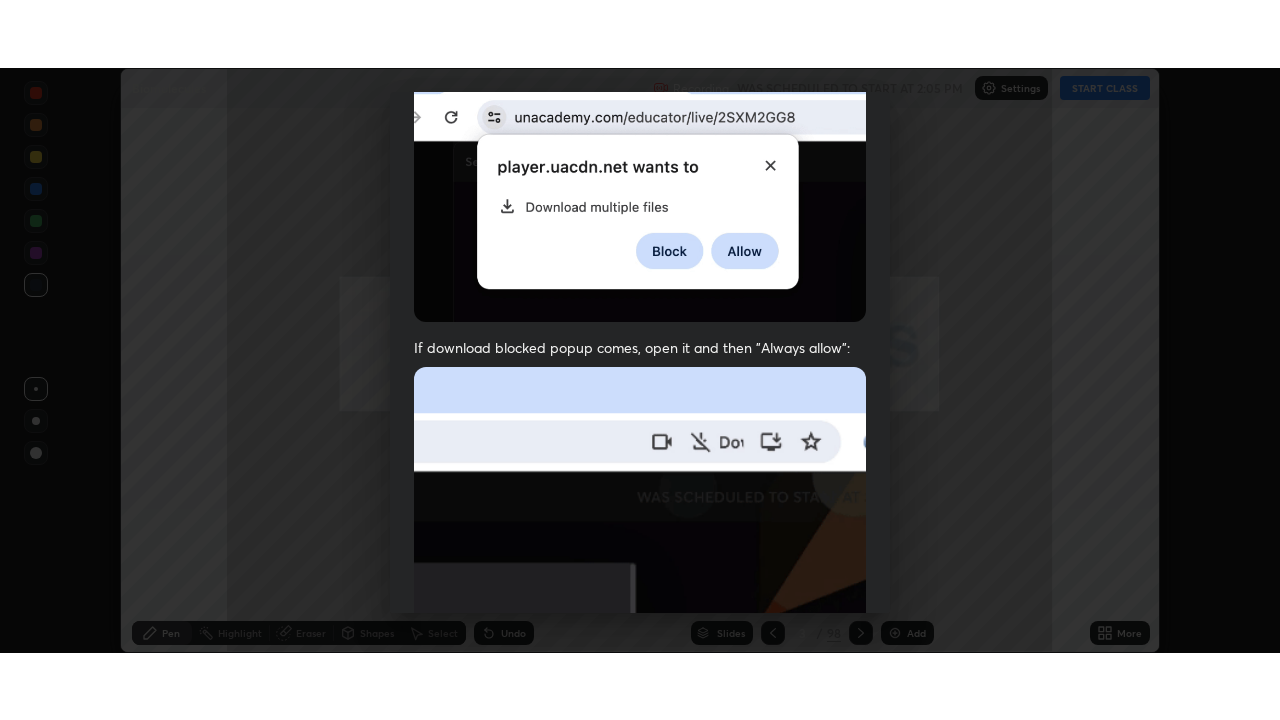 scroll, scrollTop: 479, scrollLeft: 0, axis: vertical 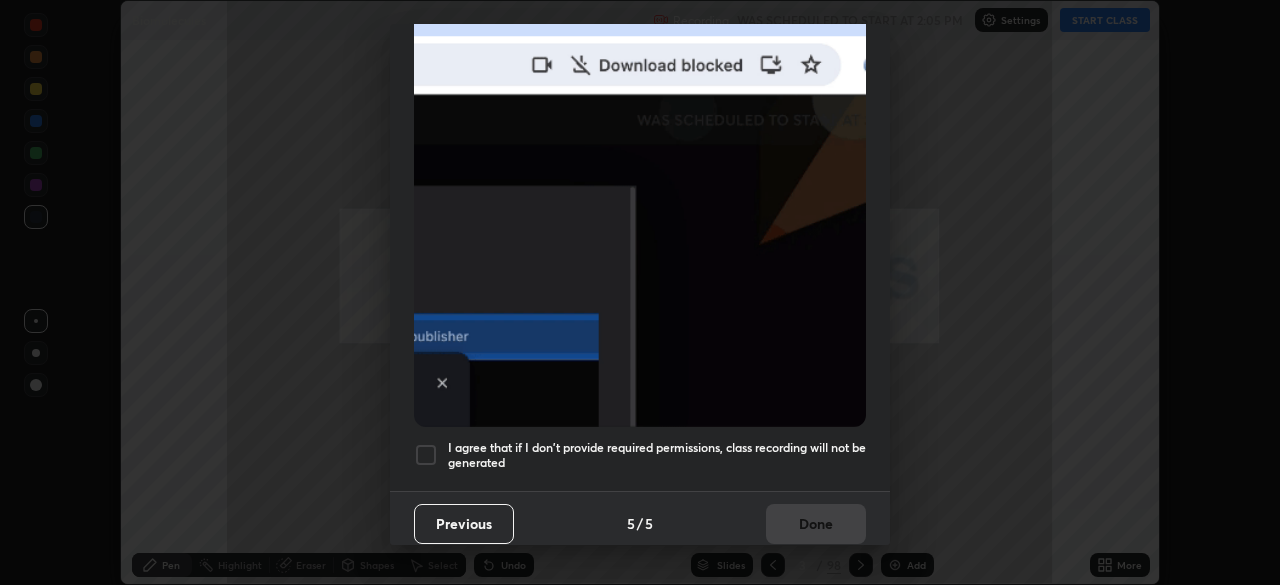 click at bounding box center (426, 455) 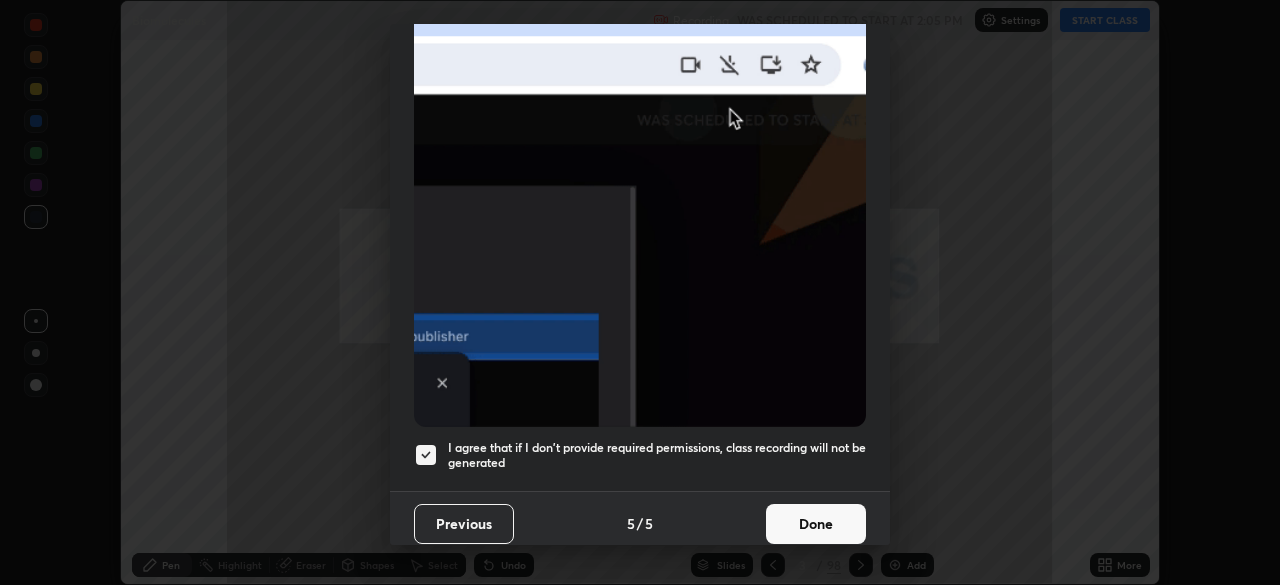 click on "Done" at bounding box center [816, 524] 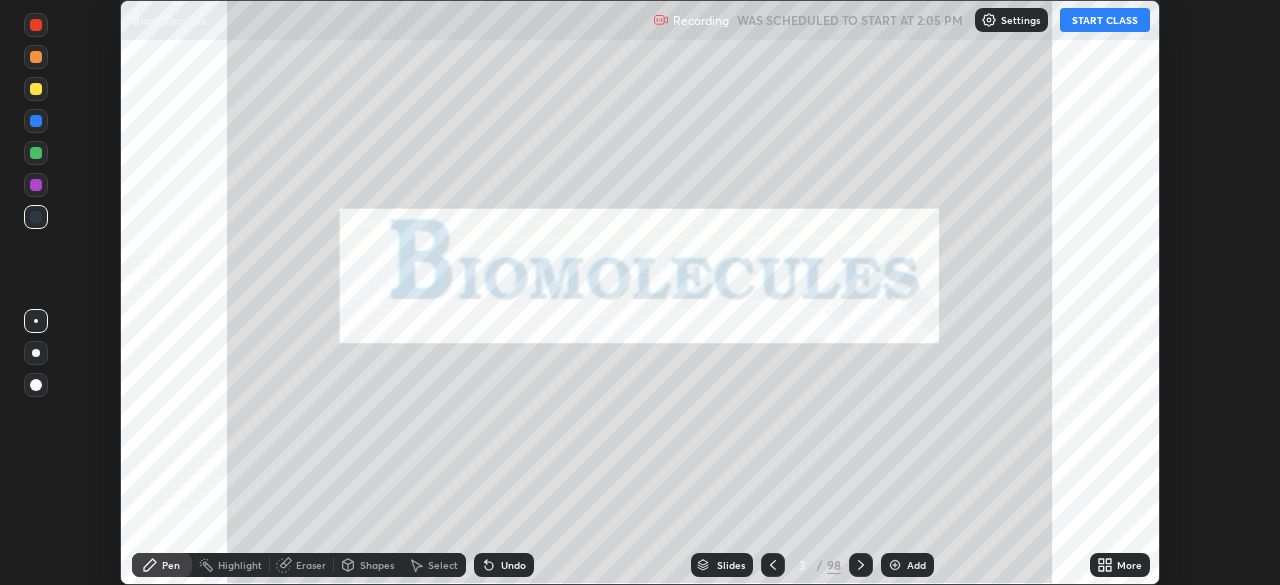 click 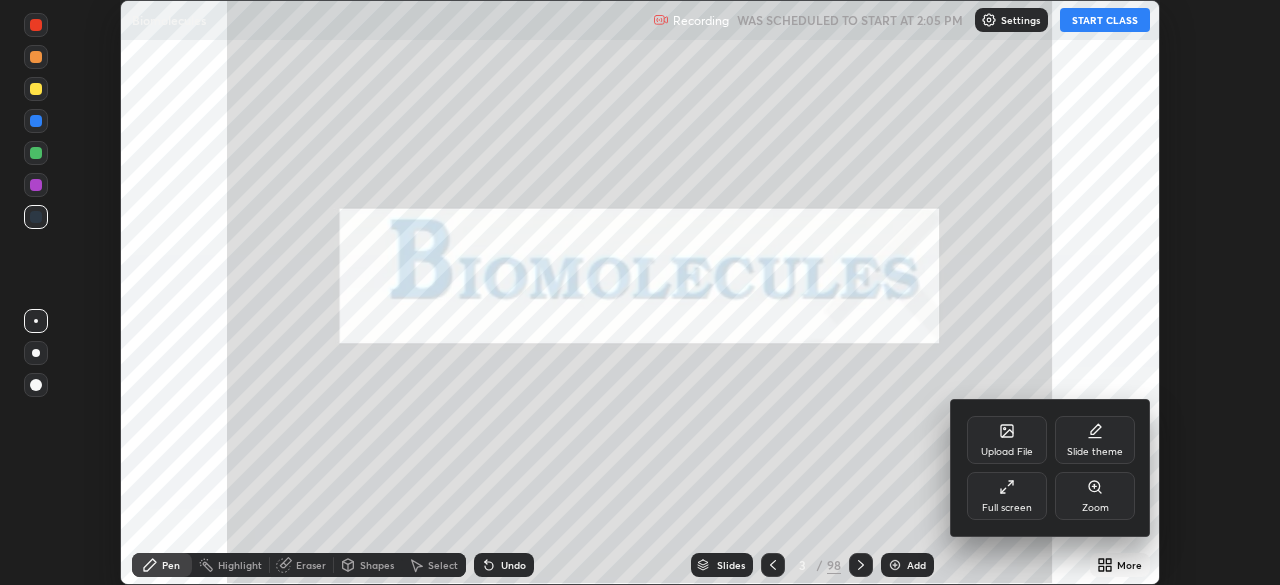 click on "Full screen" at bounding box center (1007, 496) 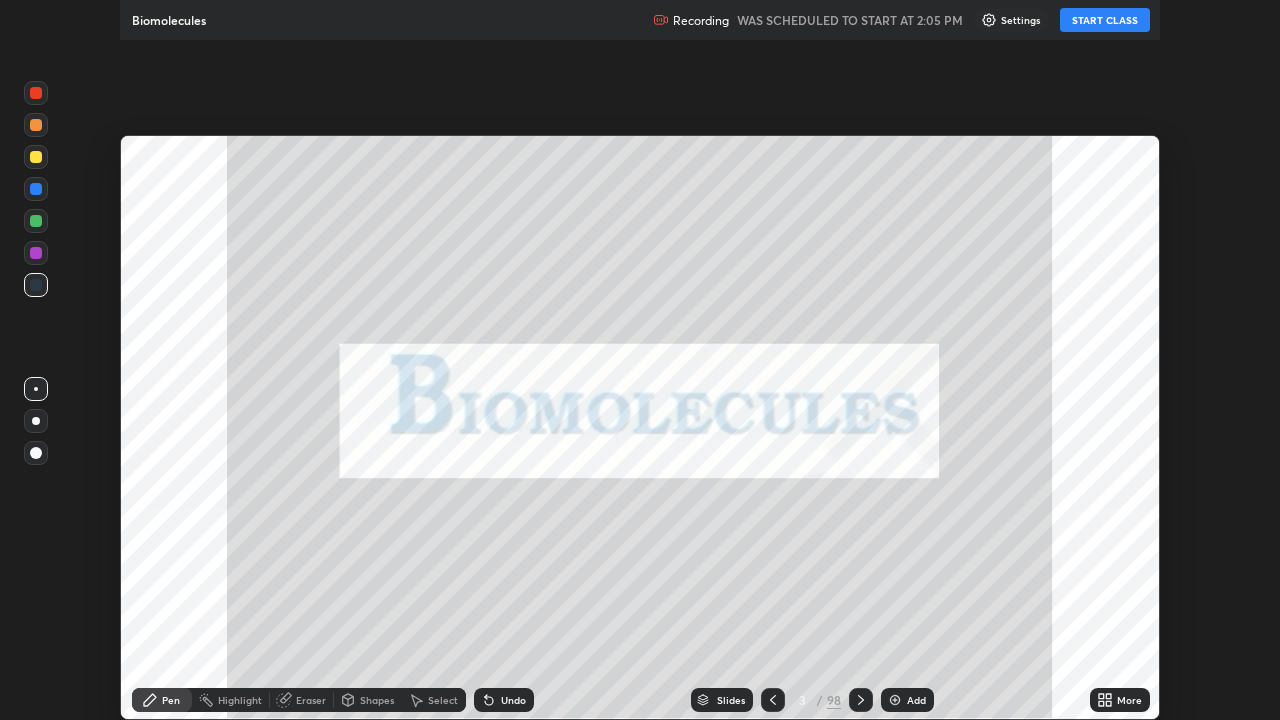 scroll, scrollTop: 99280, scrollLeft: 98720, axis: both 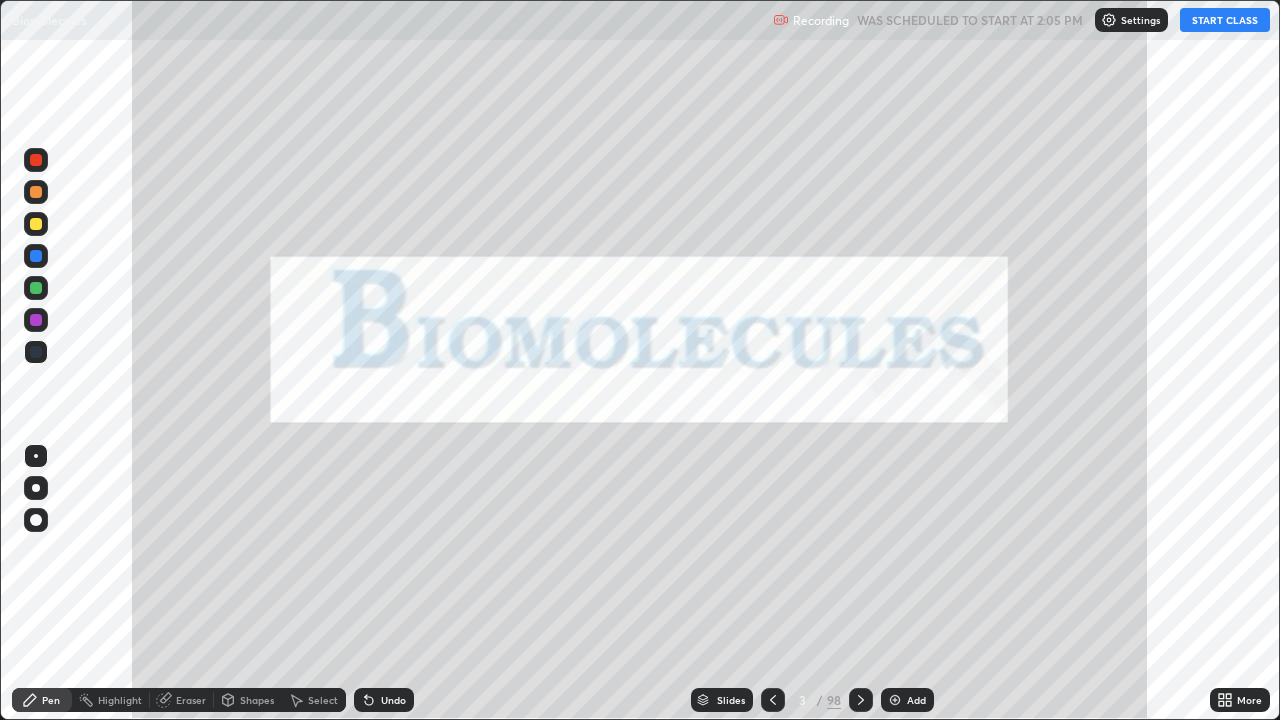 click on "Slides" at bounding box center (731, 700) 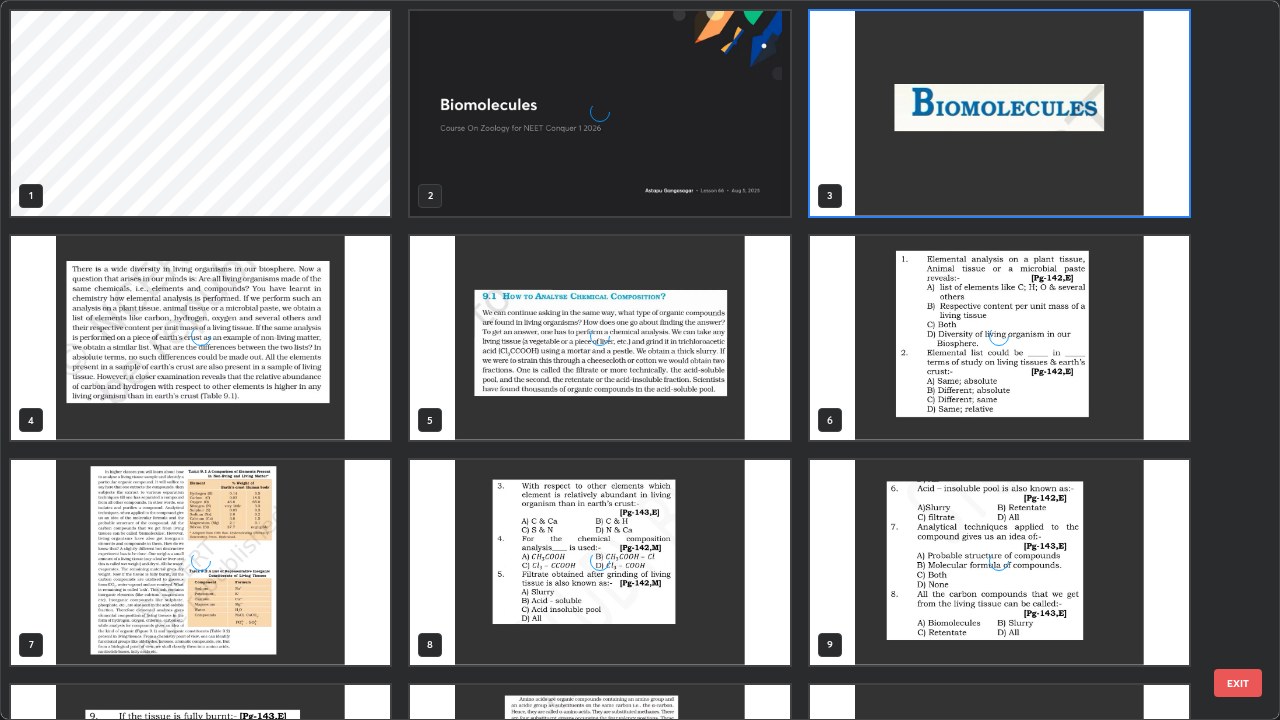 scroll, scrollTop: 7, scrollLeft: 11, axis: both 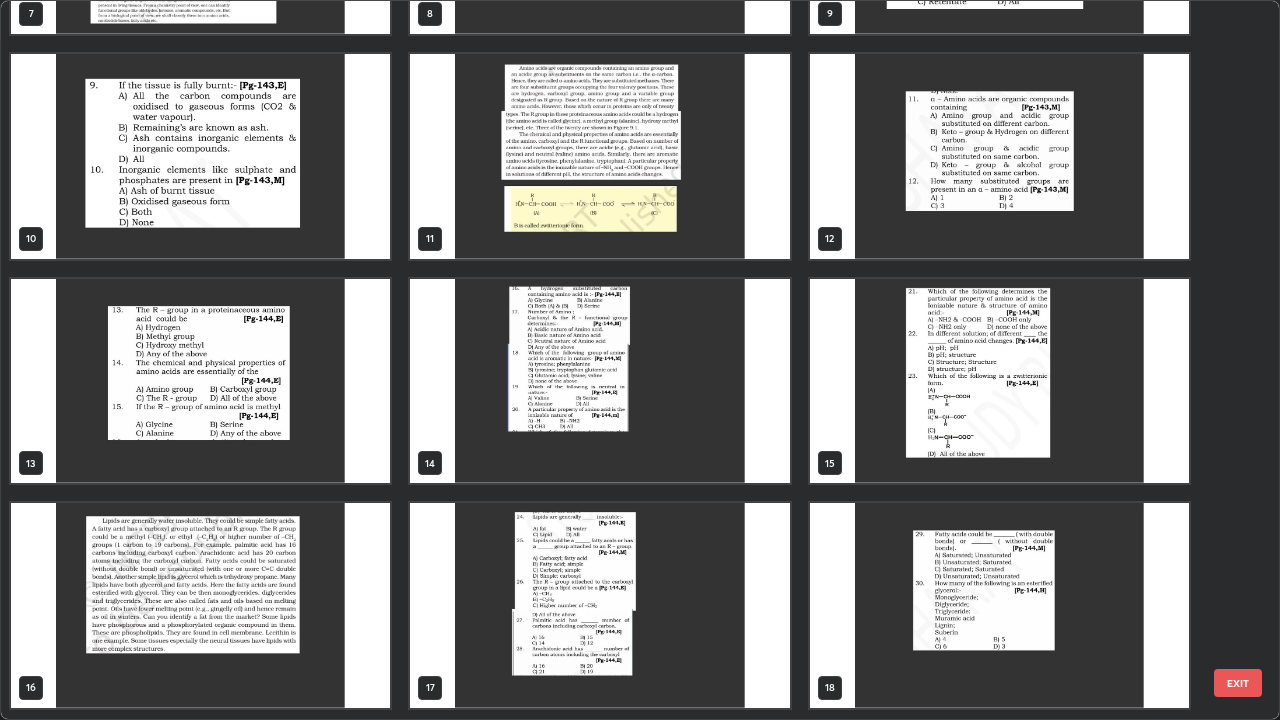 click at bounding box center (200, 605) 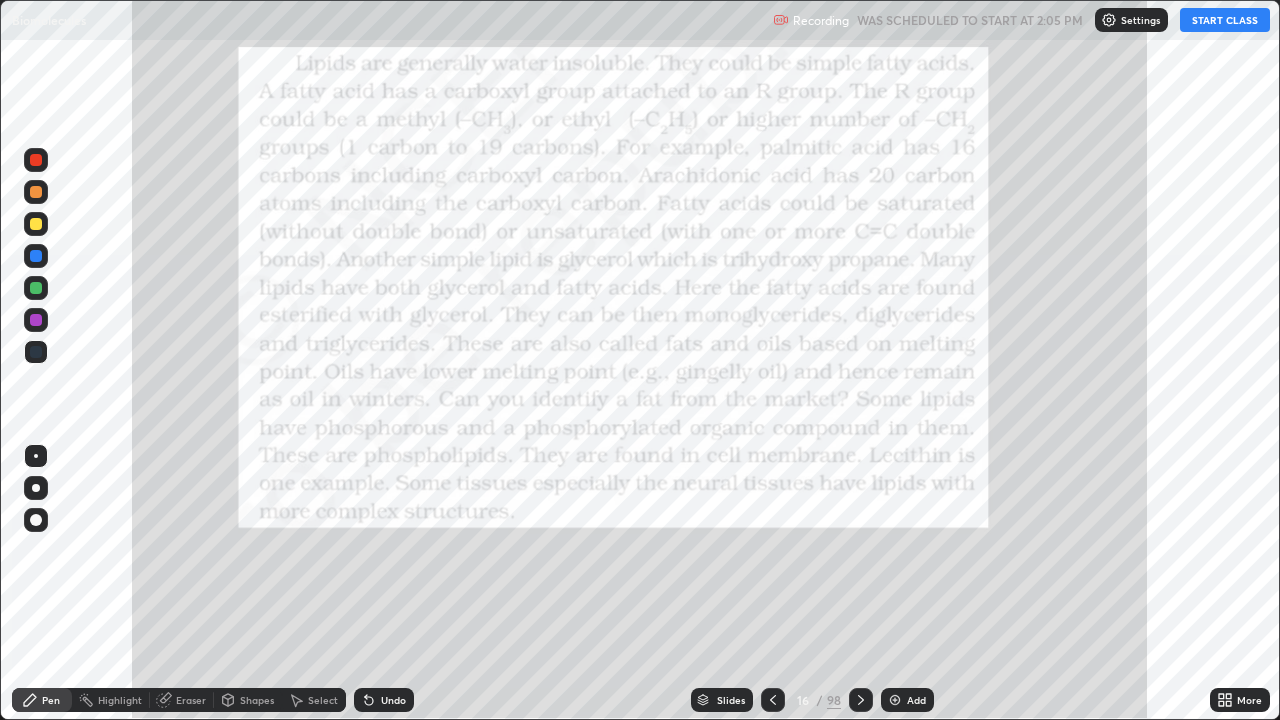 click on "START CLASS" at bounding box center (1225, 20) 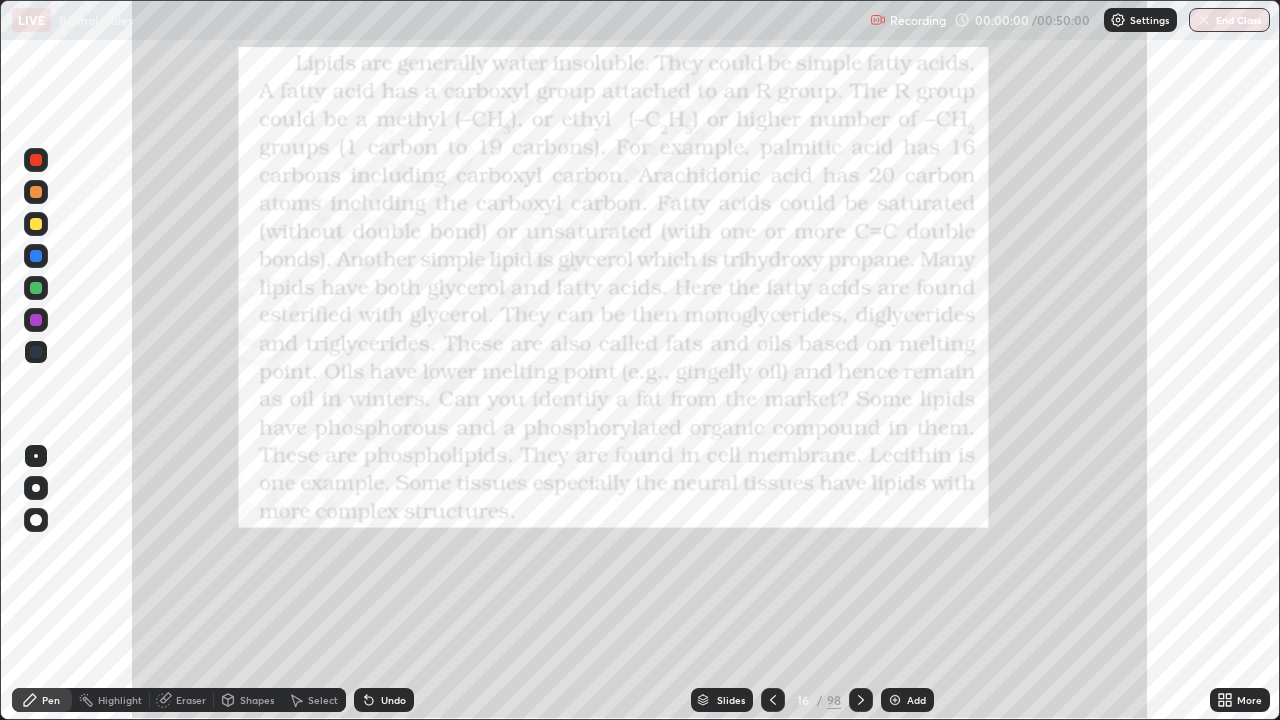 click 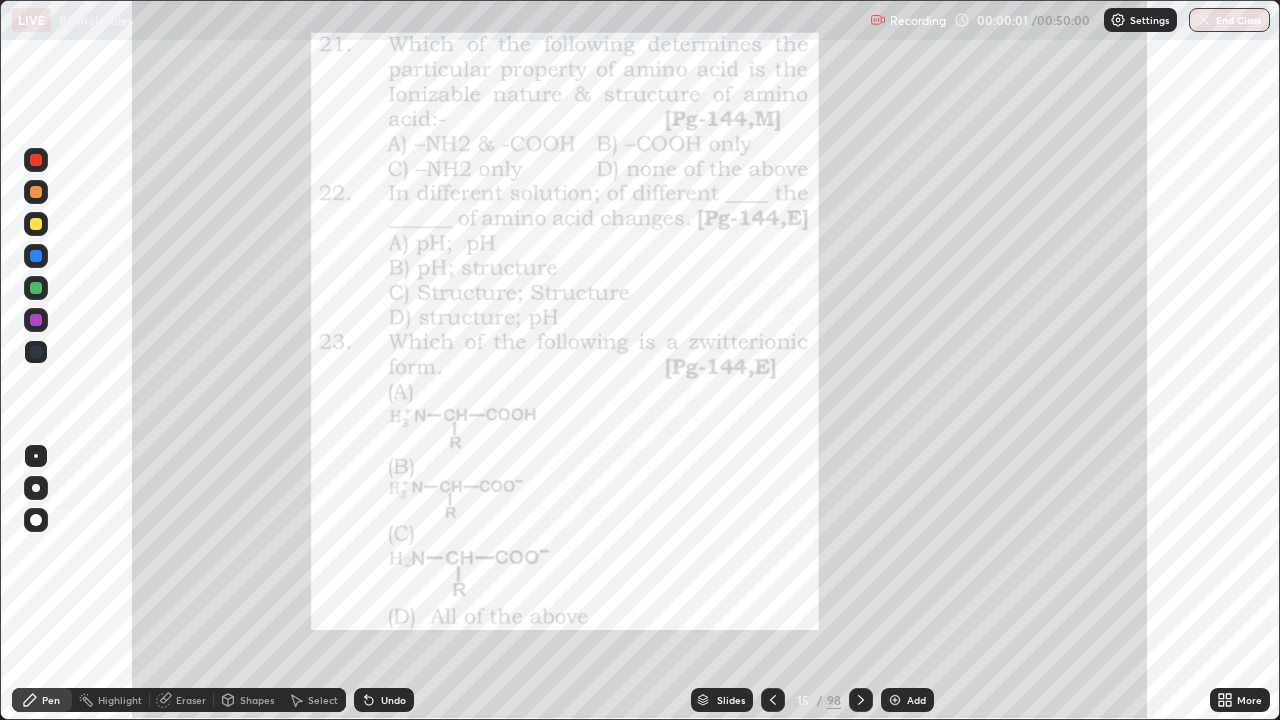 click on "Add" at bounding box center (916, 700) 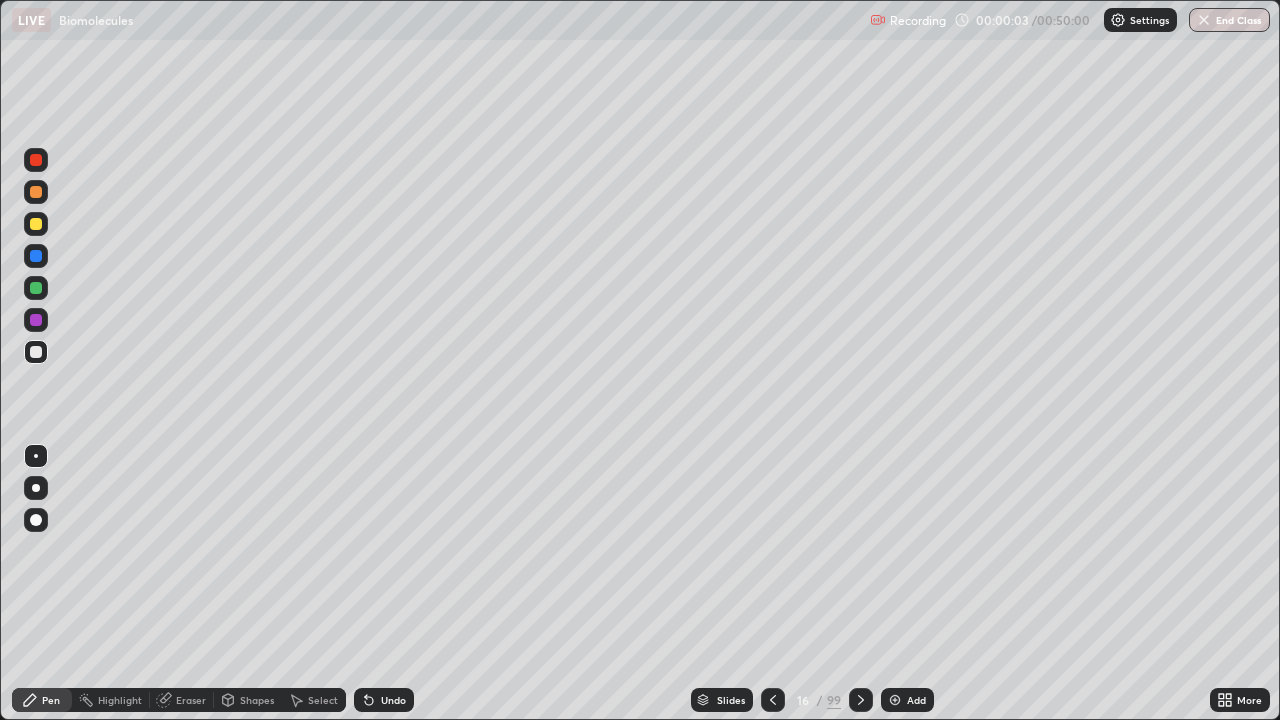 click at bounding box center (36, 192) 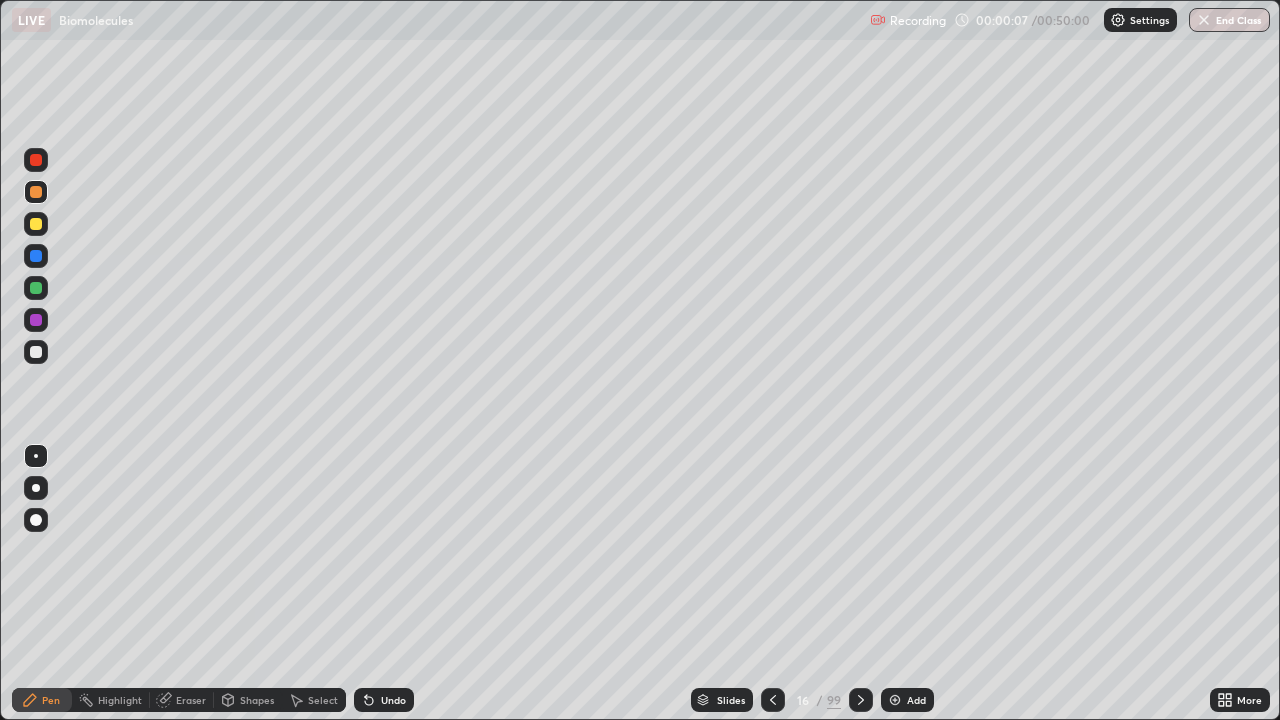 click at bounding box center [36, 352] 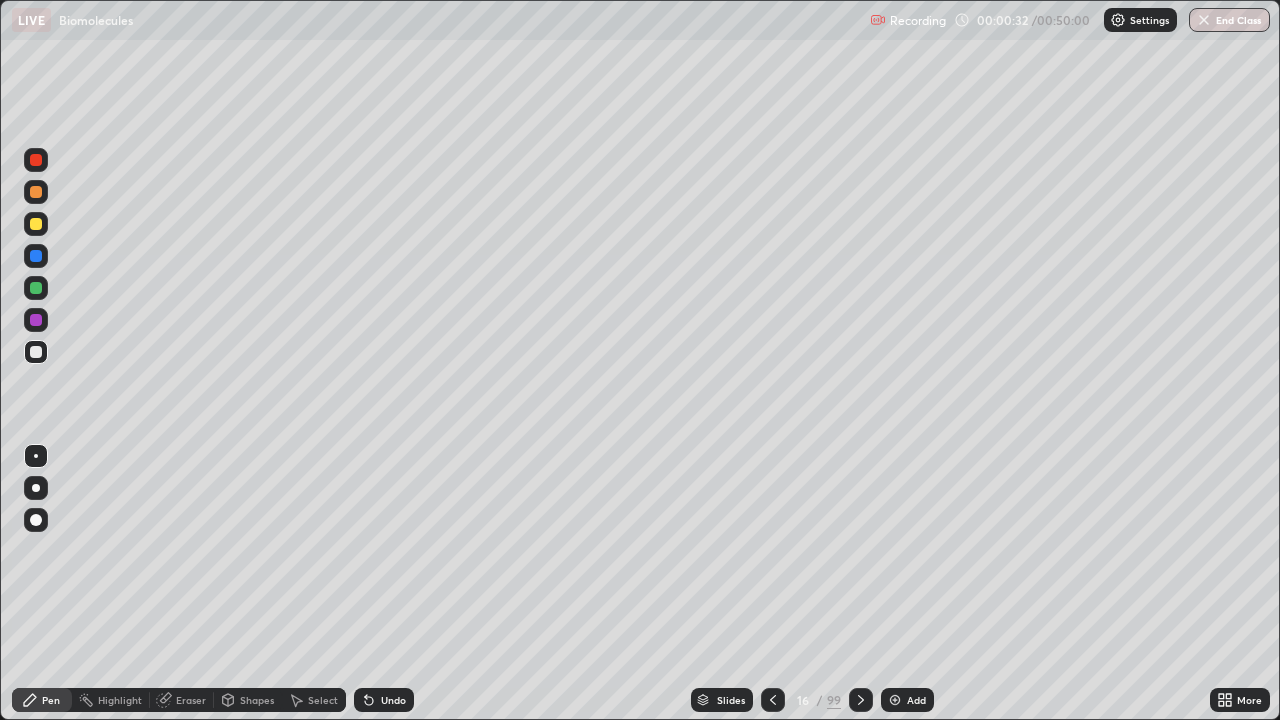 click at bounding box center (36, 352) 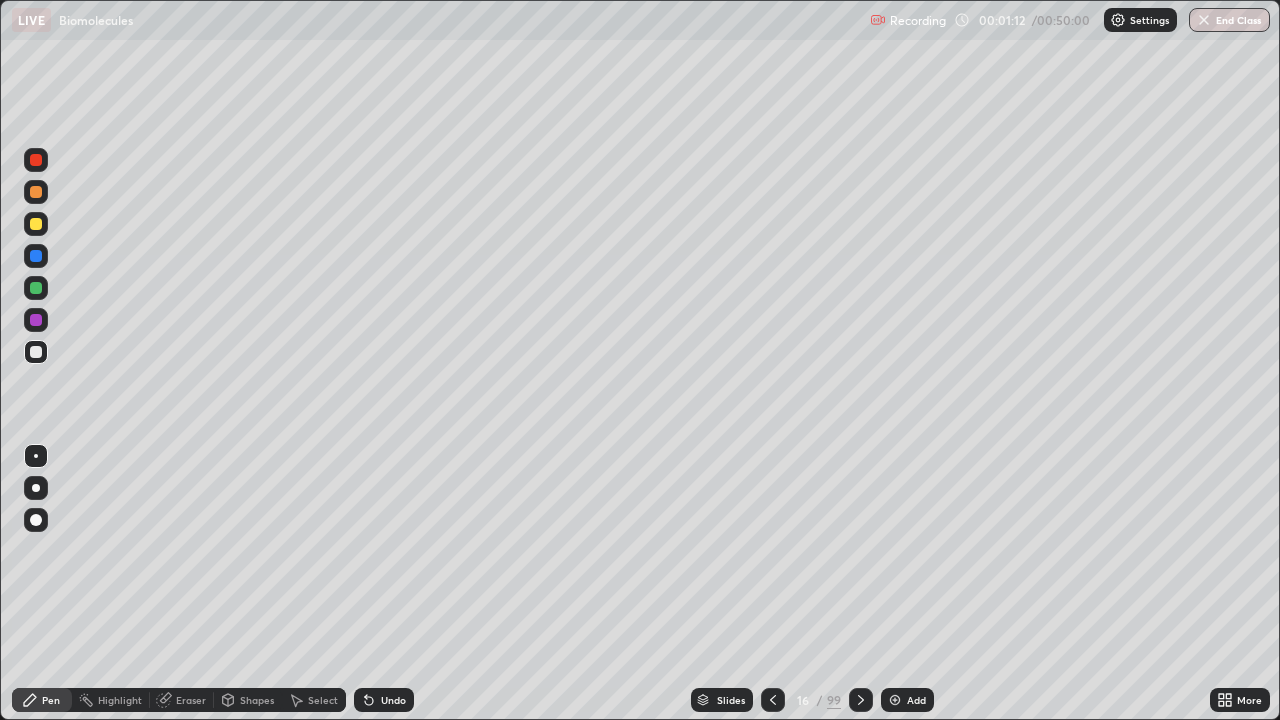 click at bounding box center (36, 224) 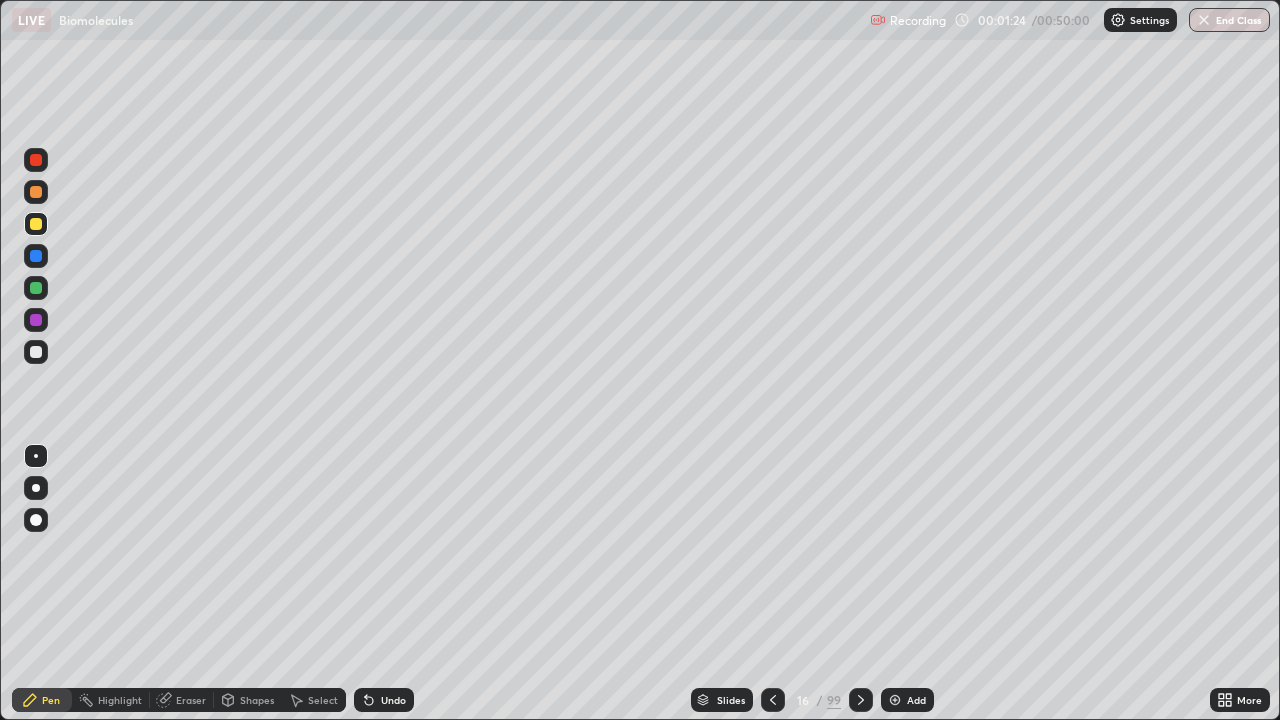click at bounding box center [36, 352] 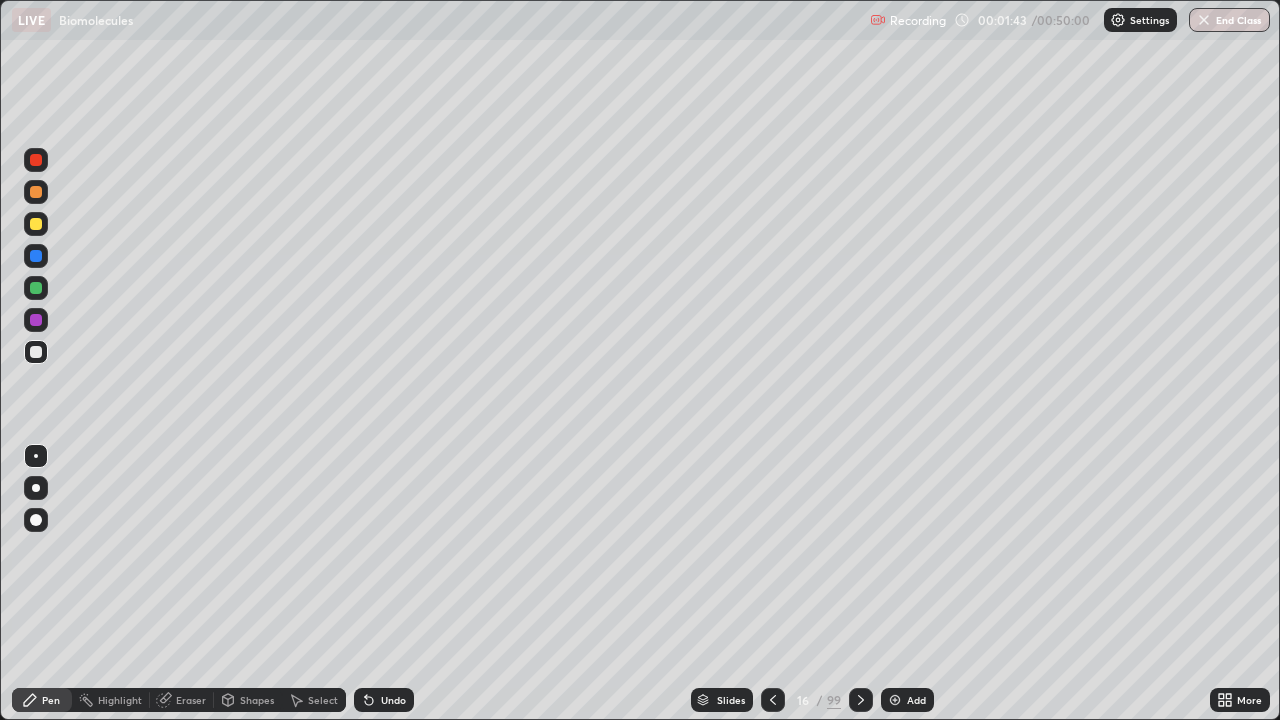 click at bounding box center [36, 288] 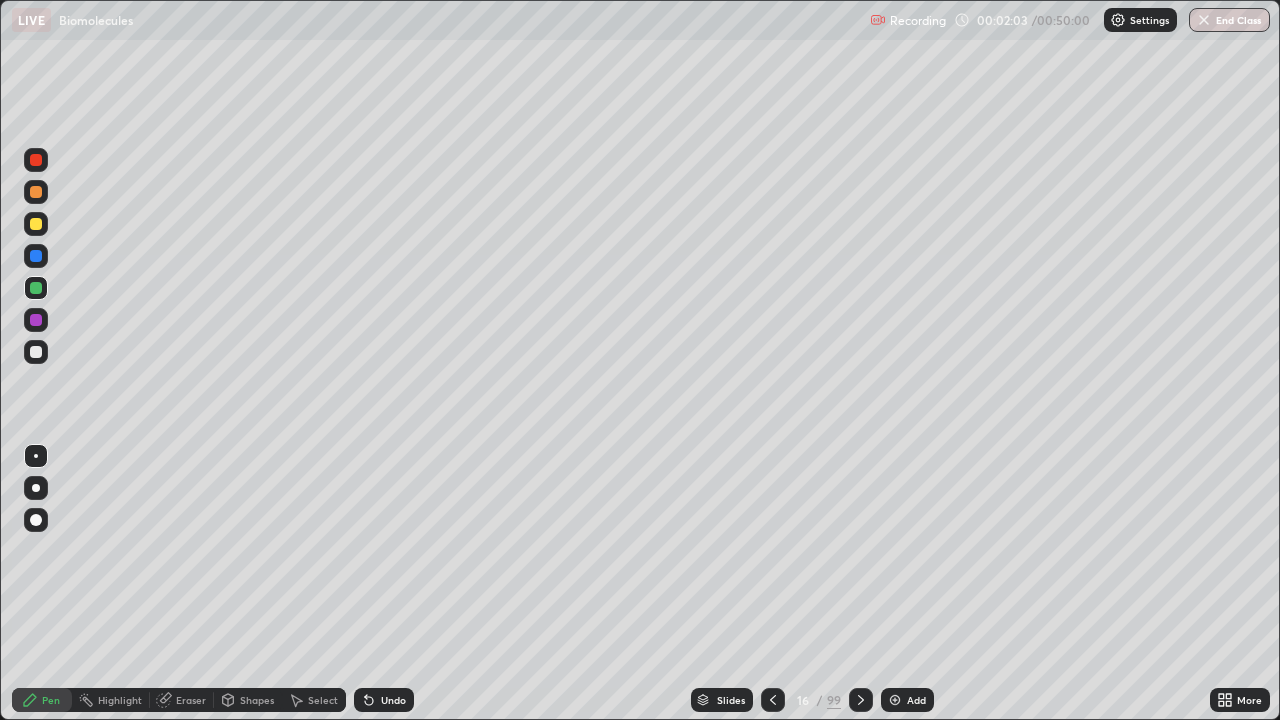 click at bounding box center (36, 352) 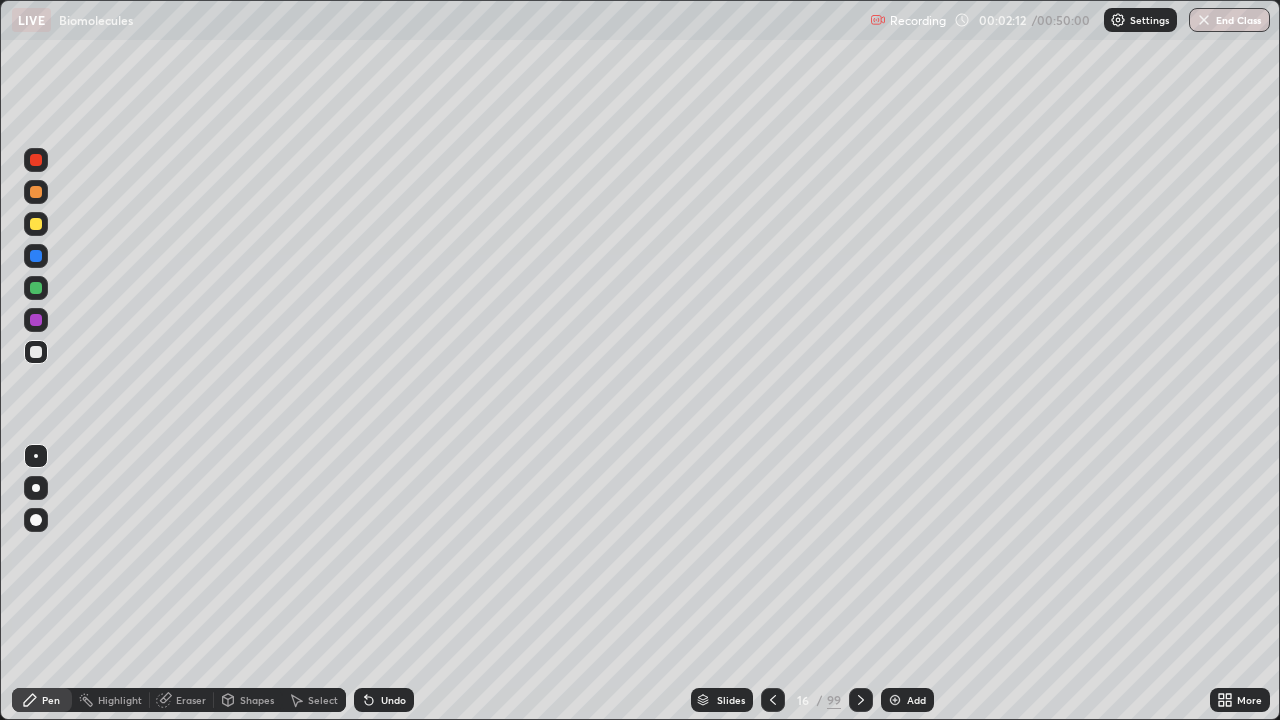 click at bounding box center [36, 288] 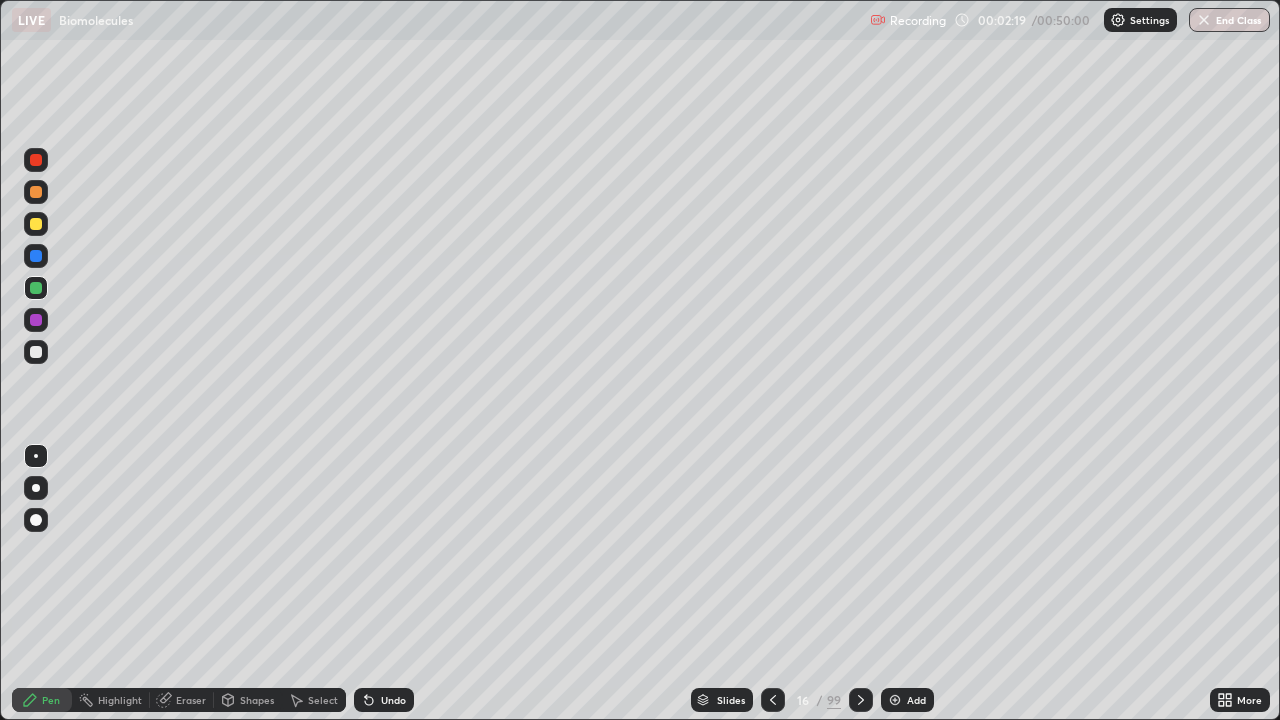click at bounding box center (36, 352) 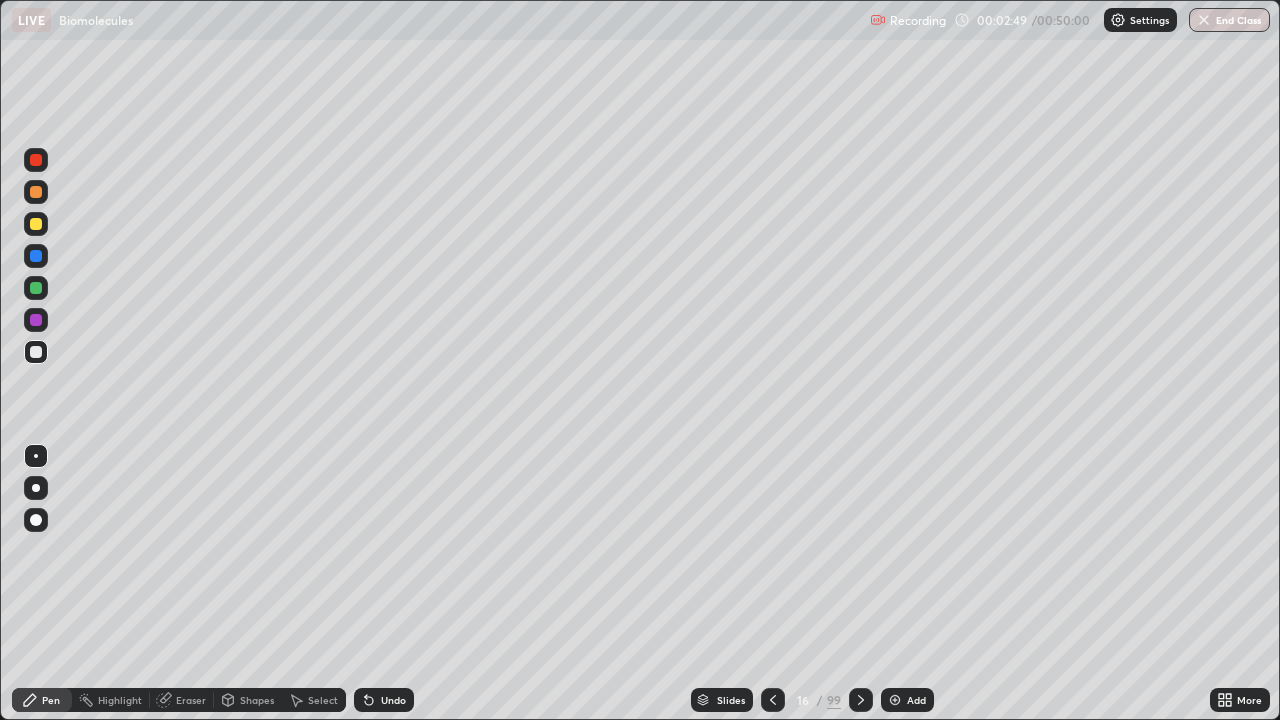 click at bounding box center [36, 288] 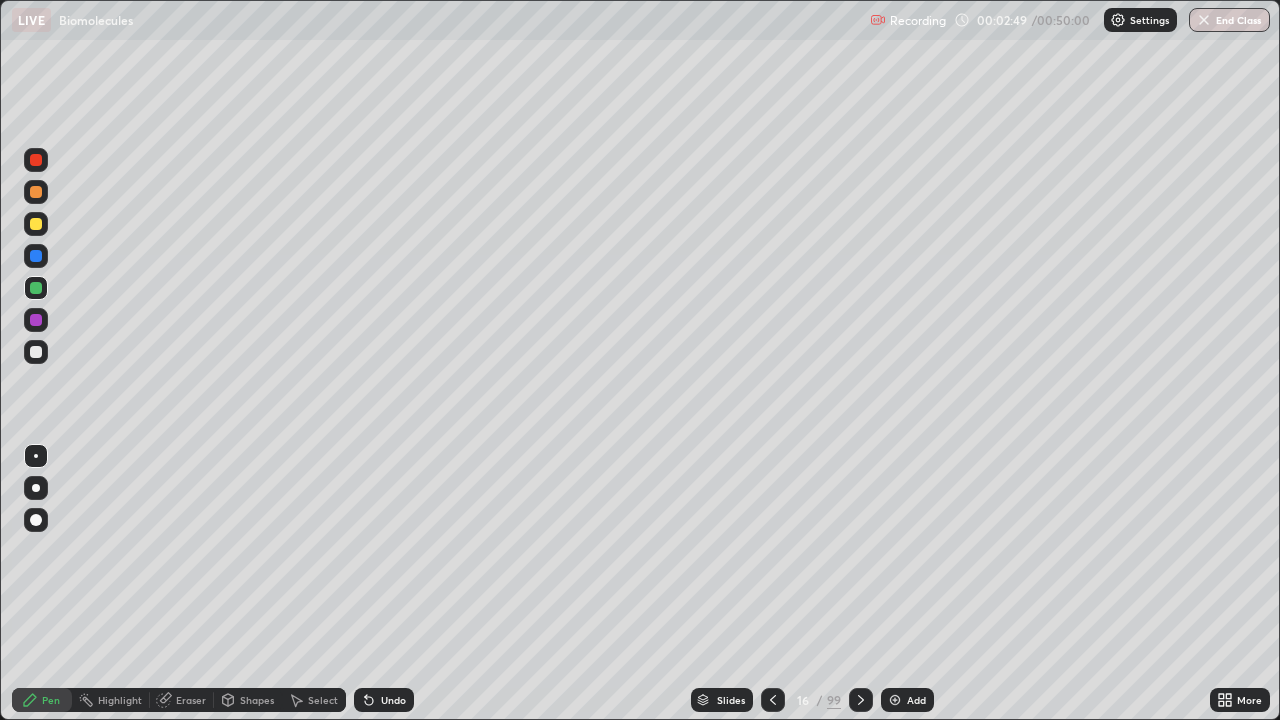 click at bounding box center (36, 352) 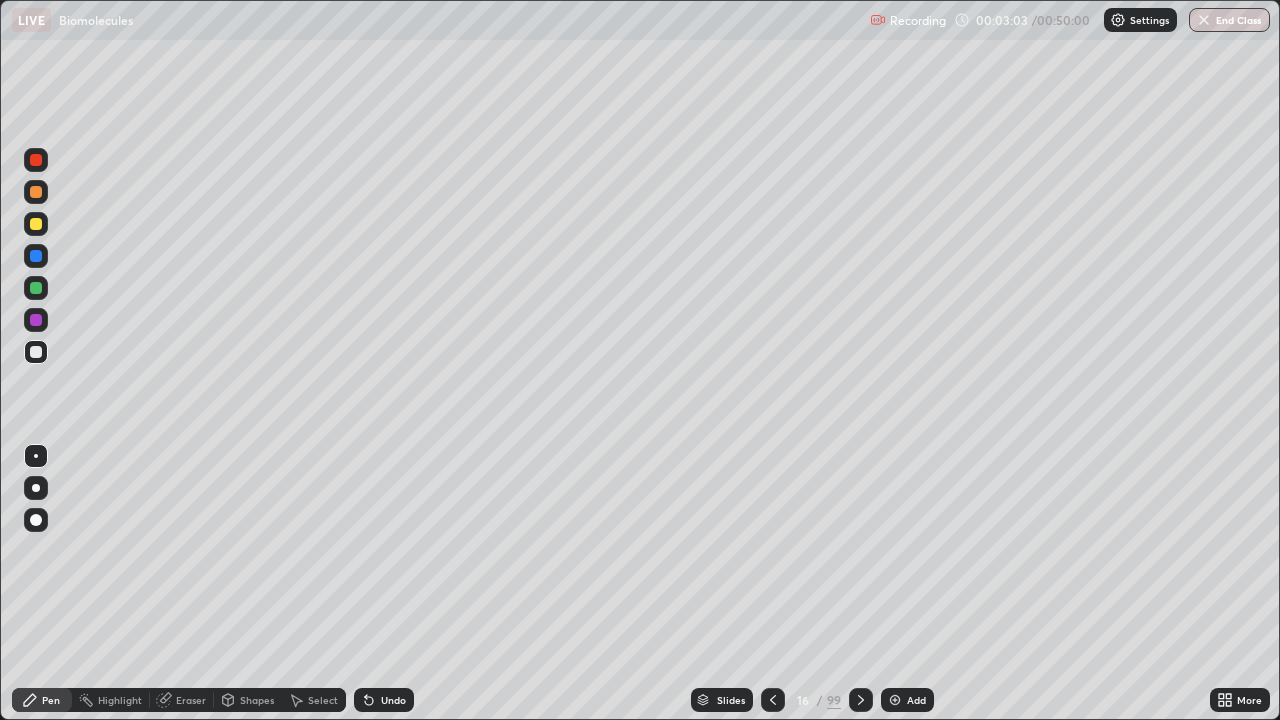 click at bounding box center [36, 288] 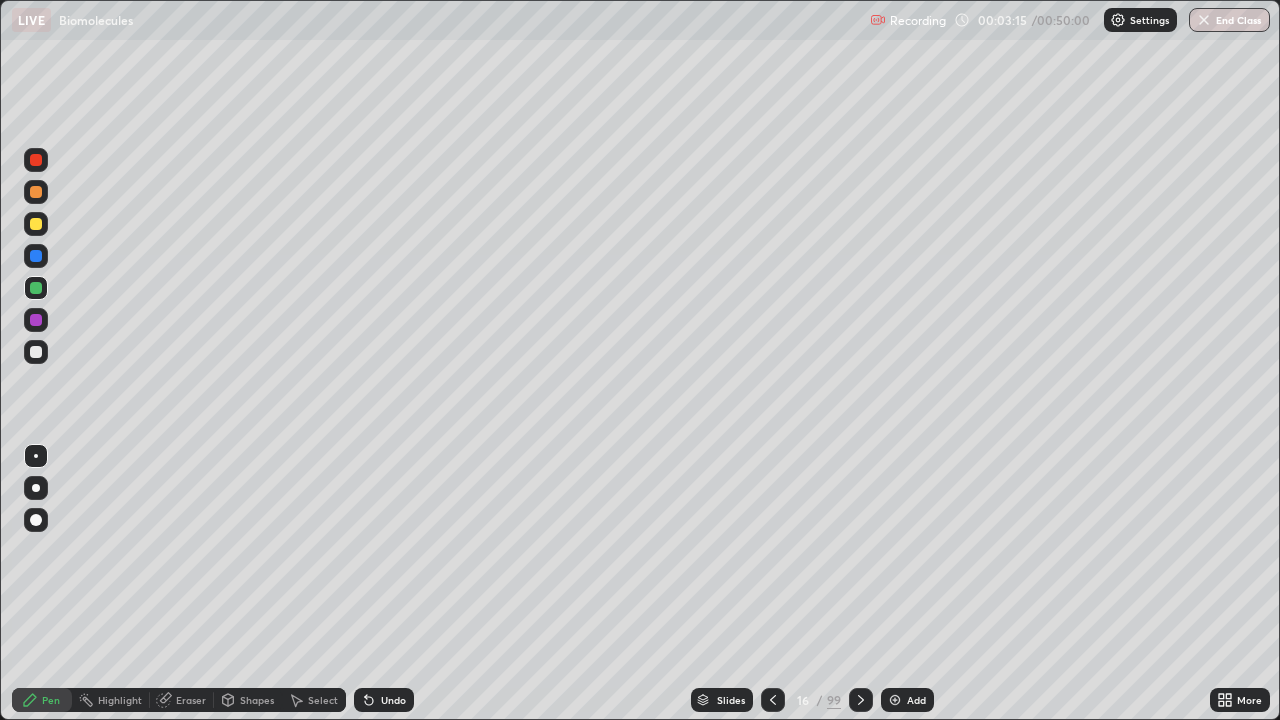 click on "Undo" at bounding box center (384, 700) 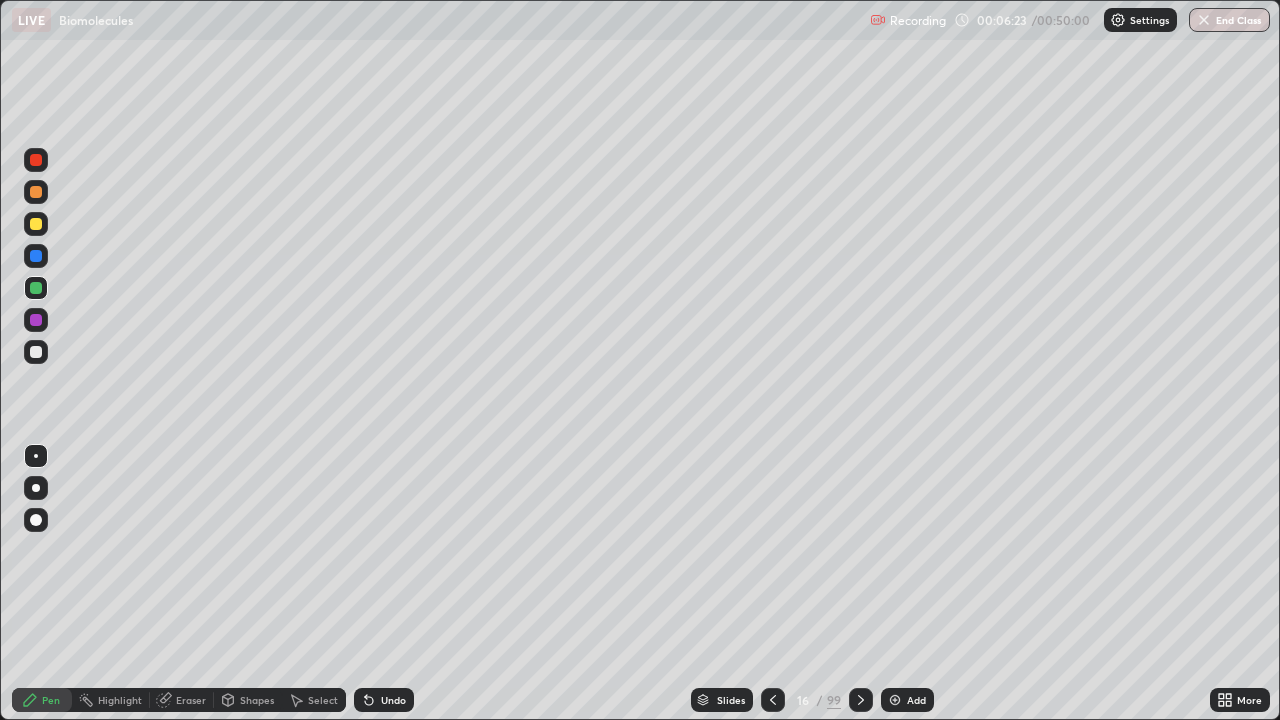click at bounding box center [36, 352] 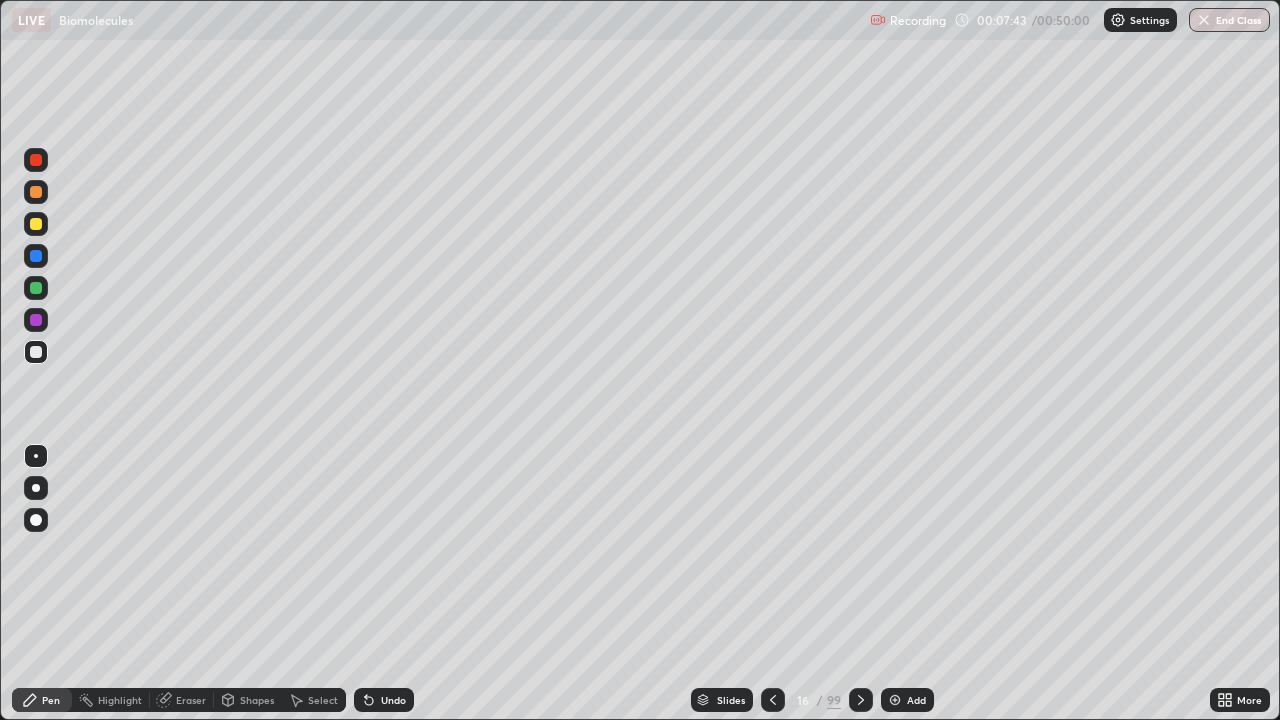 click on "Add" at bounding box center [916, 700] 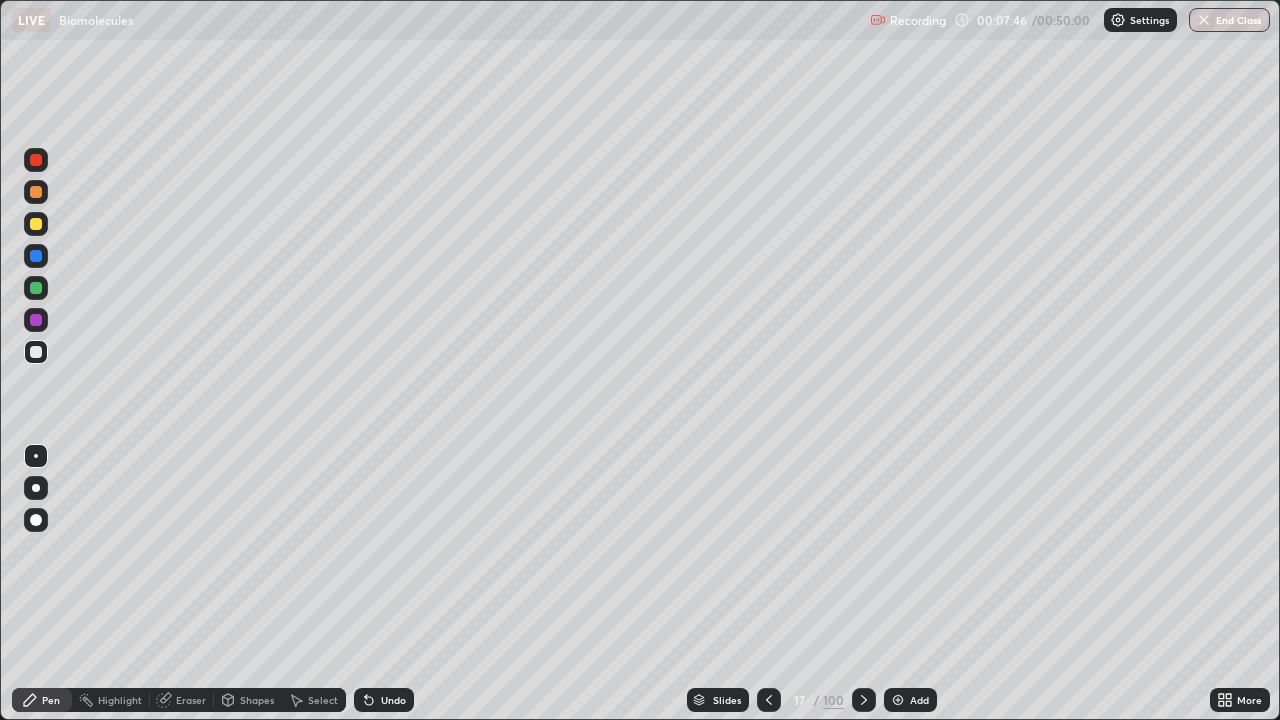 click at bounding box center [36, 224] 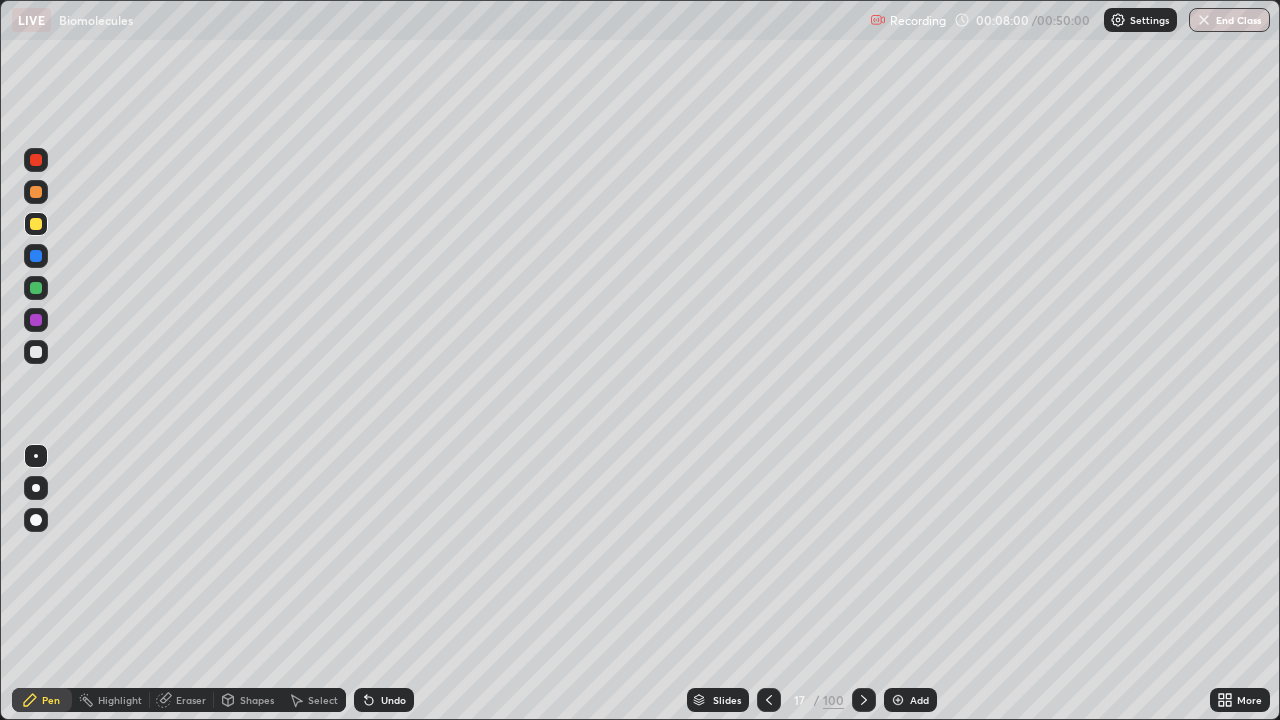 click at bounding box center [36, 352] 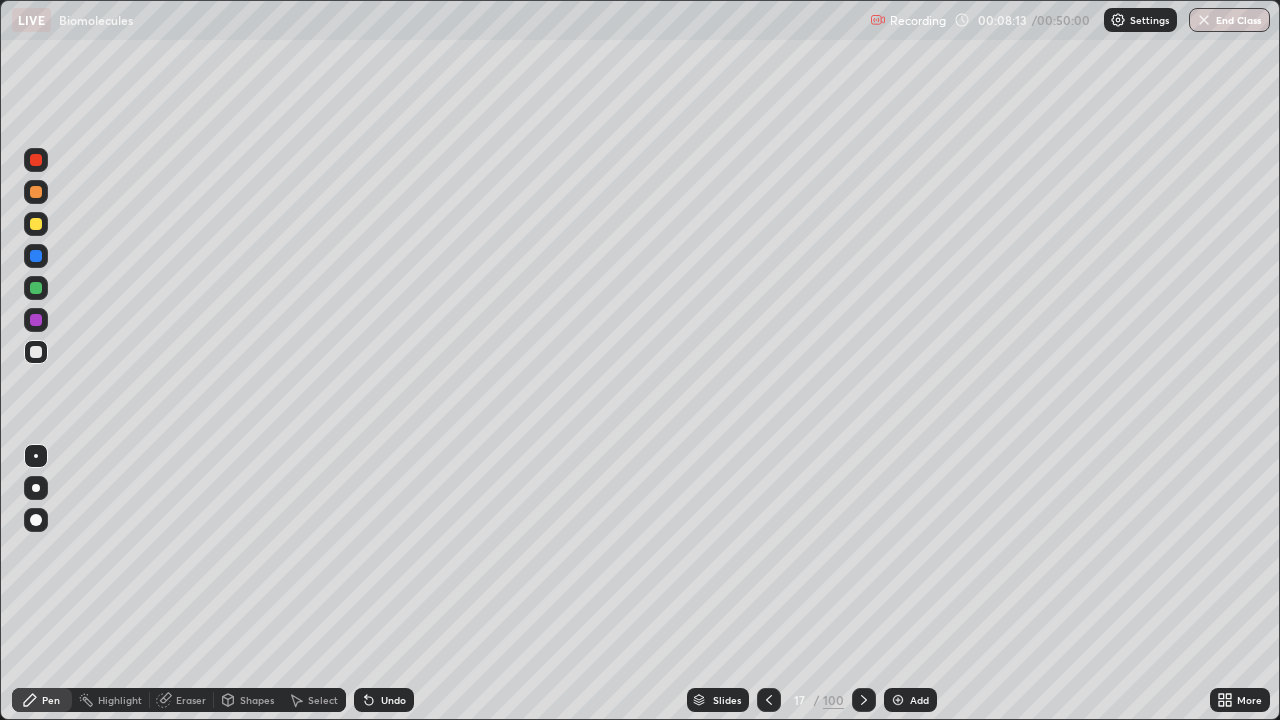 click on "Shapes" at bounding box center (257, 700) 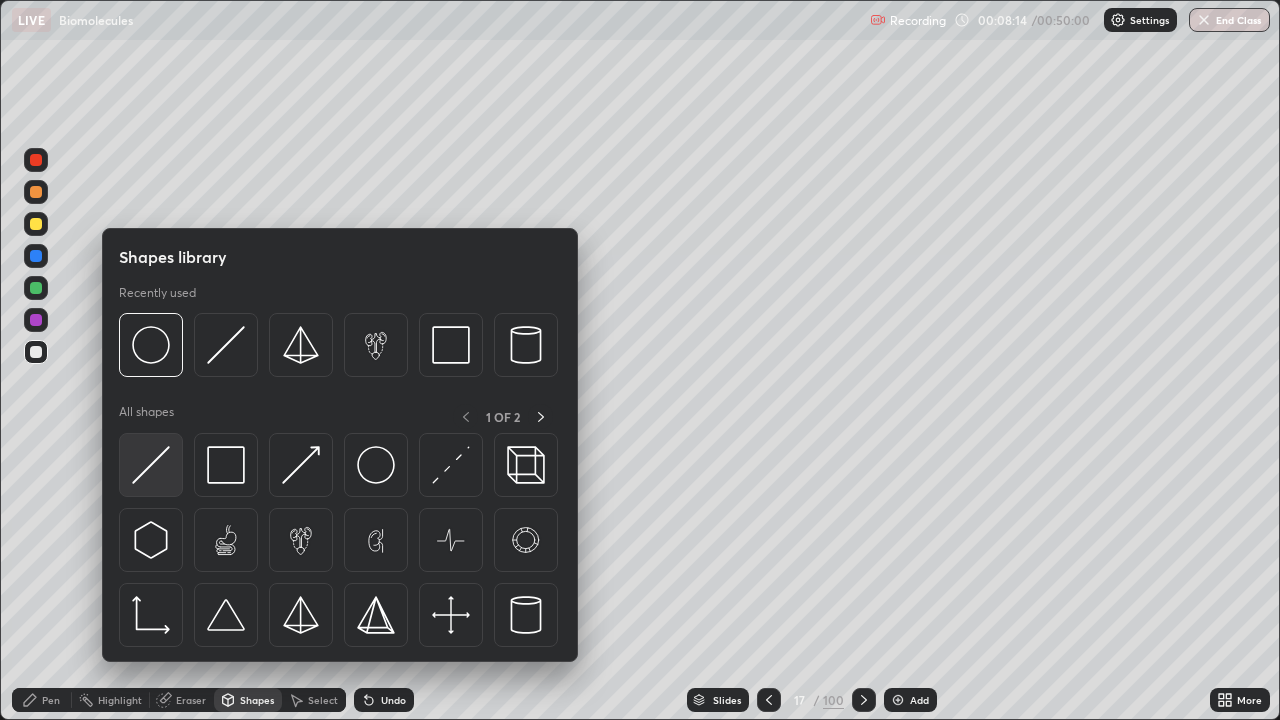 click at bounding box center [151, 465] 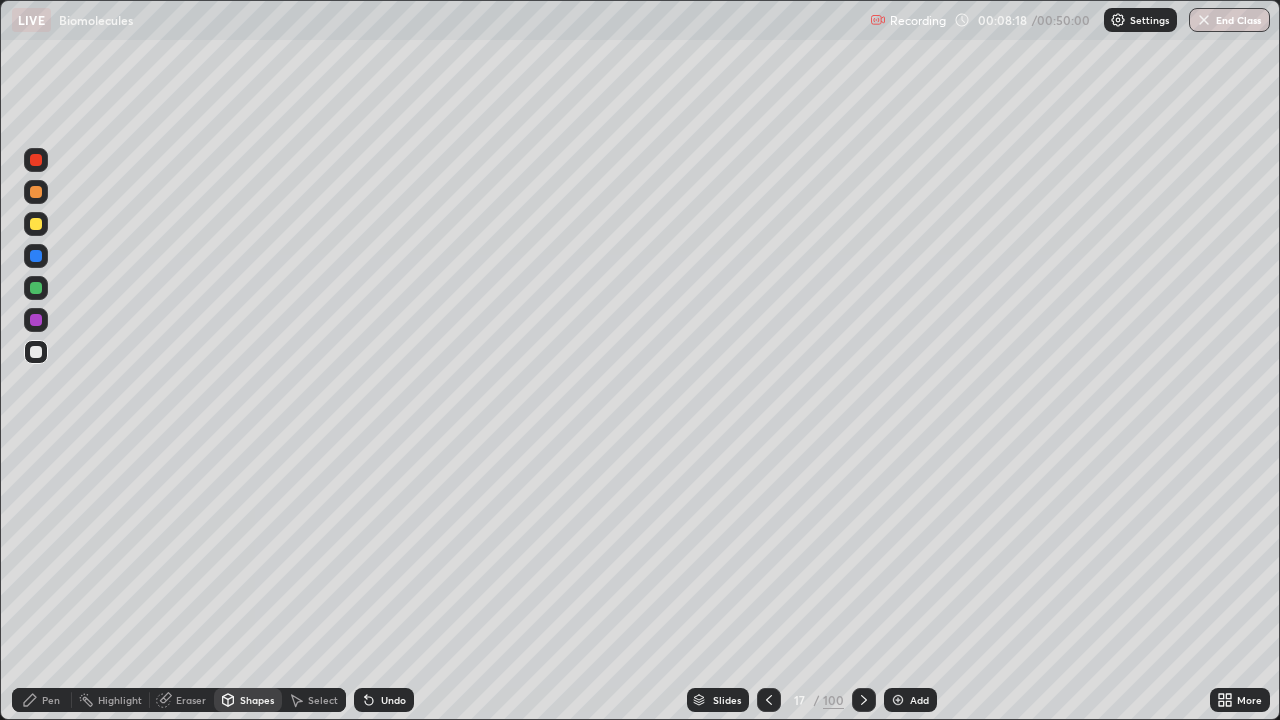 click at bounding box center (36, 224) 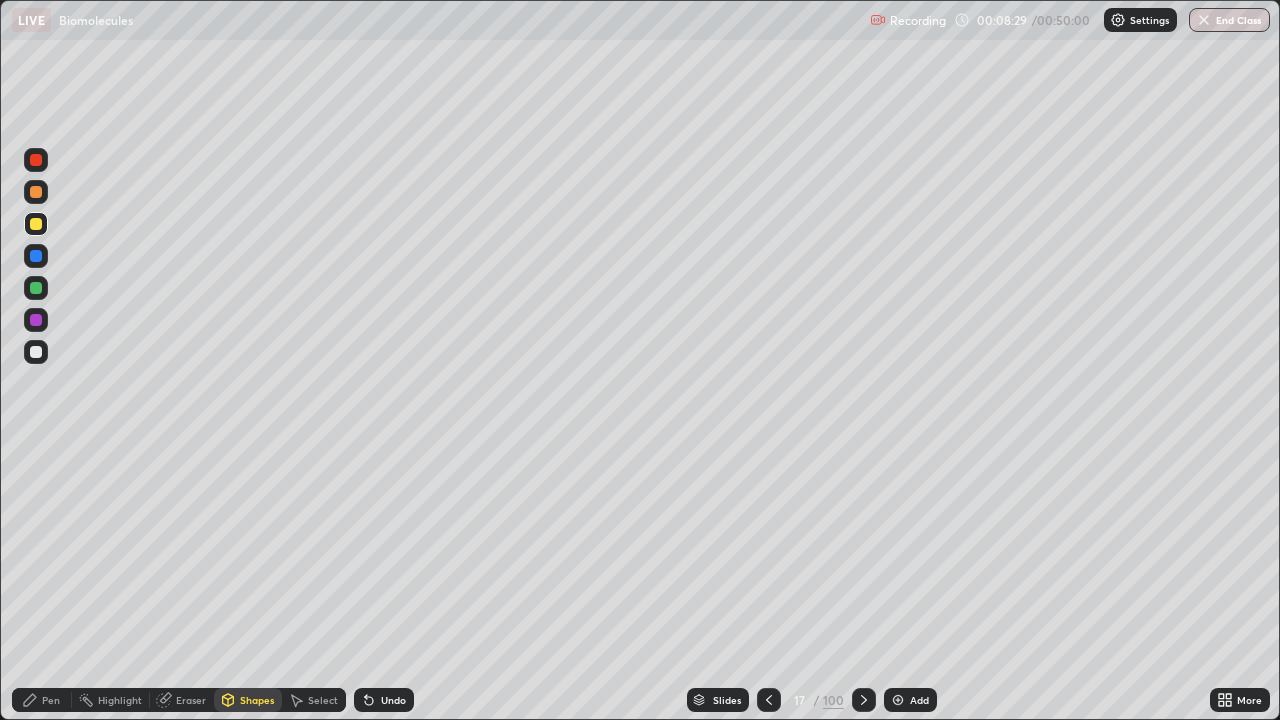 click on "Undo" at bounding box center (393, 700) 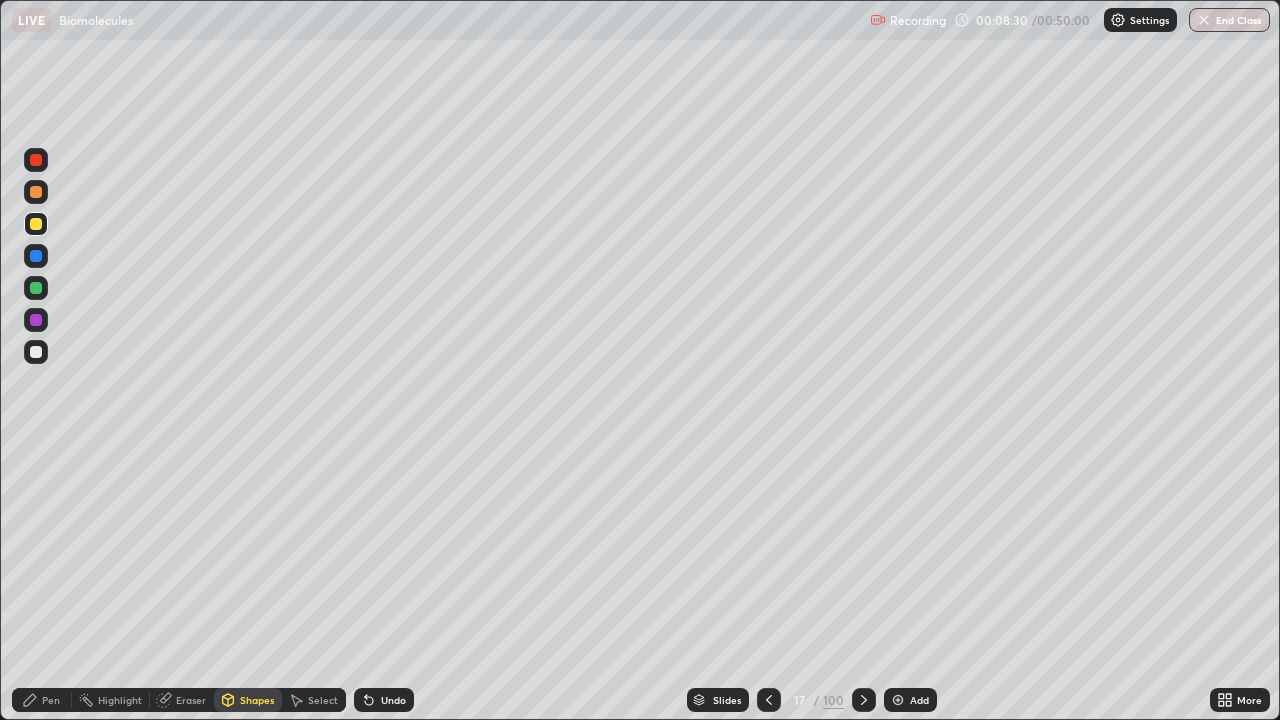 click on "Undo" at bounding box center [393, 700] 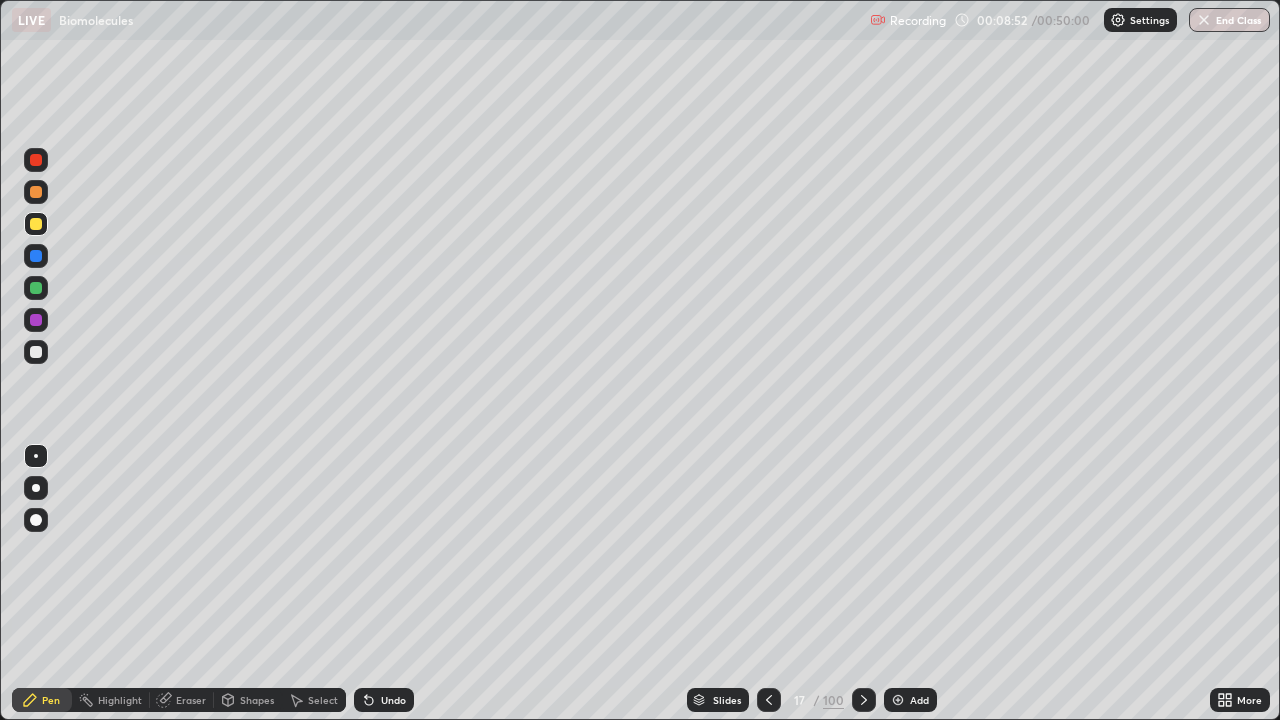 click at bounding box center [36, 352] 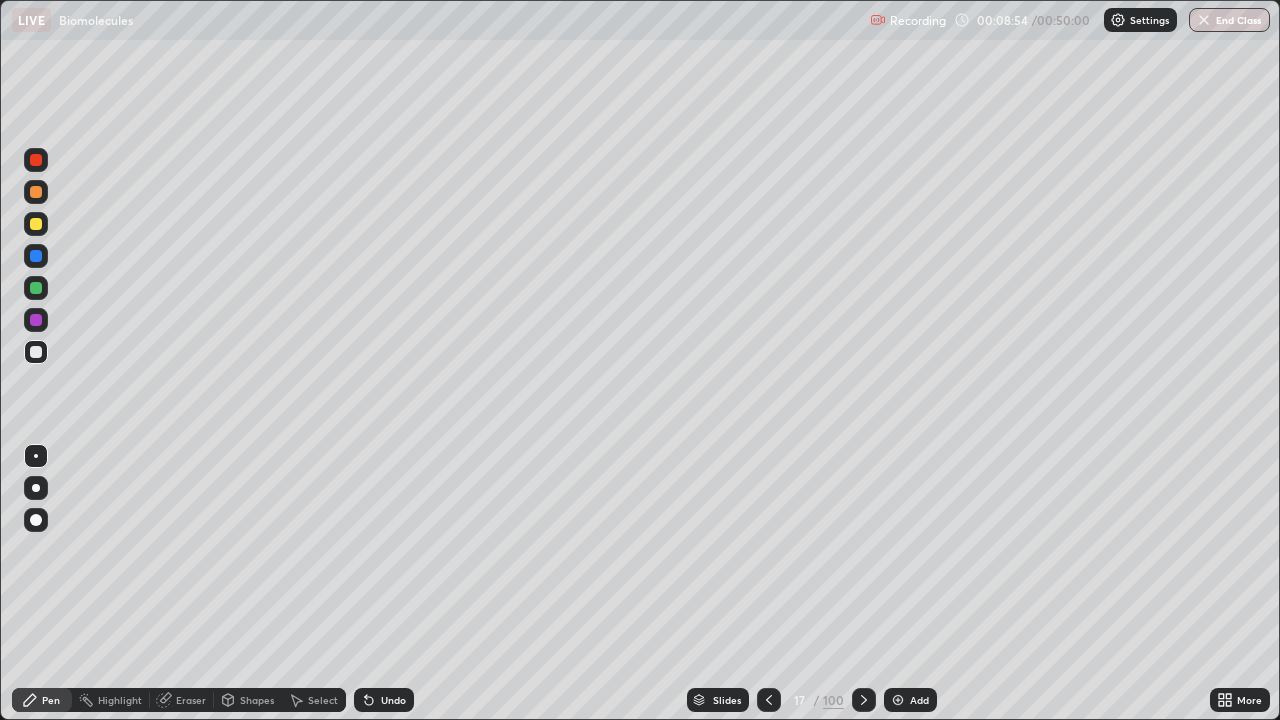 click at bounding box center [36, 224] 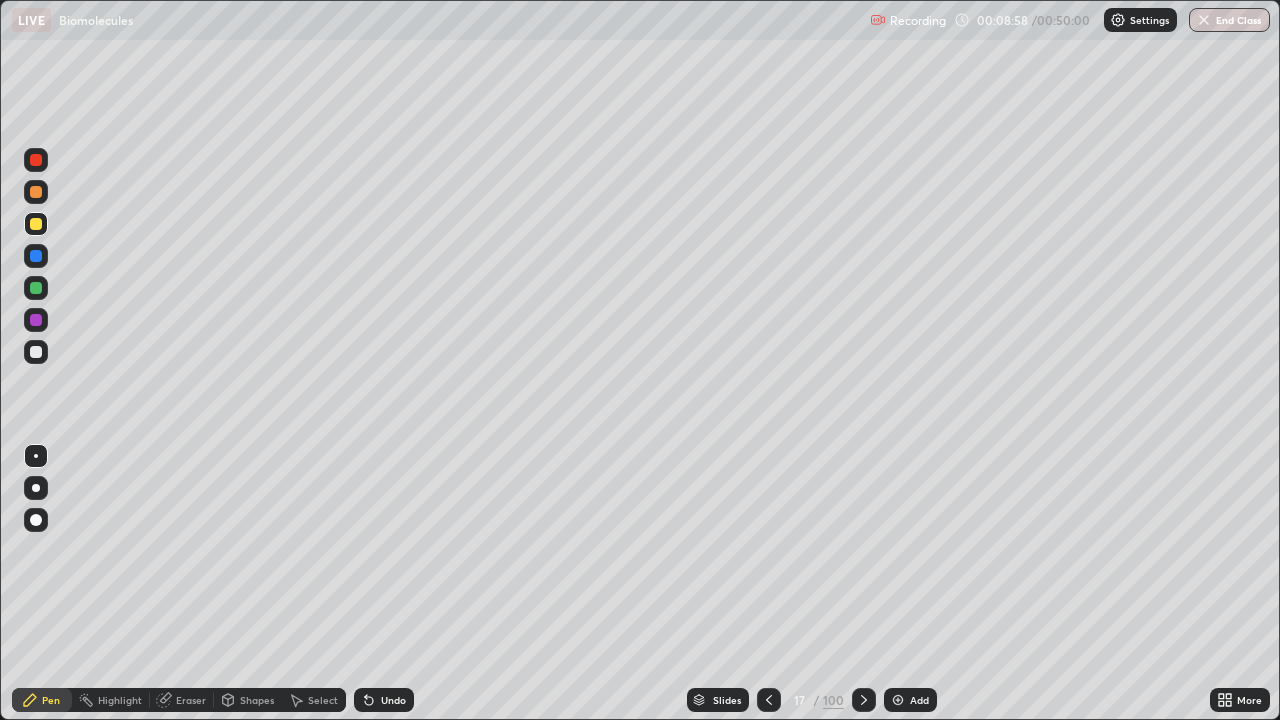 click at bounding box center (36, 352) 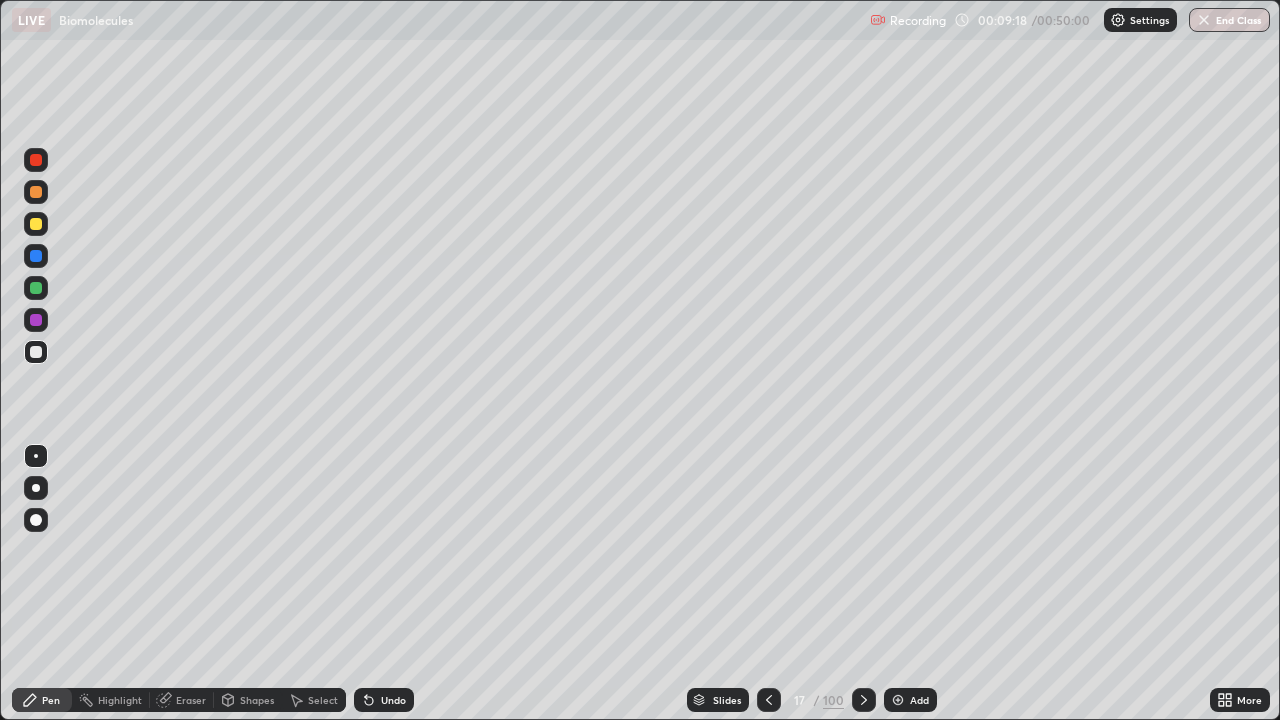 click at bounding box center [36, 352] 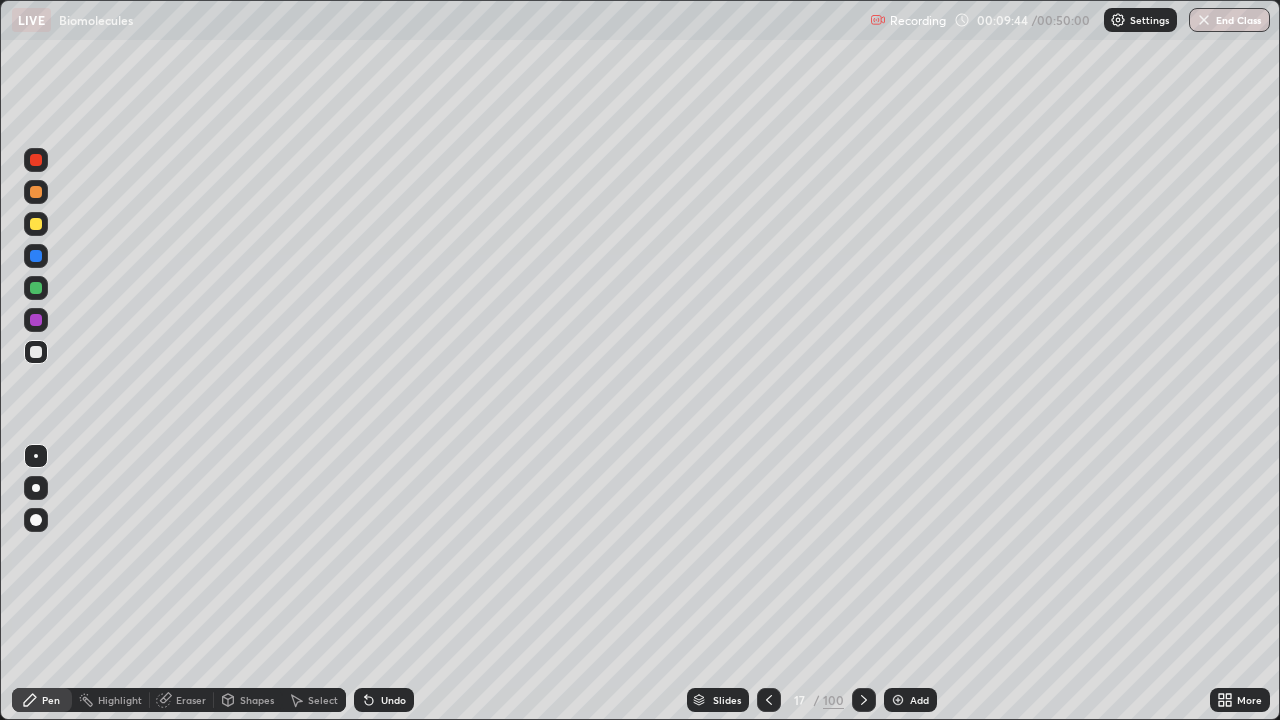 click at bounding box center [36, 288] 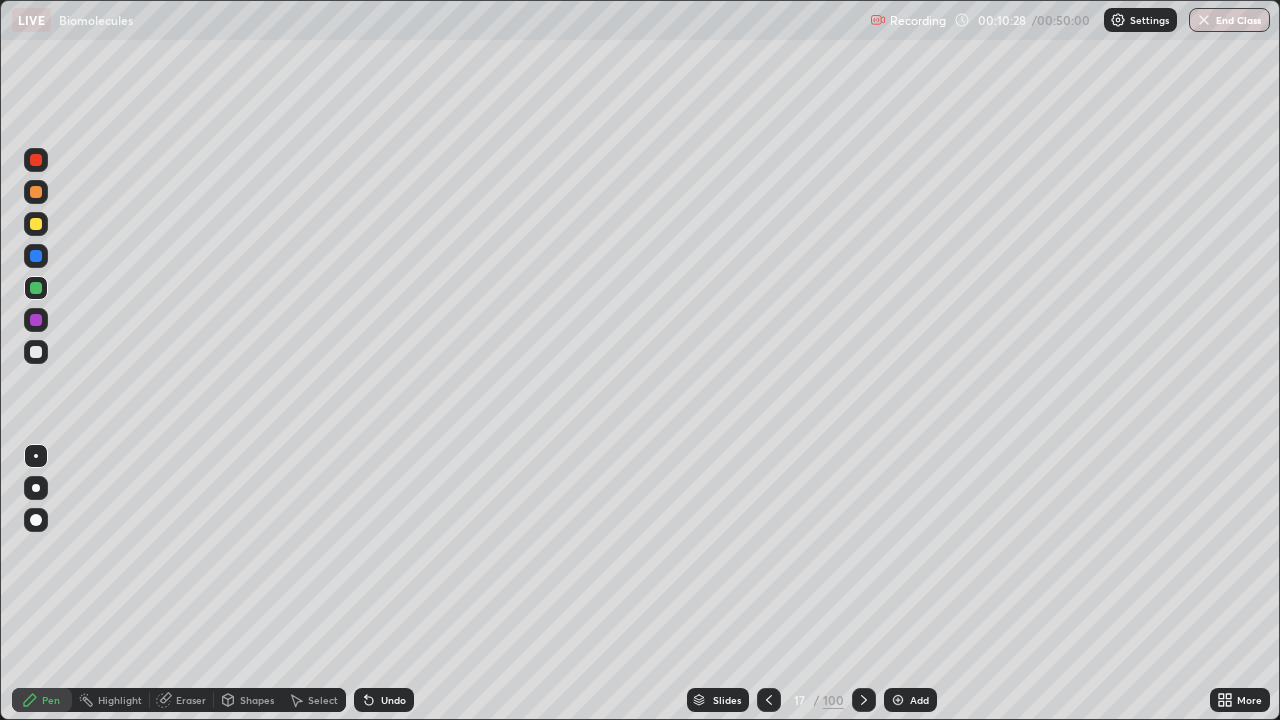 click at bounding box center (36, 352) 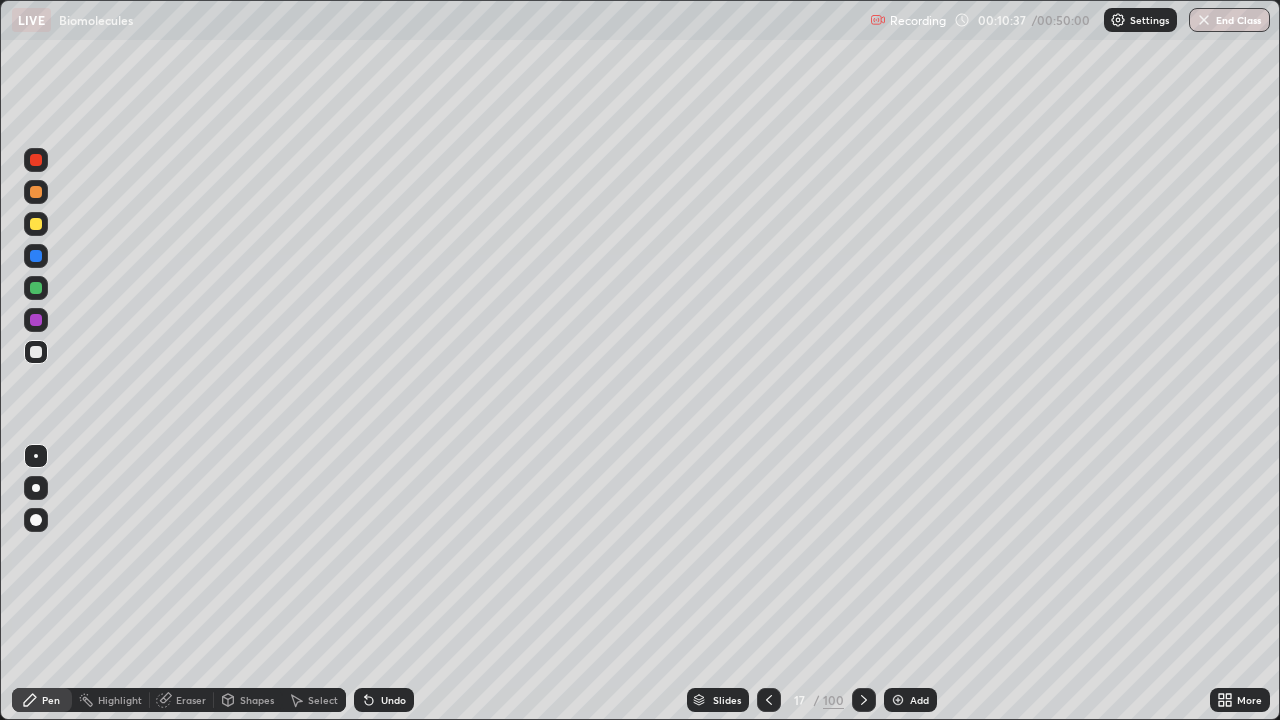 click at bounding box center [36, 352] 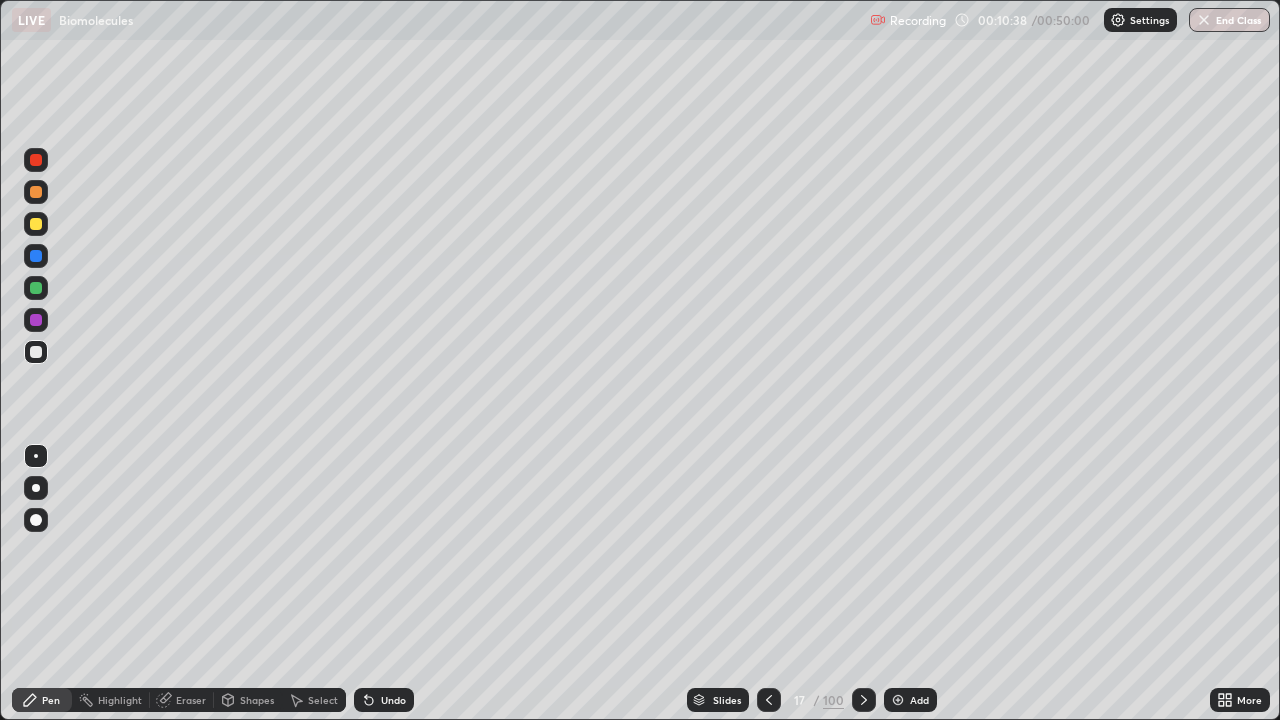 click at bounding box center [36, 224] 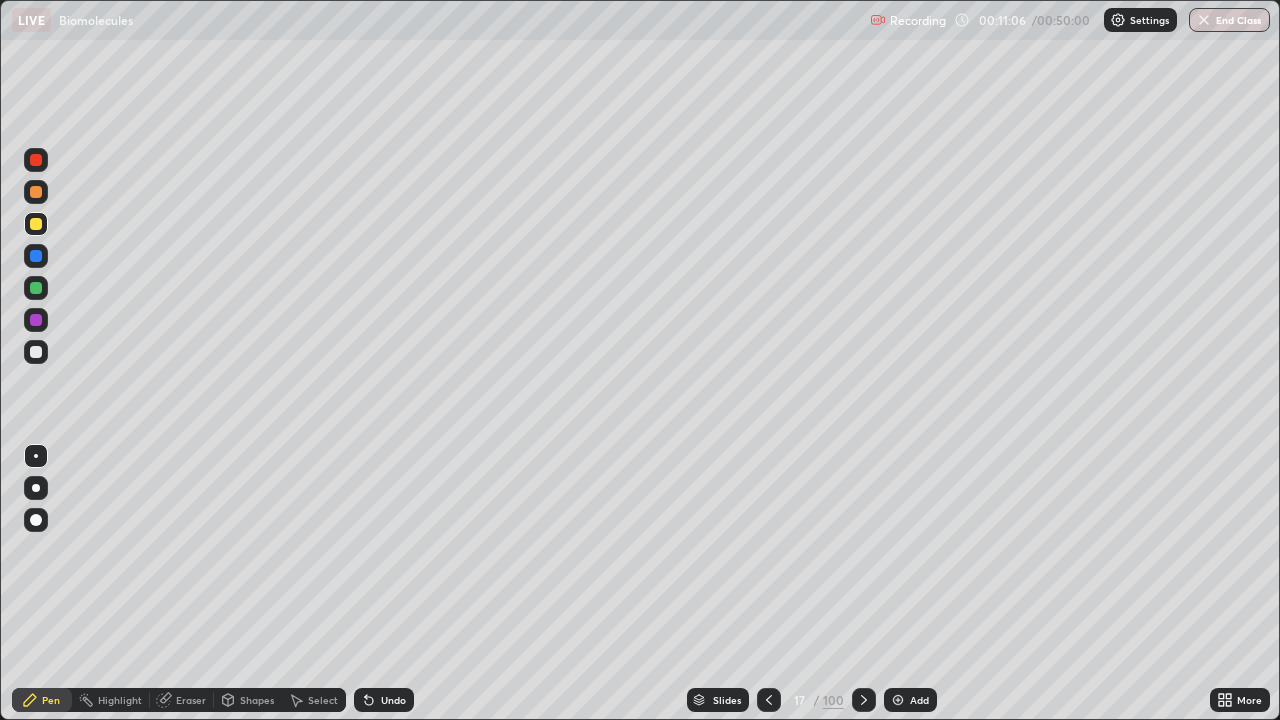 click at bounding box center (36, 352) 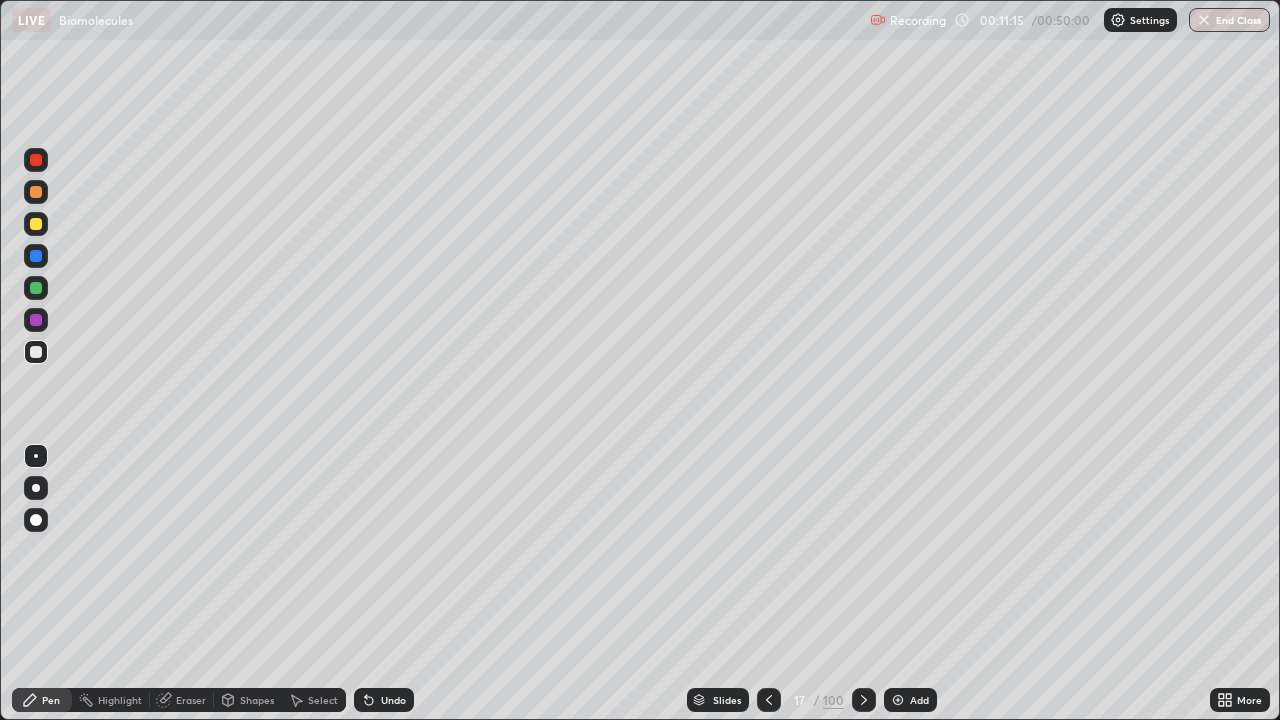 click on "Select" at bounding box center [314, 700] 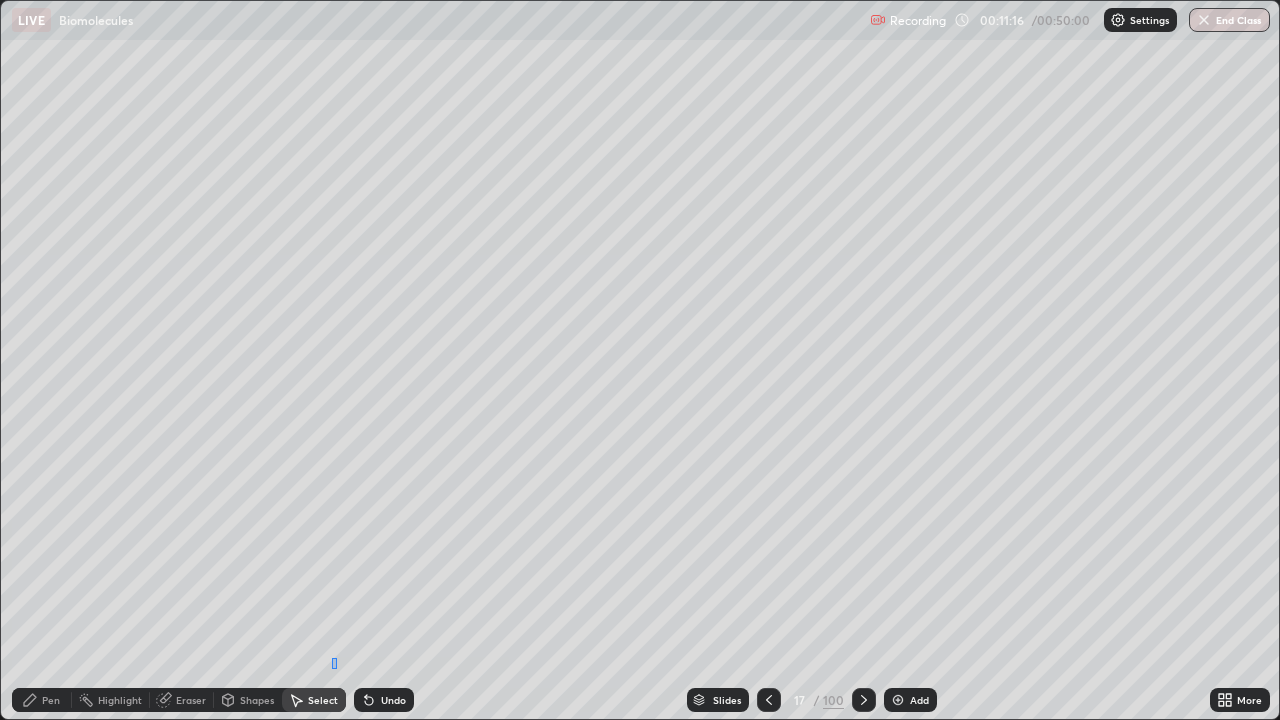 click on "0 ° Undo Copy Duplicate Duplicate to new slide Delete" at bounding box center (640, 360) 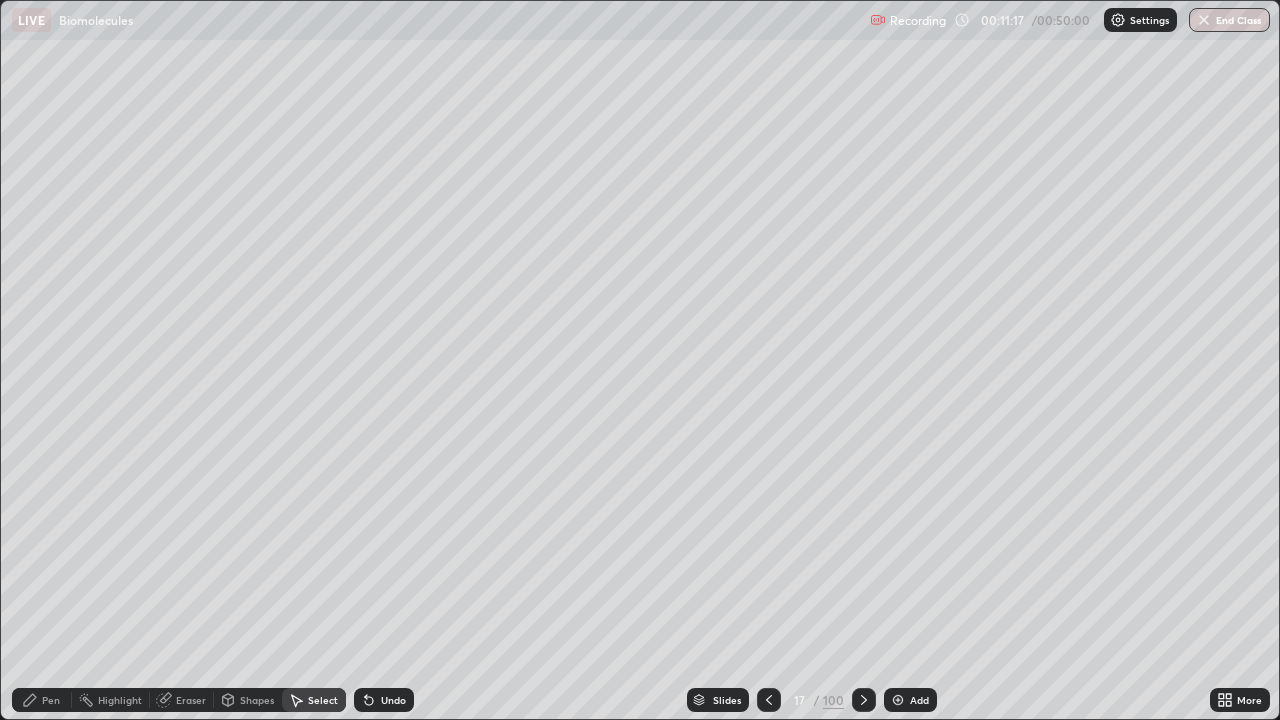 click on "Pen" at bounding box center [51, 700] 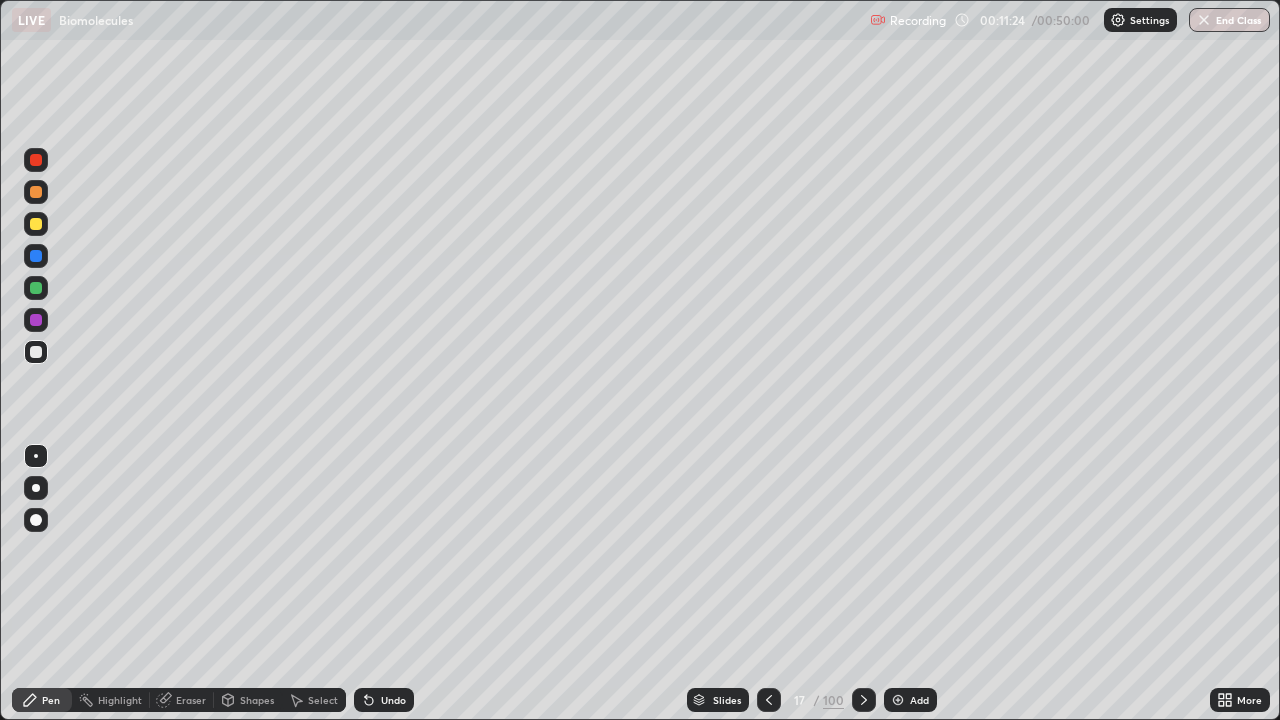 click at bounding box center [36, 224] 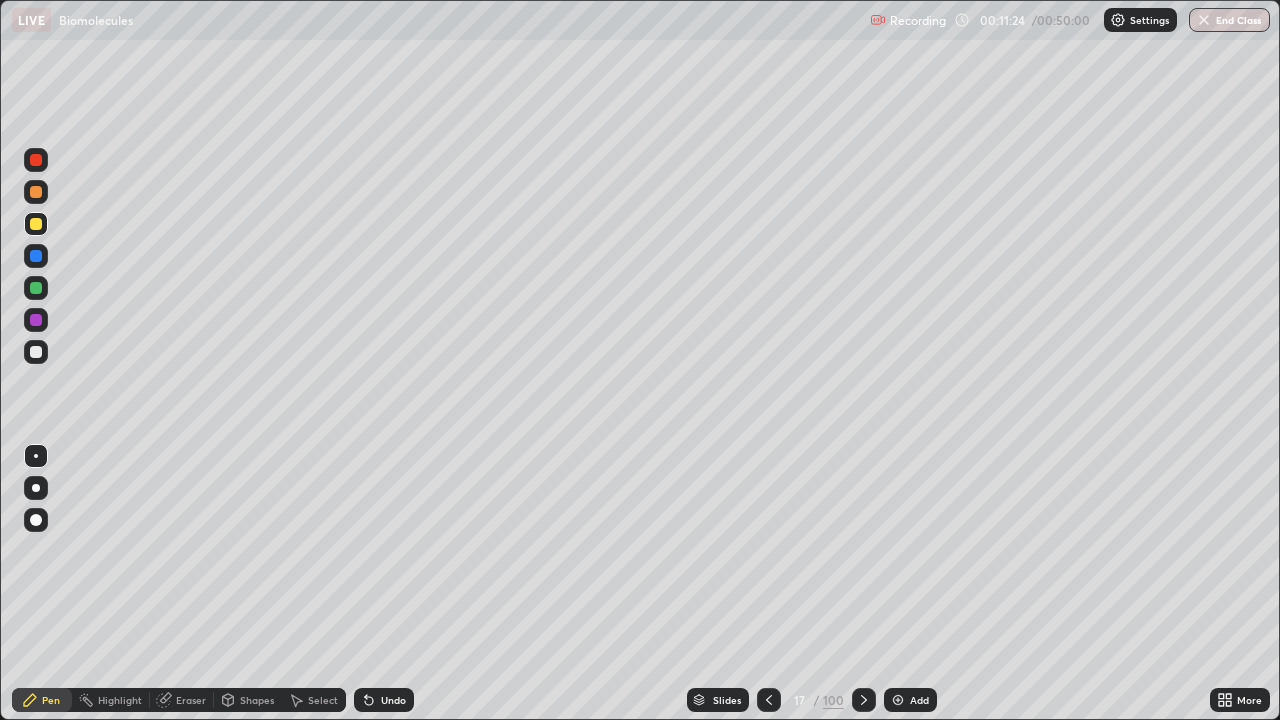 click at bounding box center [36, 192] 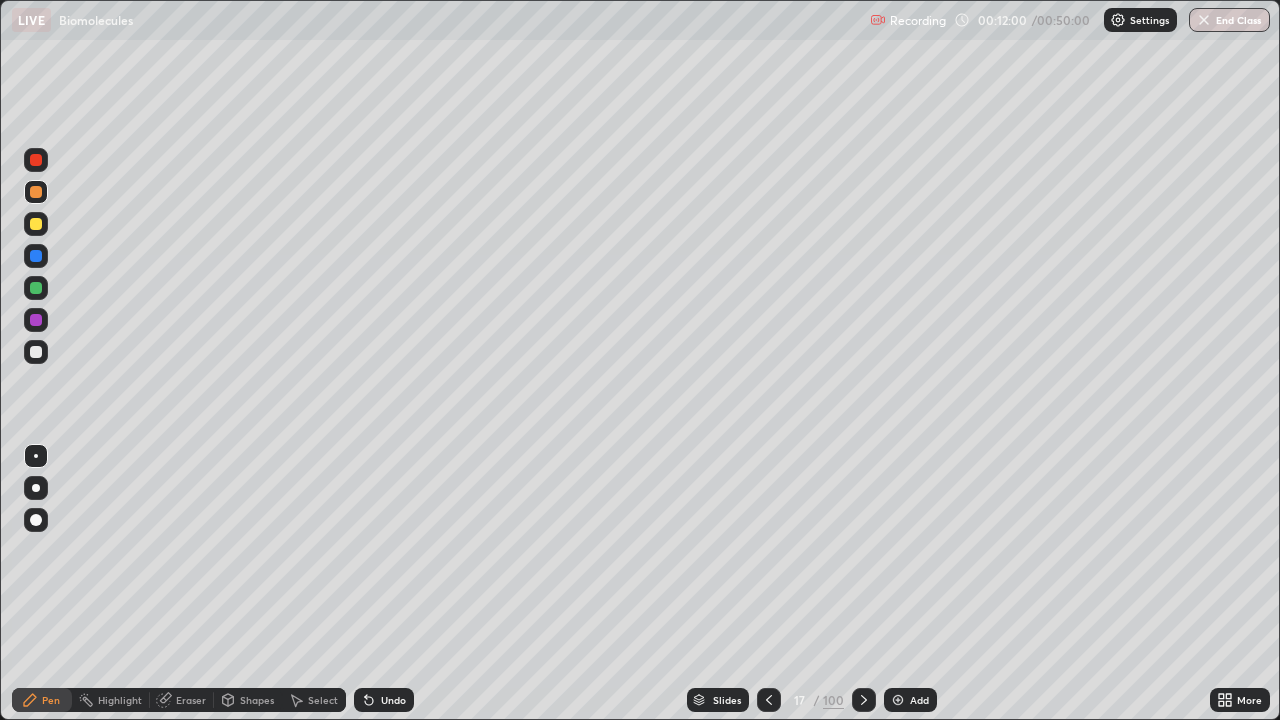 click on "Shapes" at bounding box center [248, 700] 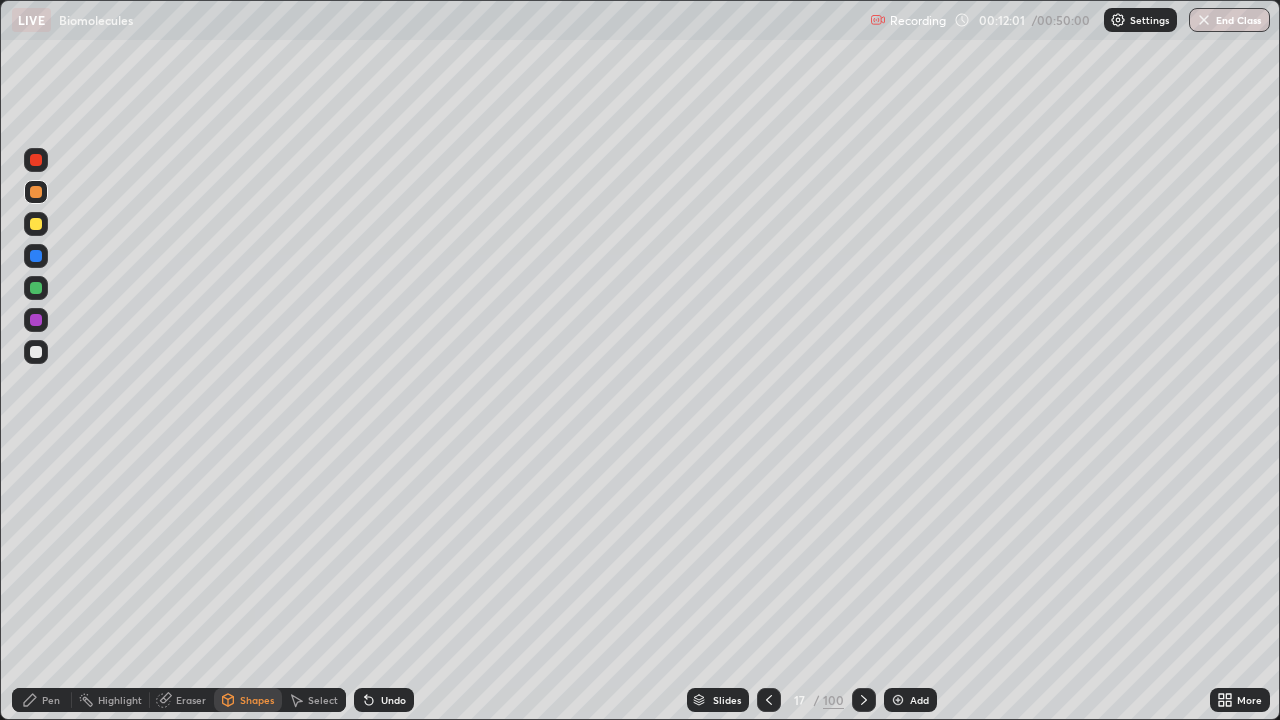 click on "Shapes" at bounding box center [248, 700] 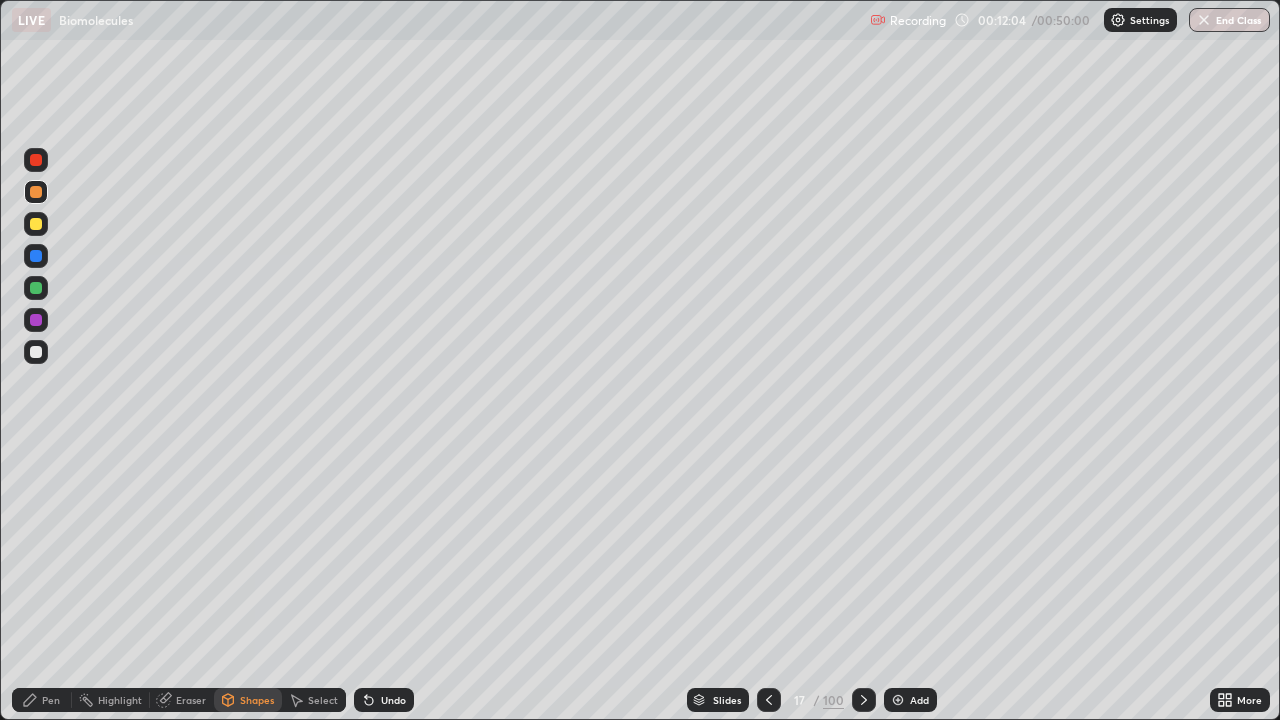 click on "Undo" at bounding box center [393, 700] 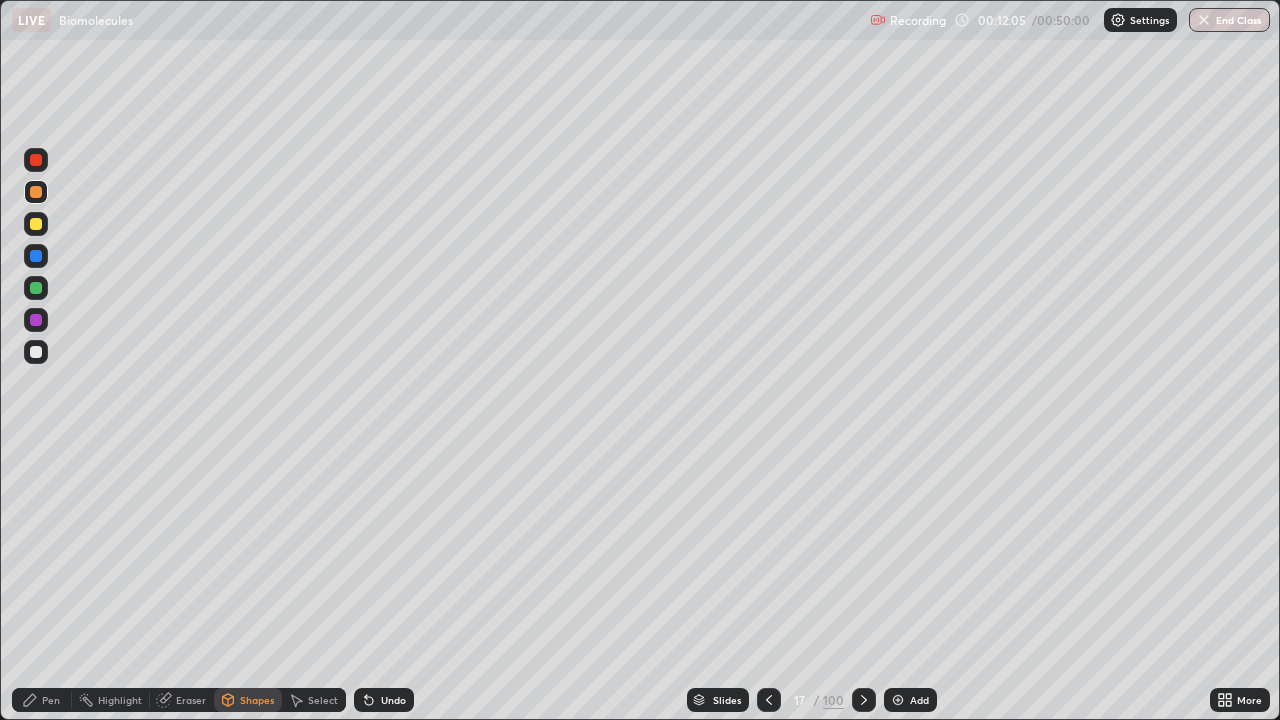 click on "Pen" at bounding box center (51, 700) 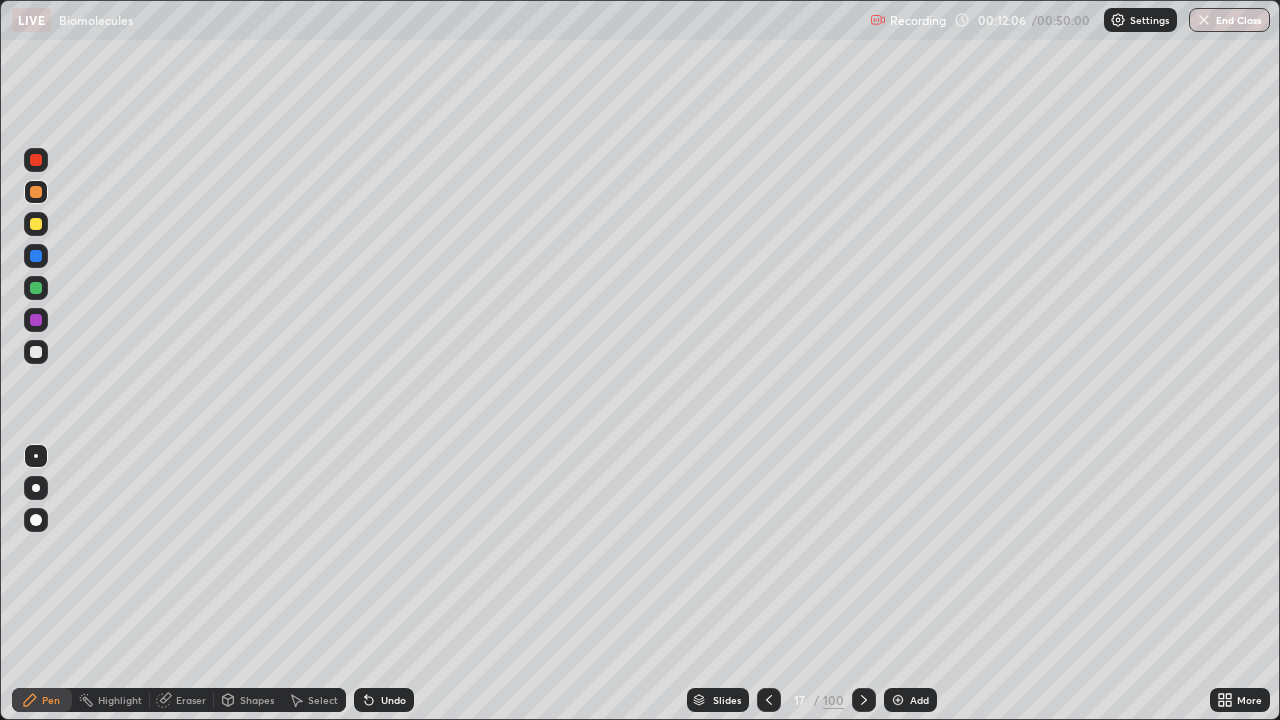 click on "Shapes" at bounding box center (248, 700) 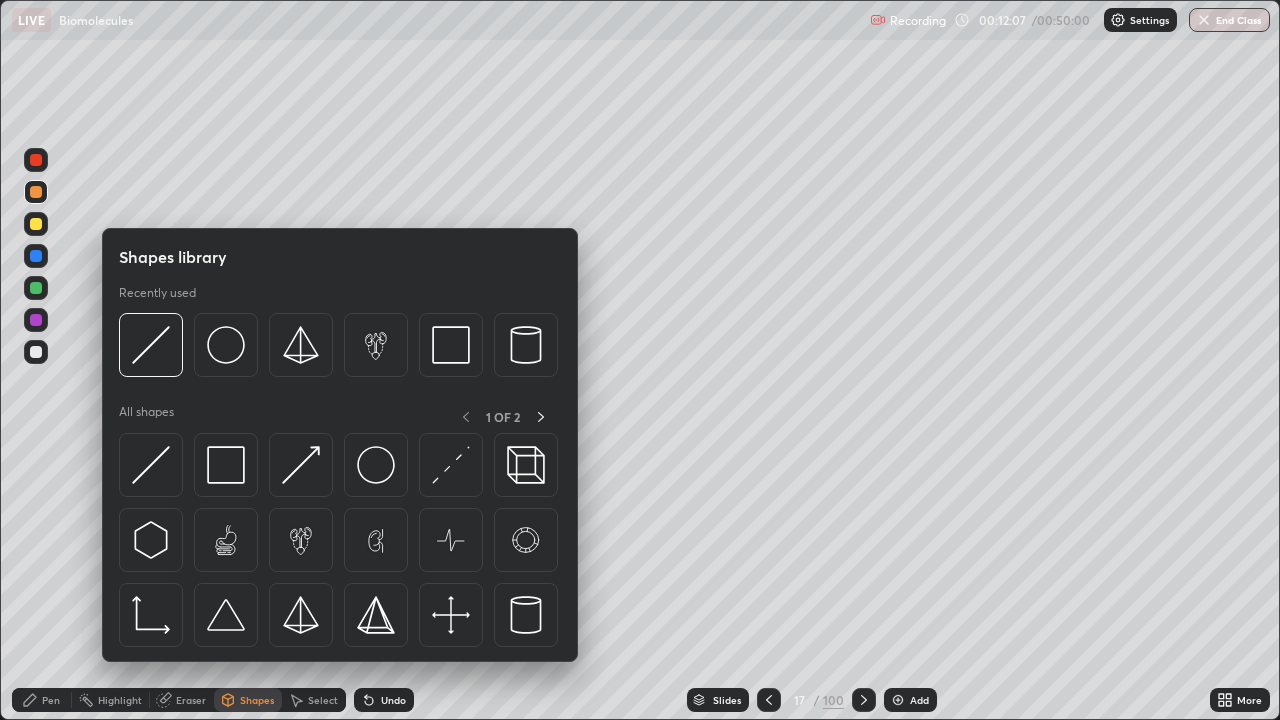 click on "Pen" at bounding box center [51, 700] 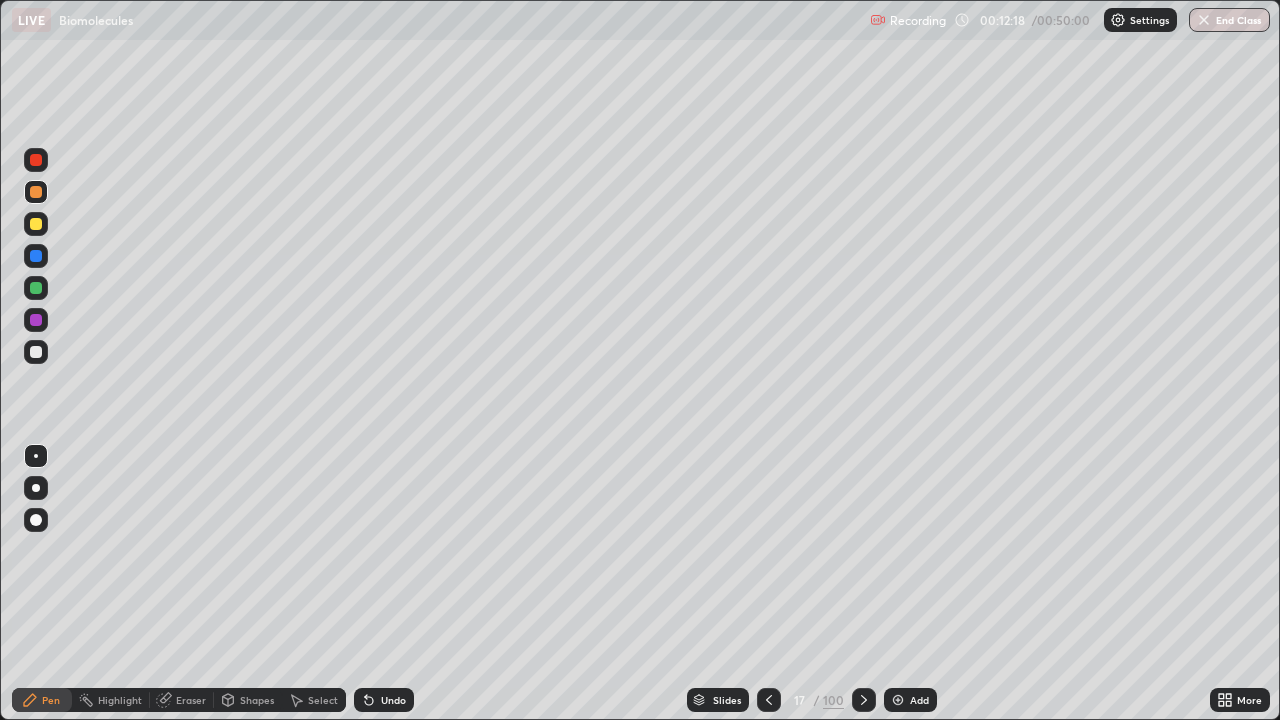 click at bounding box center [36, 224] 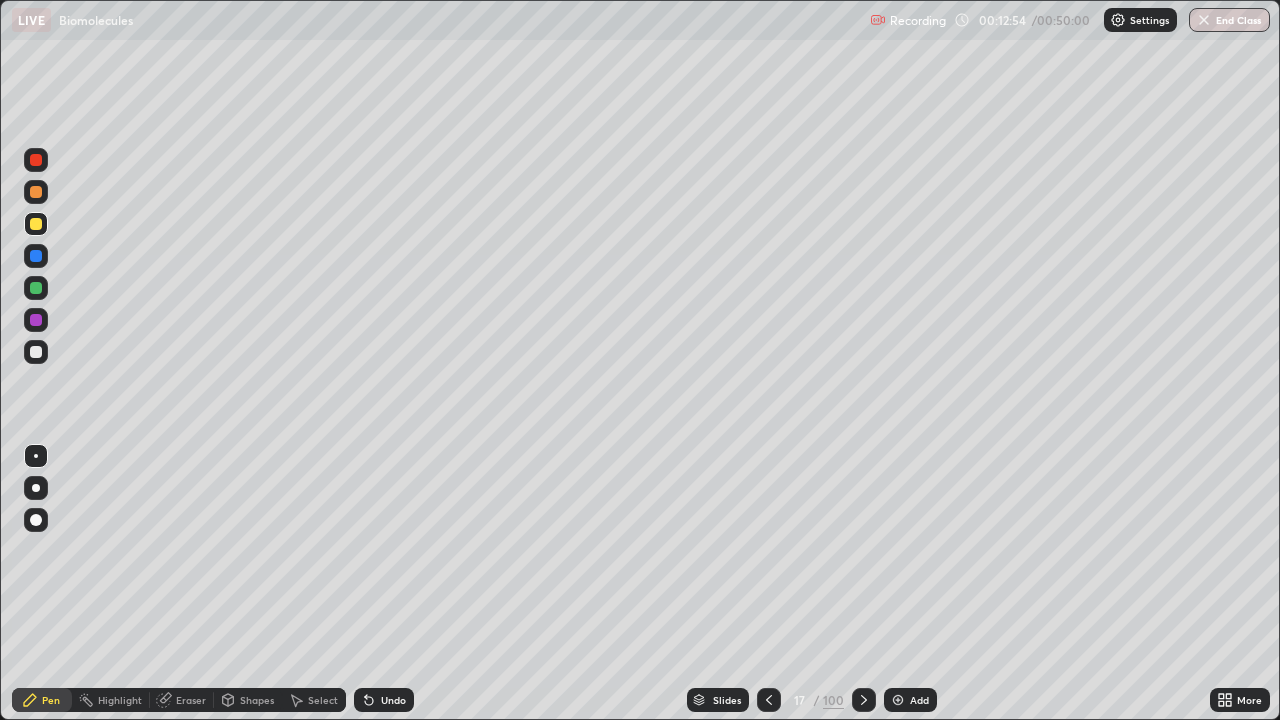 click at bounding box center [36, 352] 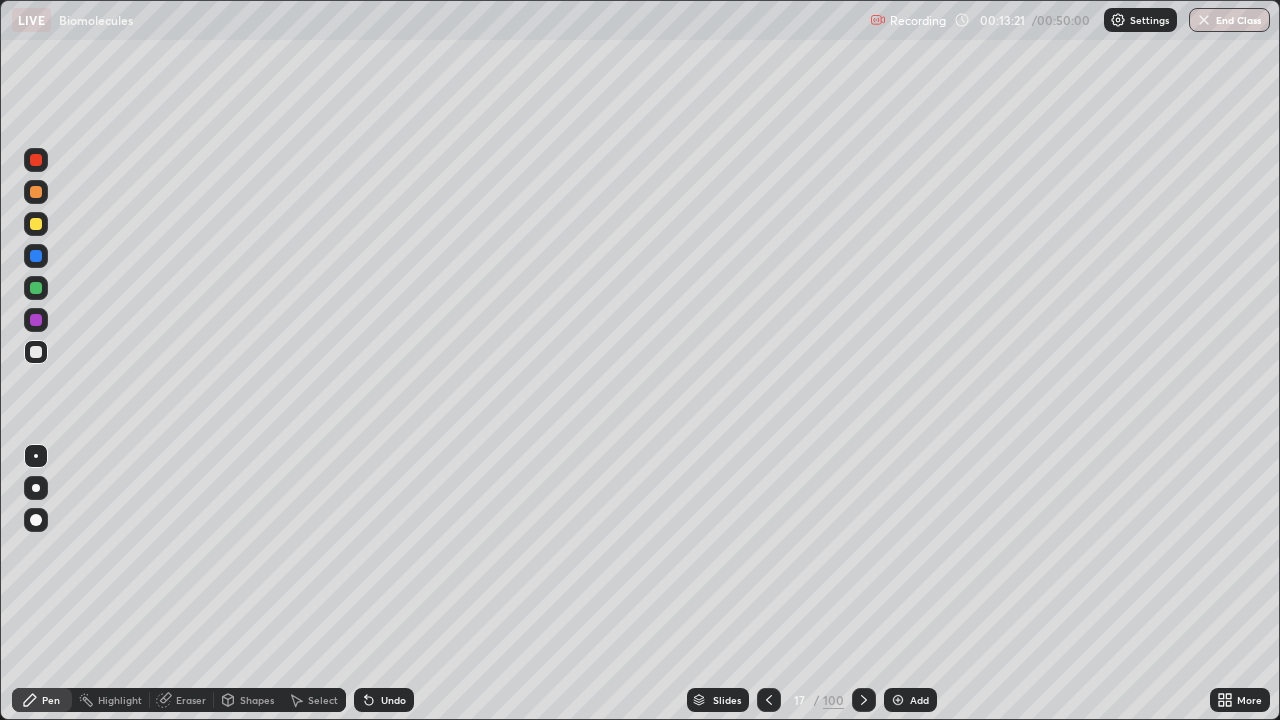 click at bounding box center (36, 224) 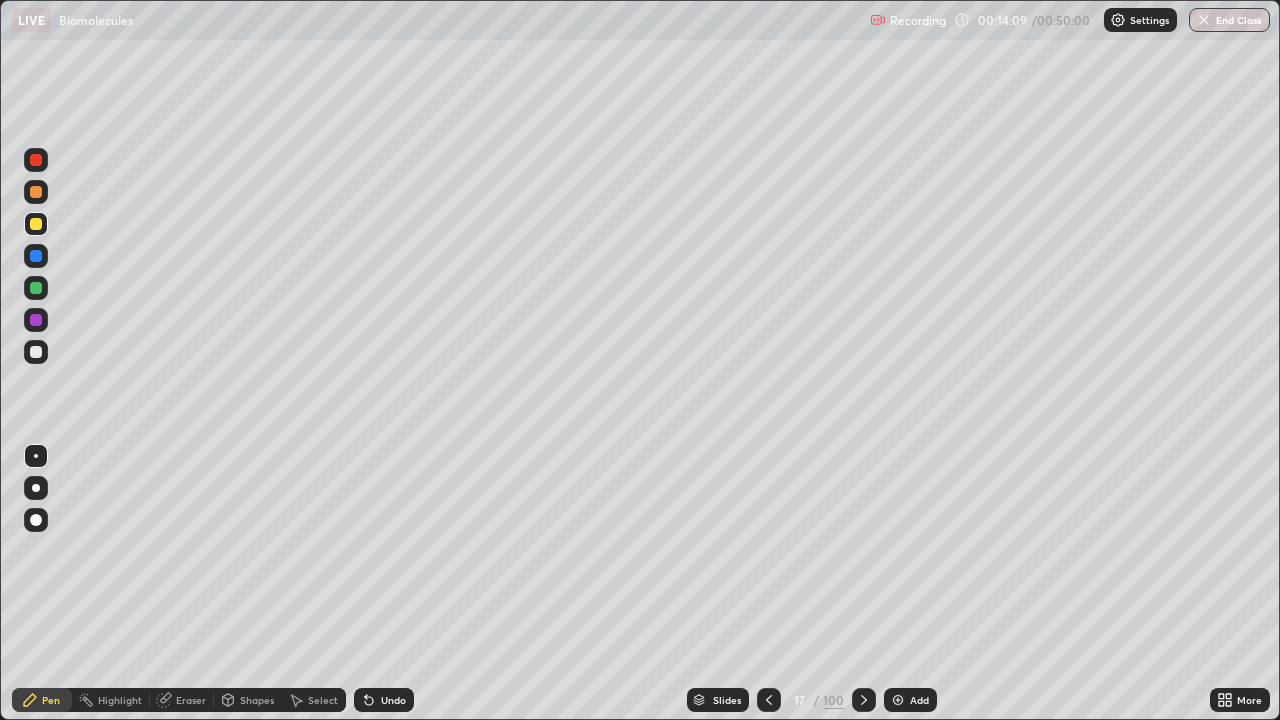 click at bounding box center (36, 352) 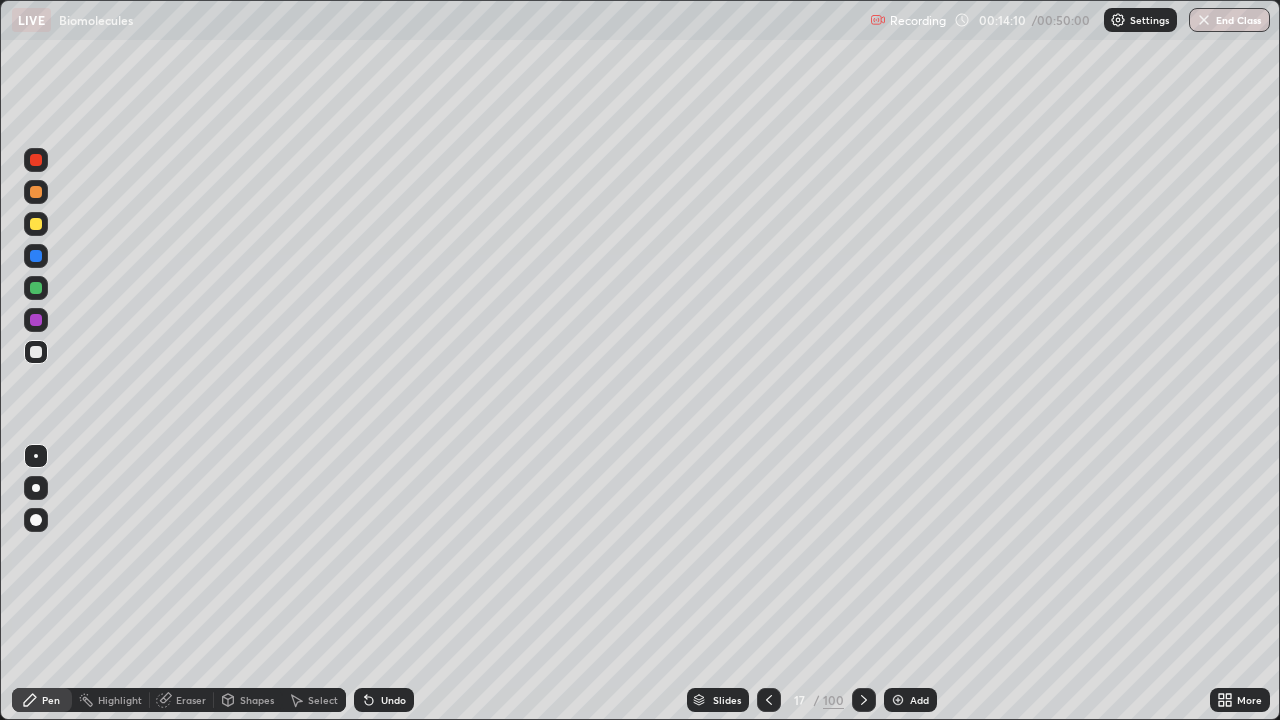 click at bounding box center (36, 320) 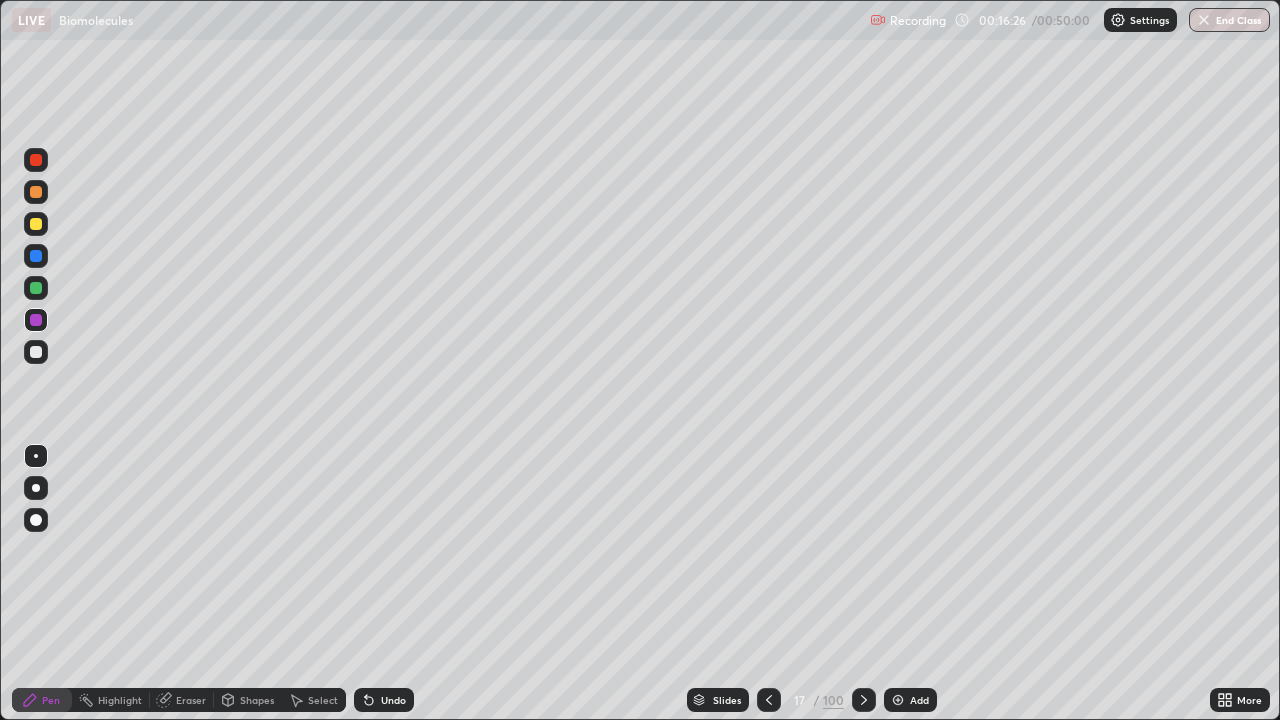 click at bounding box center [36, 352] 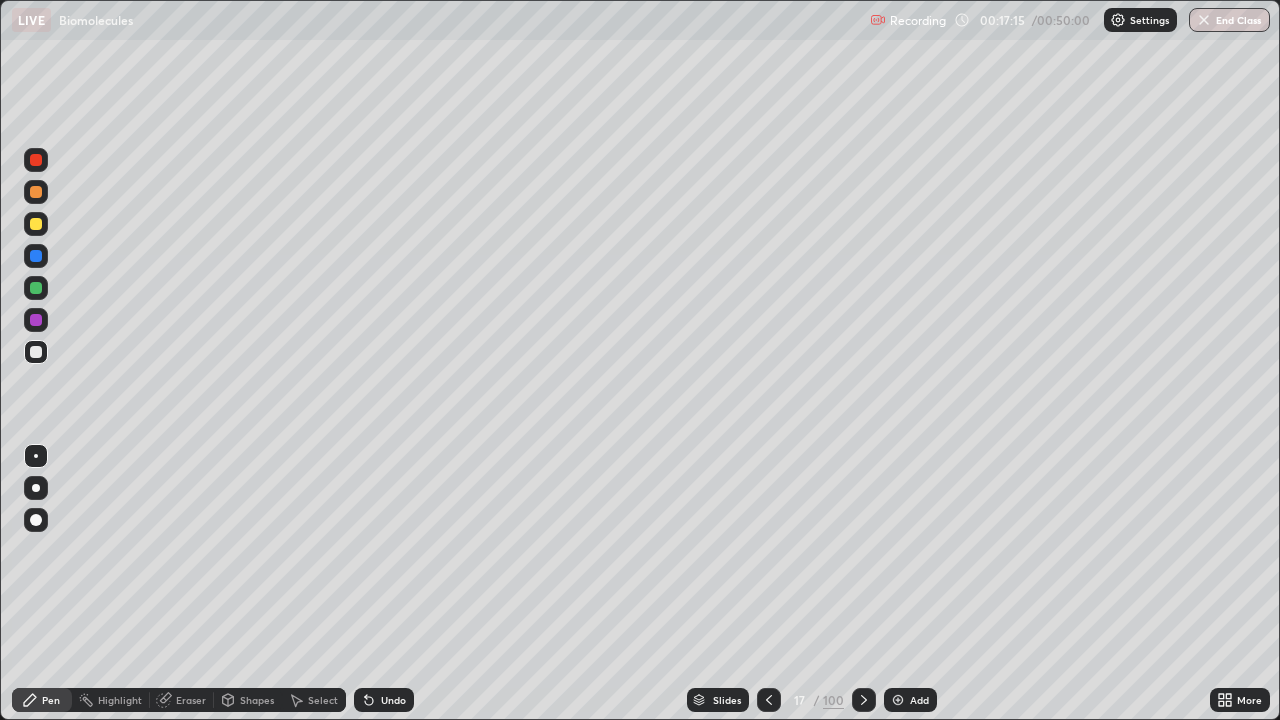 click at bounding box center [36, 288] 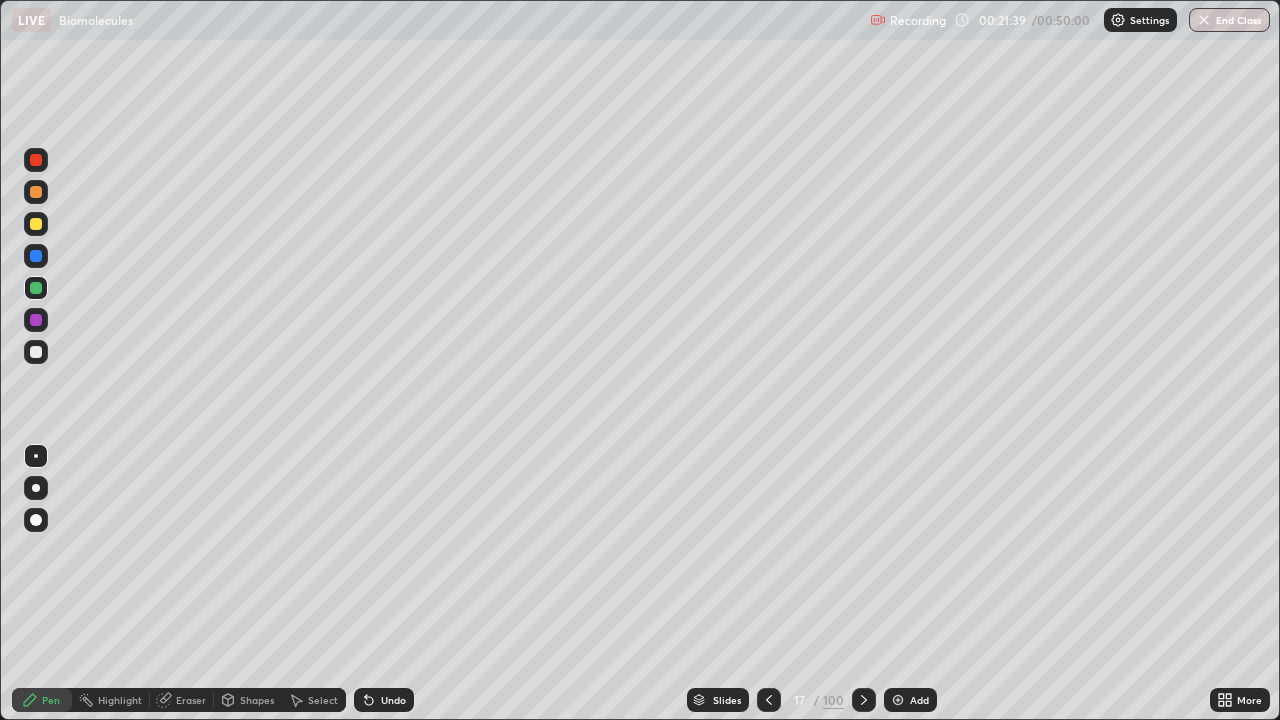 click on "Add" at bounding box center (910, 700) 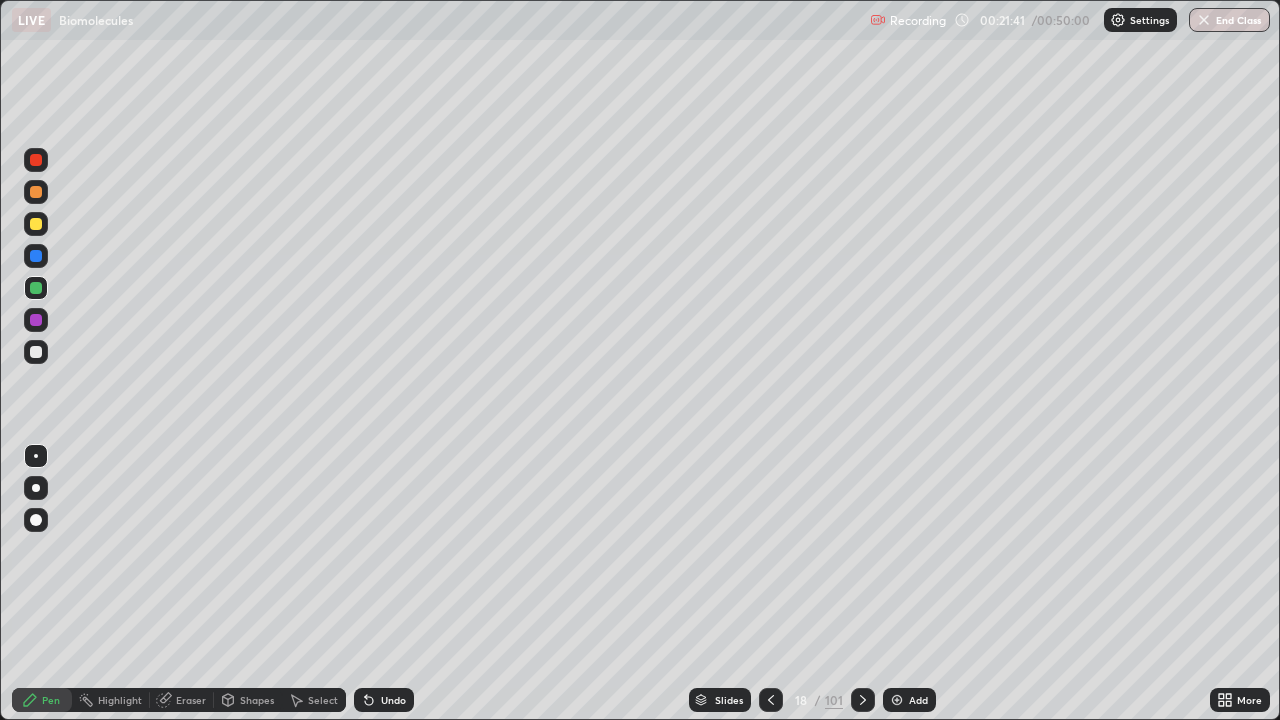 click at bounding box center (36, 224) 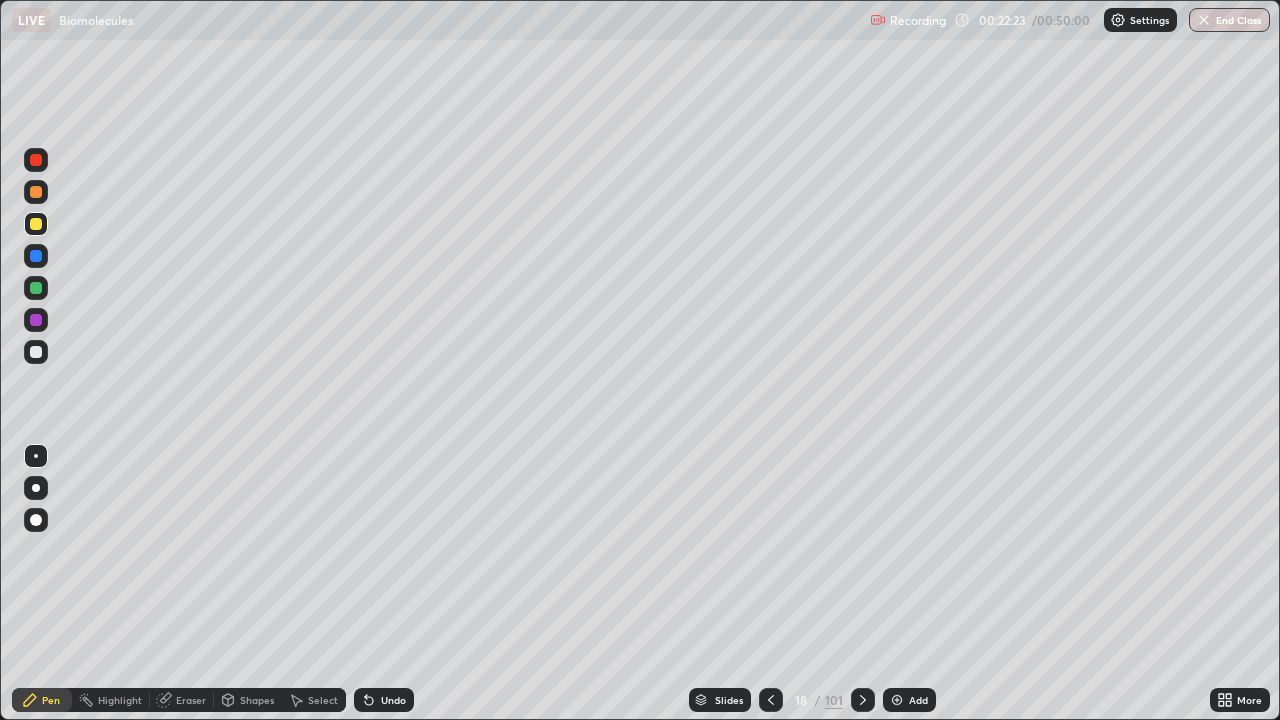 click at bounding box center (36, 352) 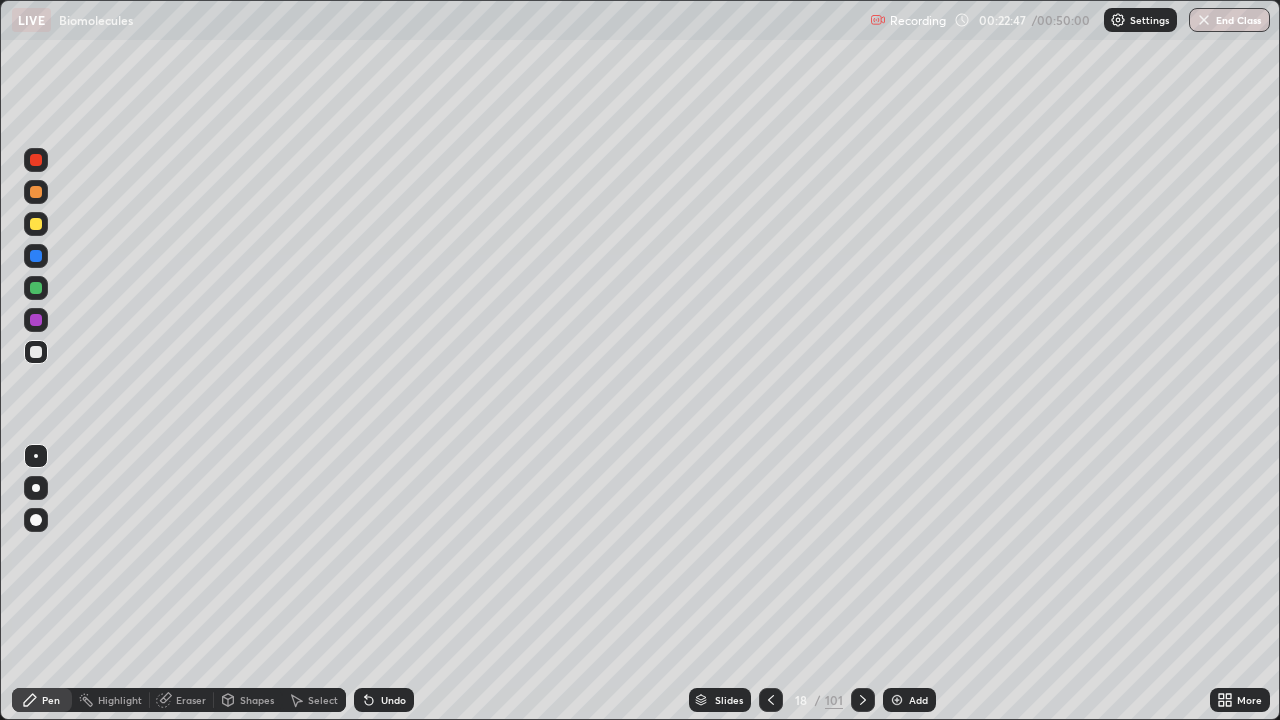 click at bounding box center [36, 288] 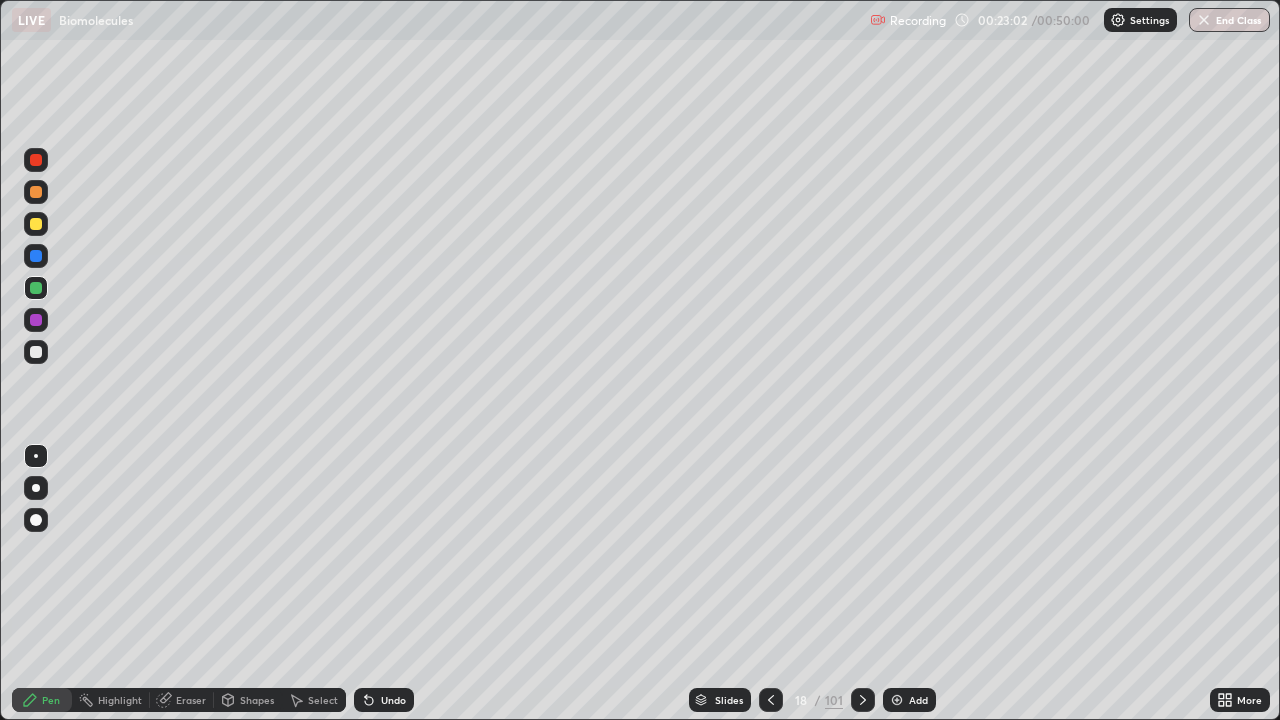 click at bounding box center (36, 352) 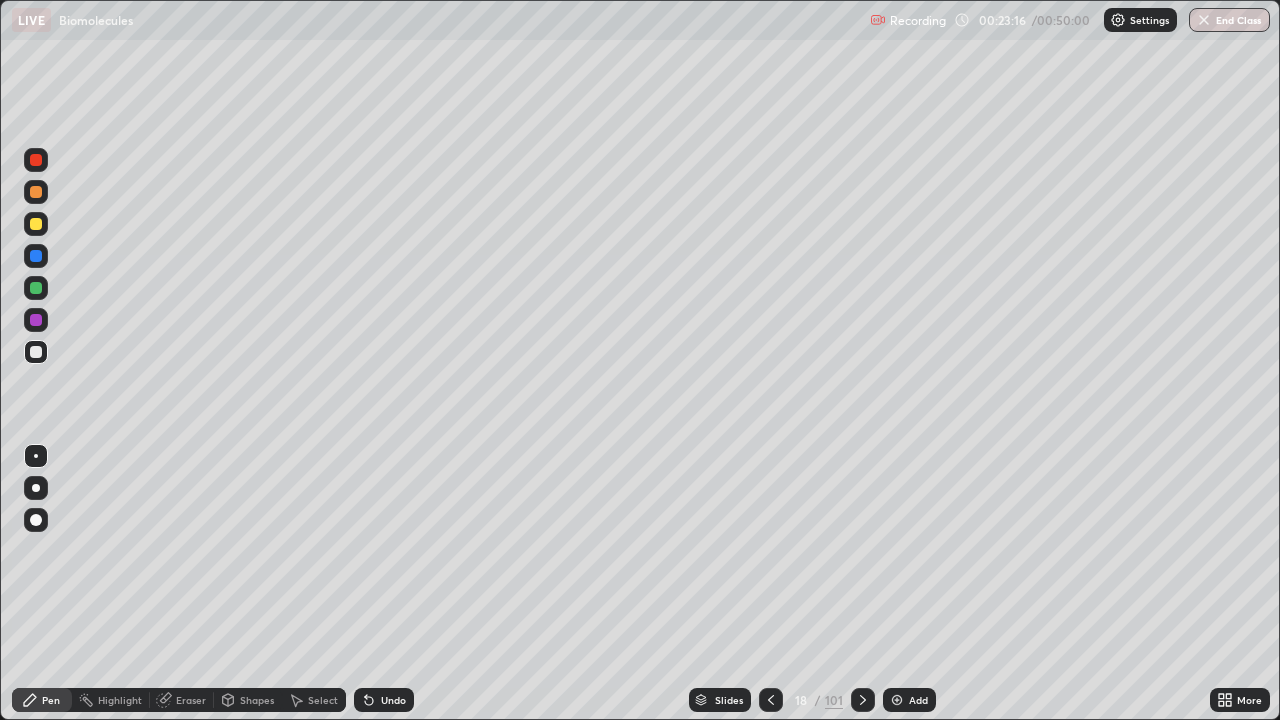 click on "Undo" at bounding box center (384, 700) 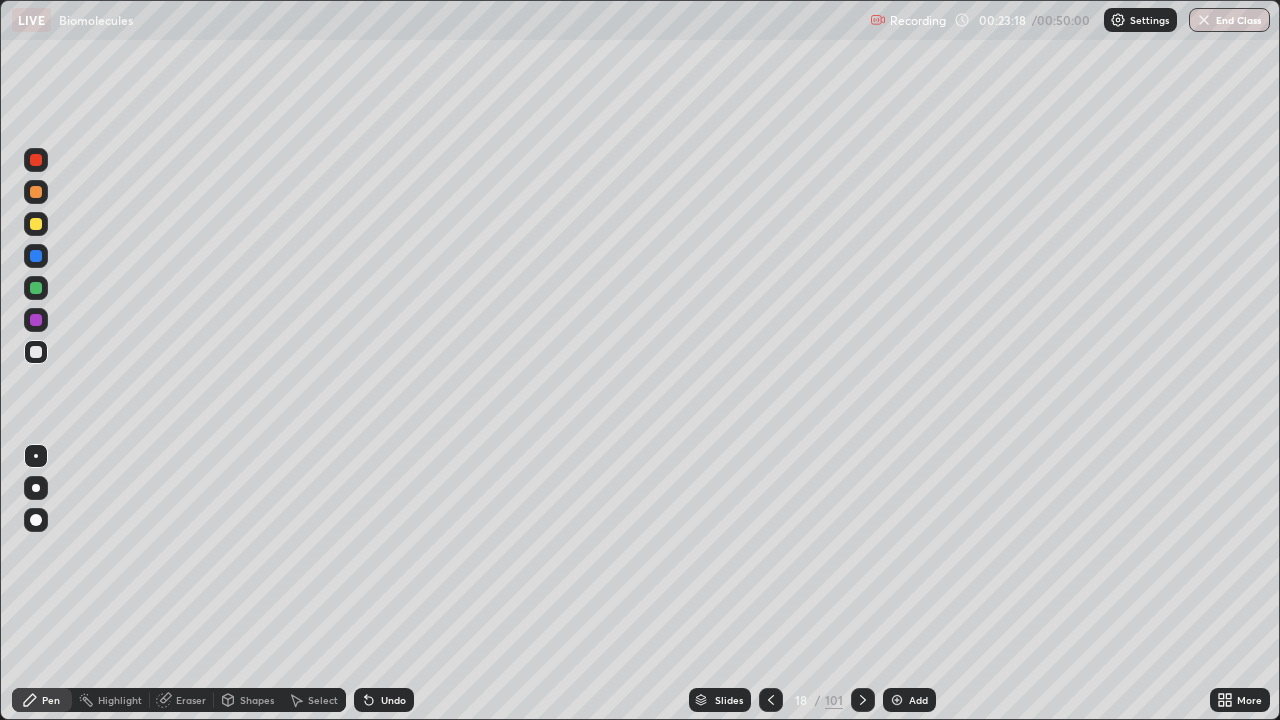 click at bounding box center [36, 224] 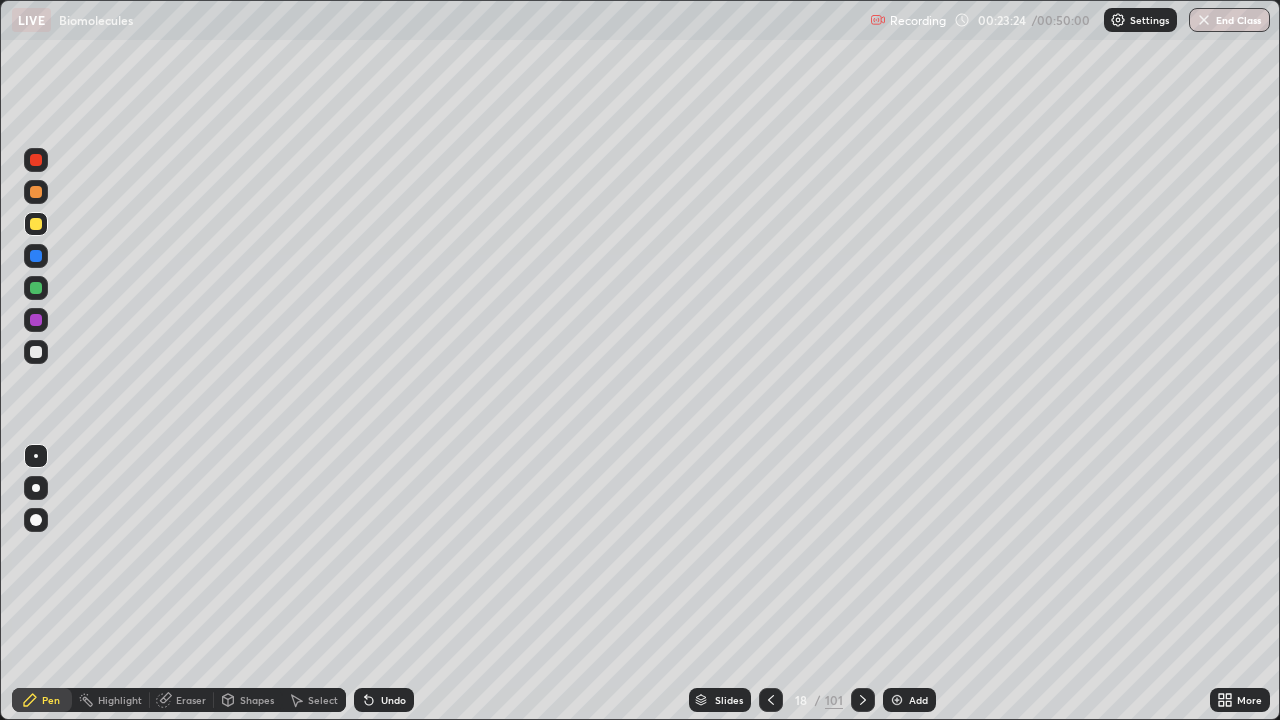 click at bounding box center (36, 352) 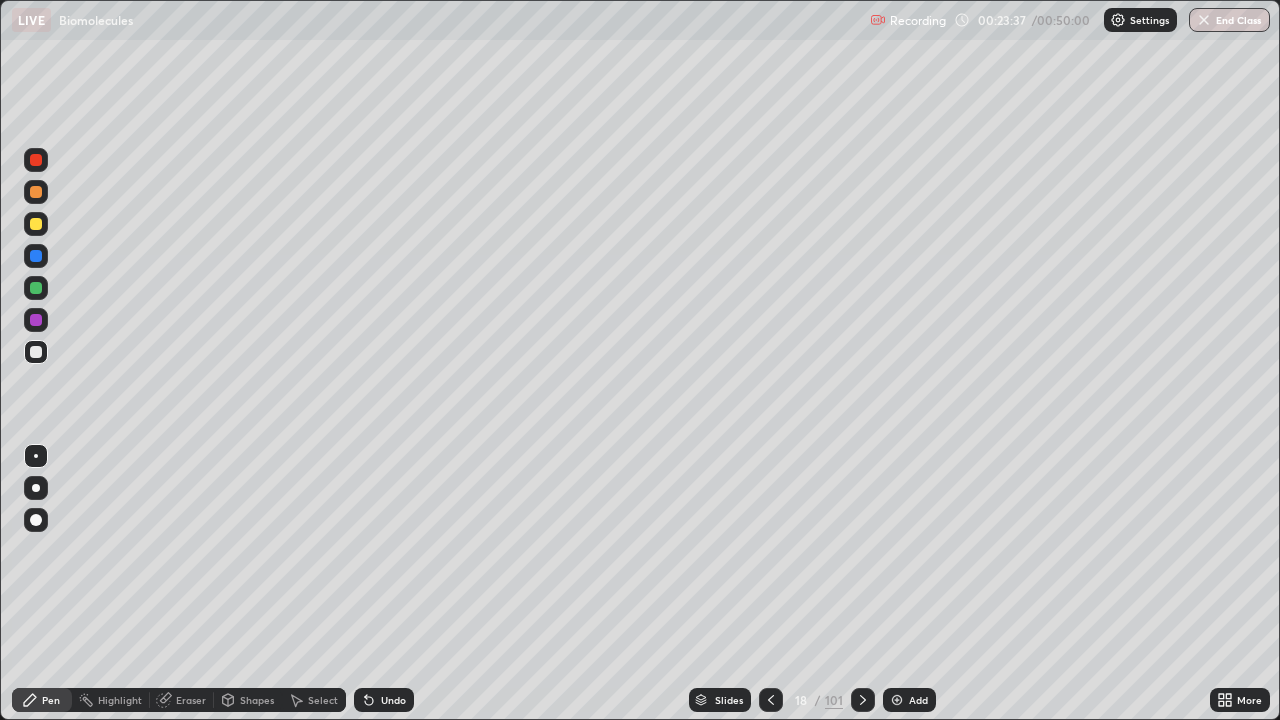click at bounding box center (36, 288) 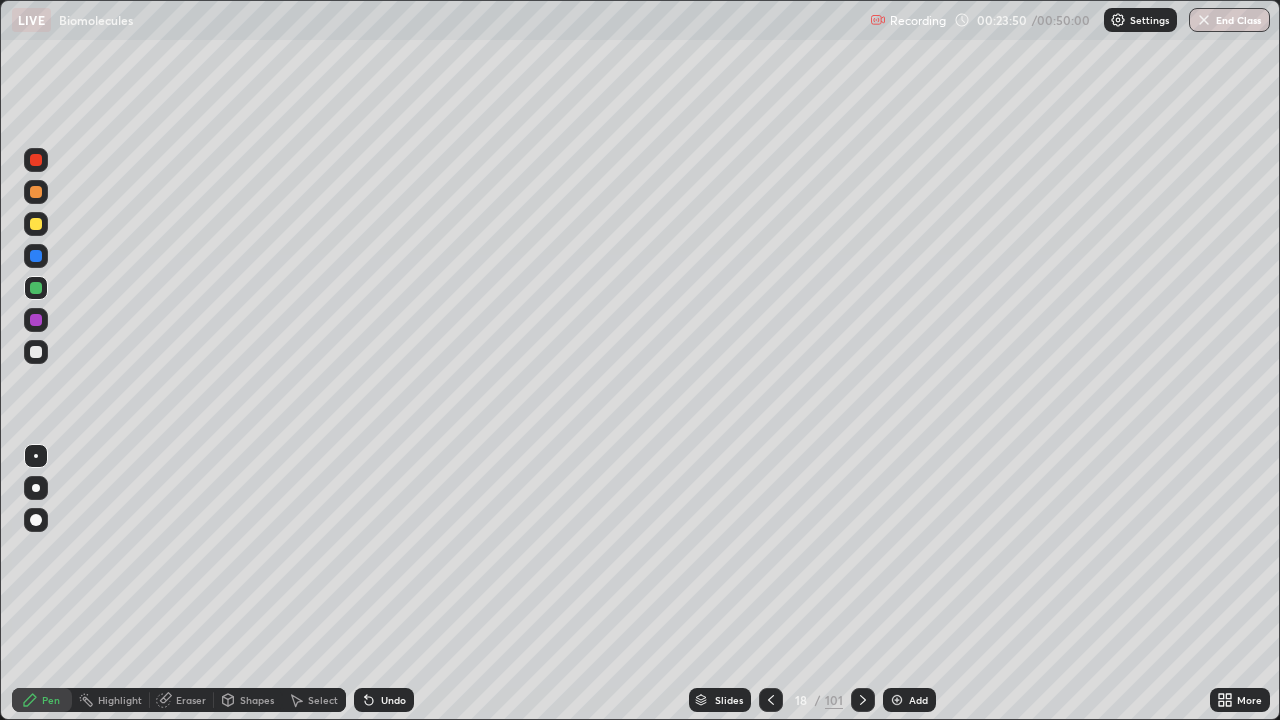 click at bounding box center (36, 320) 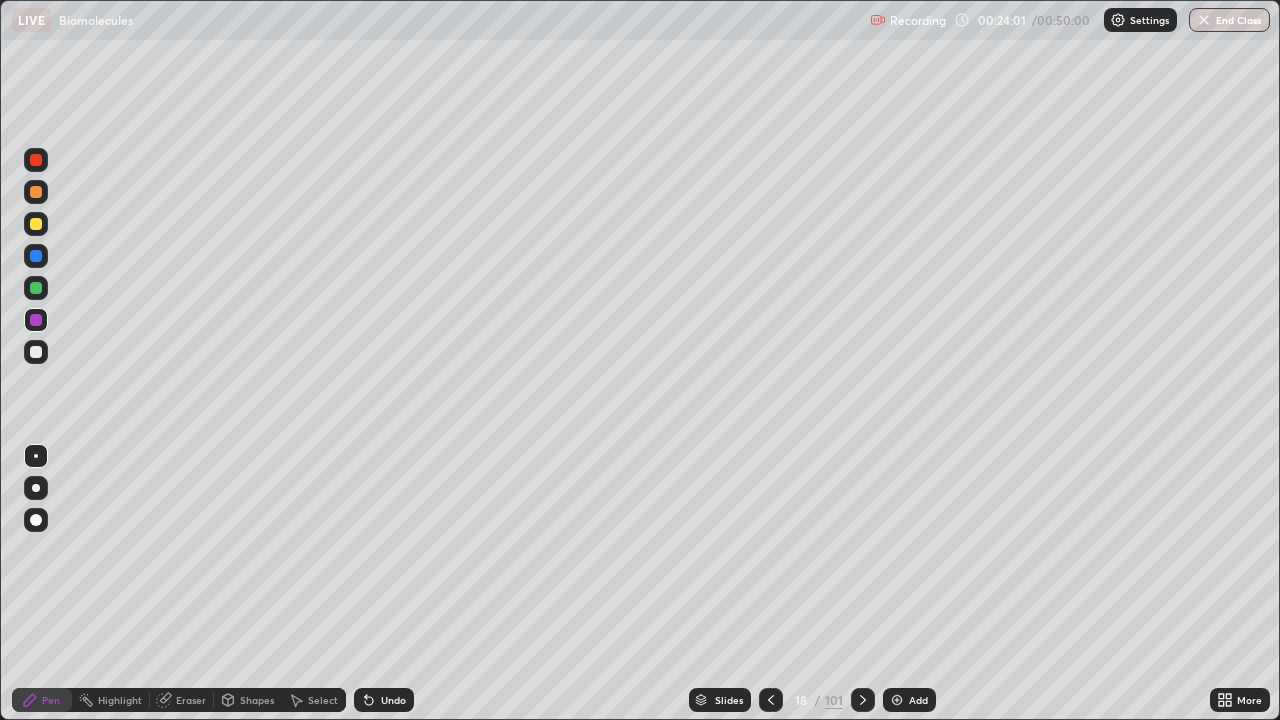 click at bounding box center [36, 288] 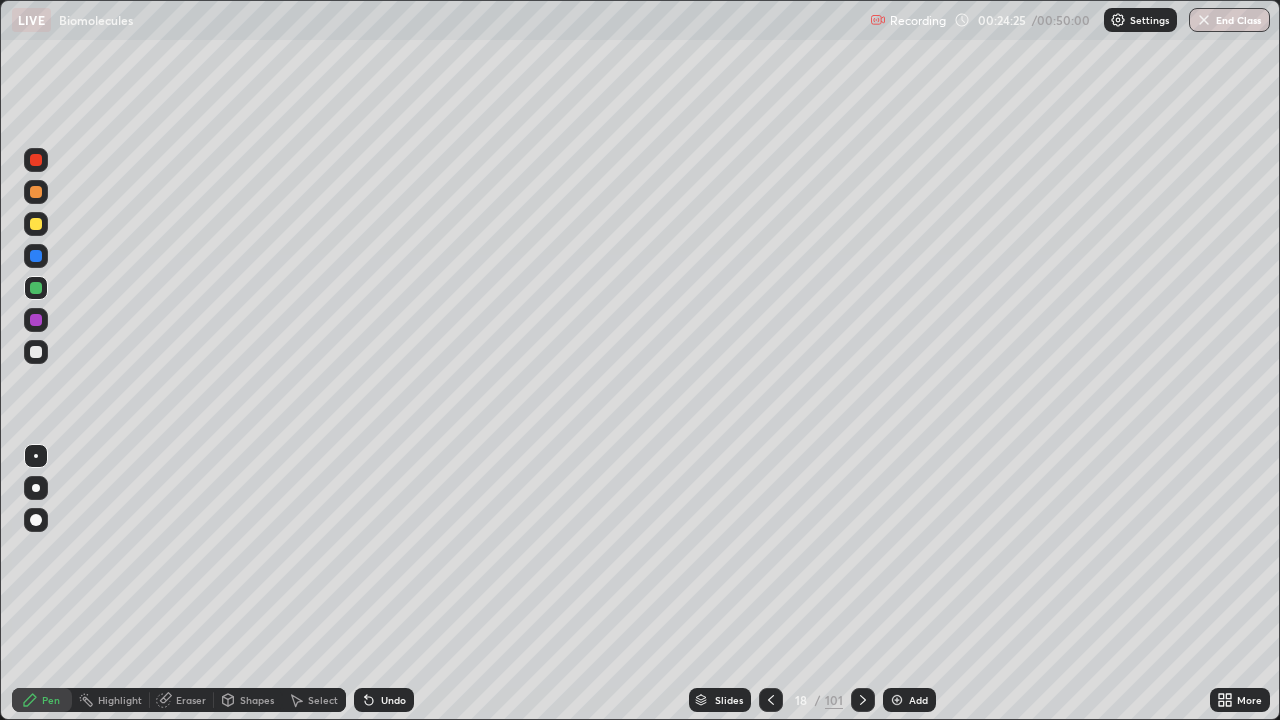 click on "Eraser" at bounding box center (191, 700) 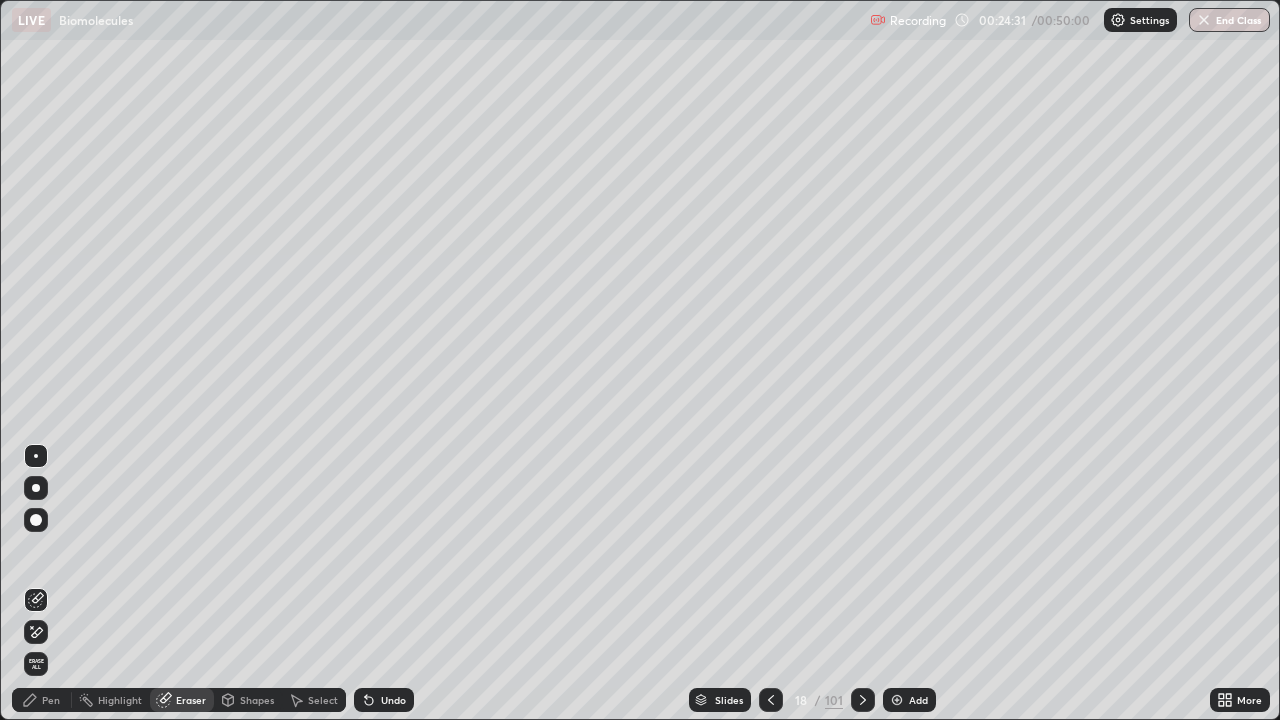 click on "Pen" at bounding box center (42, 700) 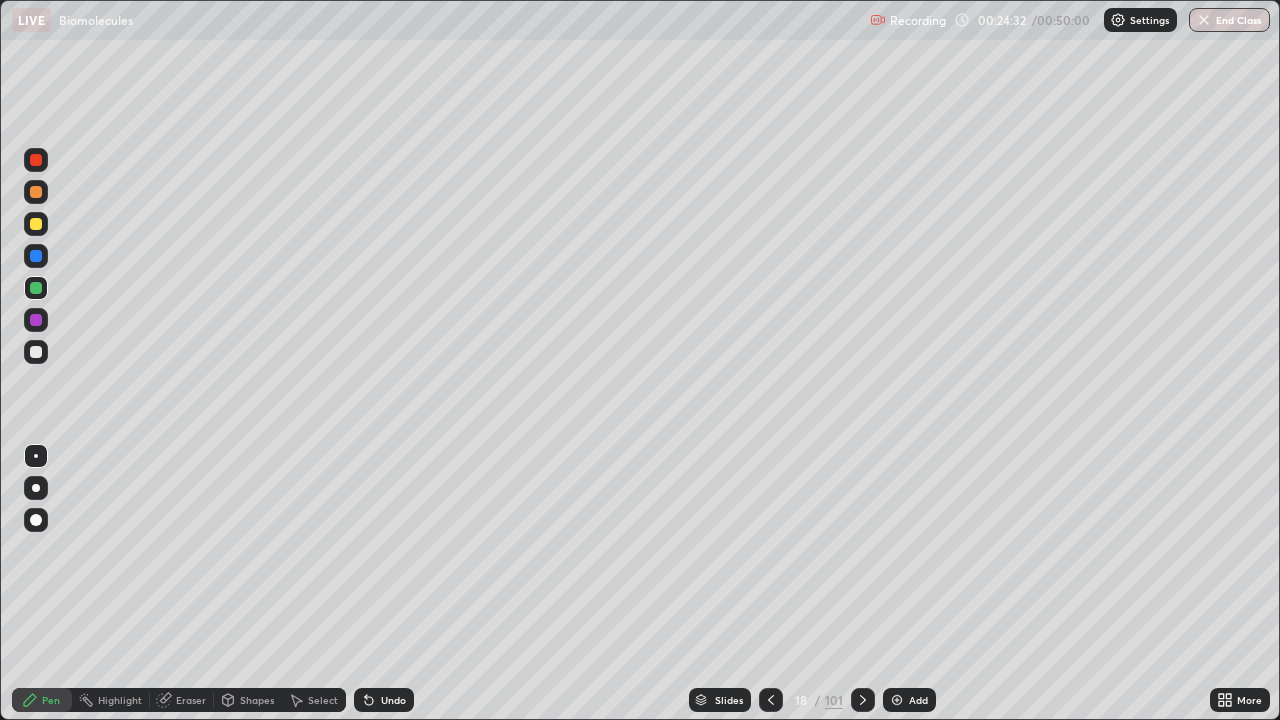 click at bounding box center (36, 224) 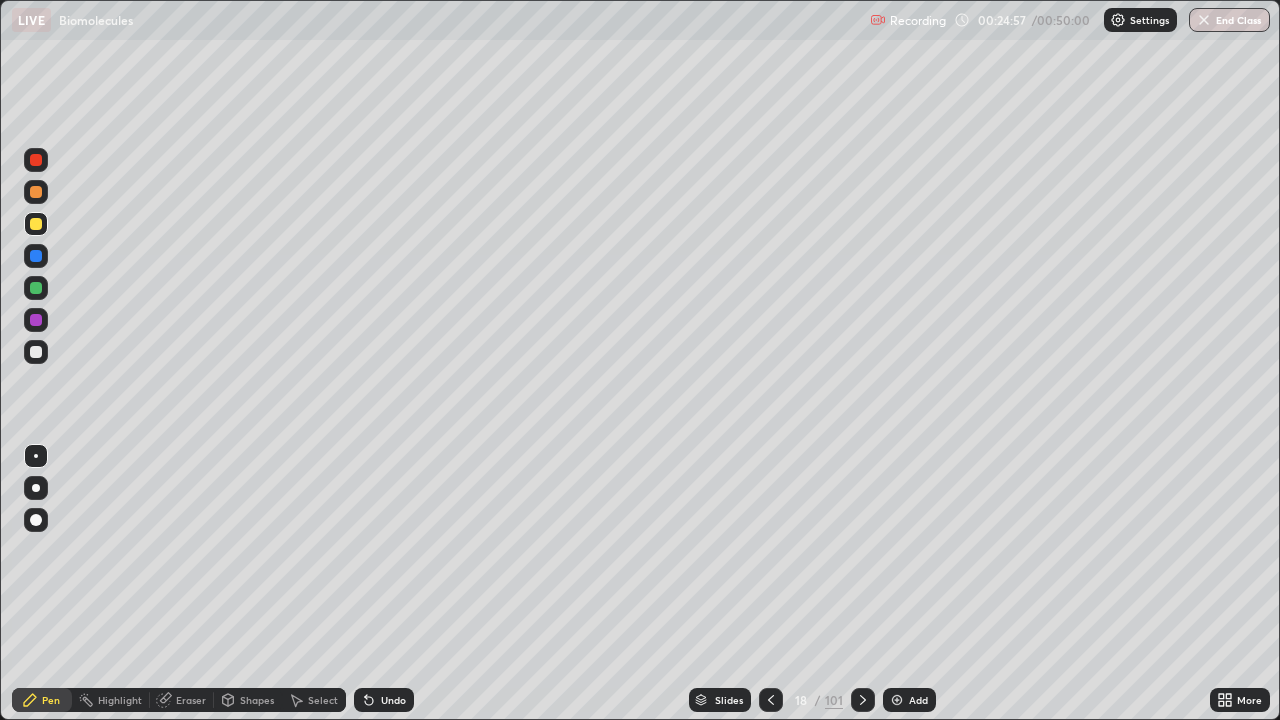 click at bounding box center [36, 288] 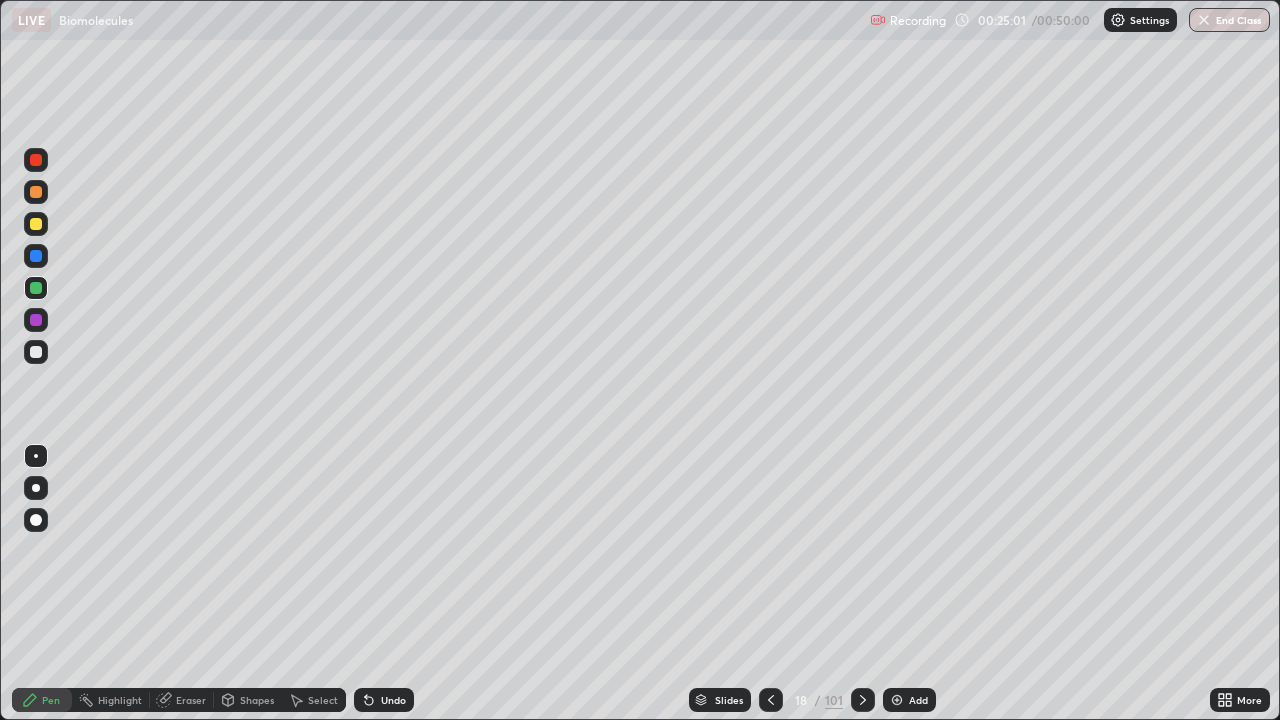 click at bounding box center (36, 320) 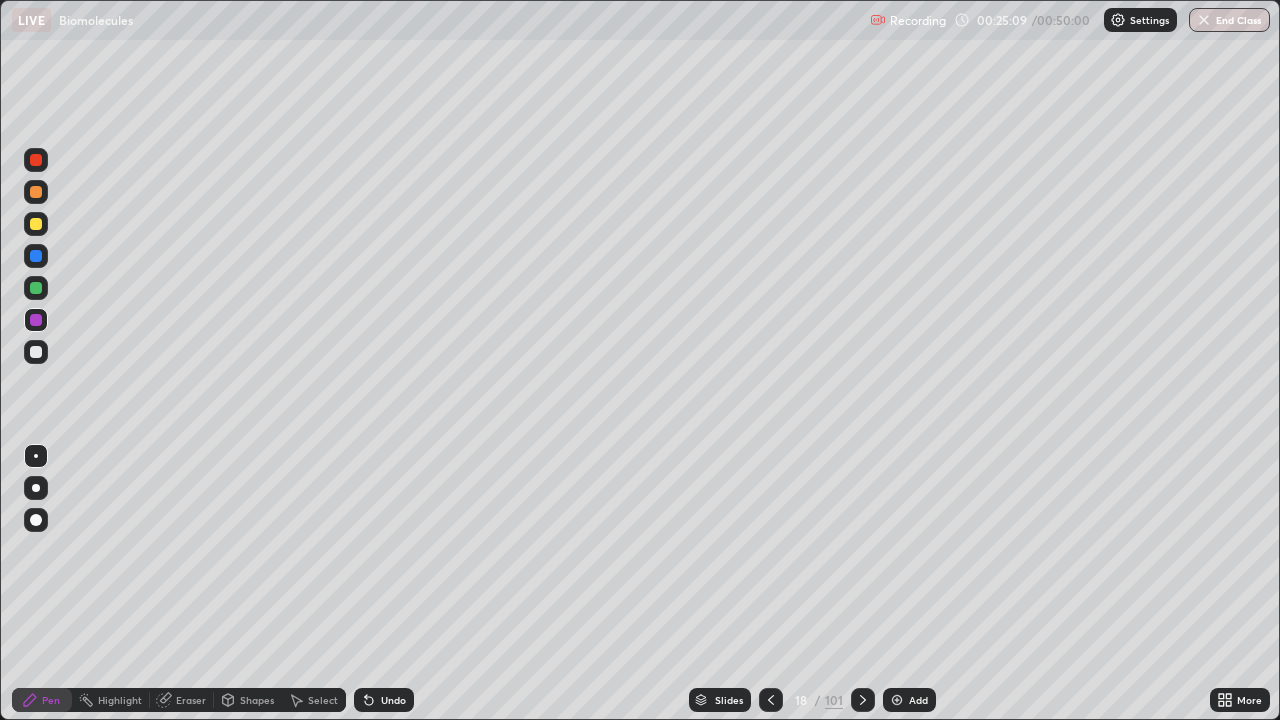 click on "Eraser" at bounding box center [191, 700] 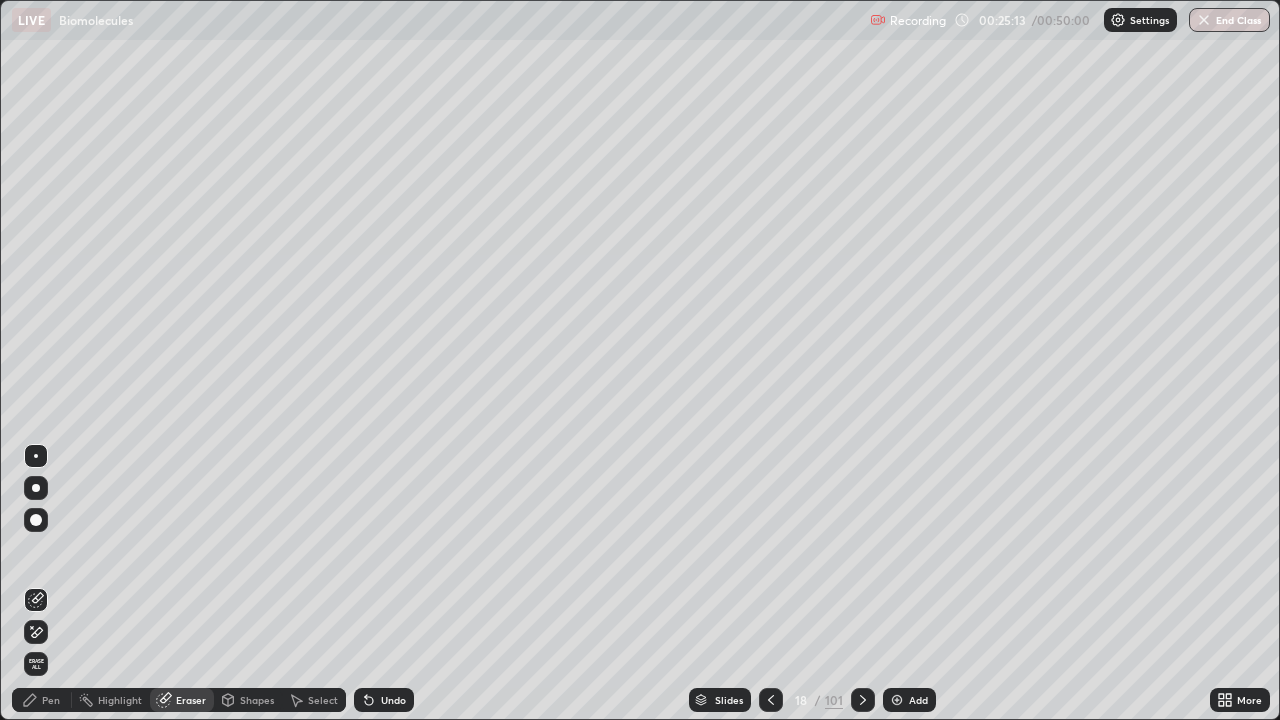 click on "Pen" at bounding box center [51, 700] 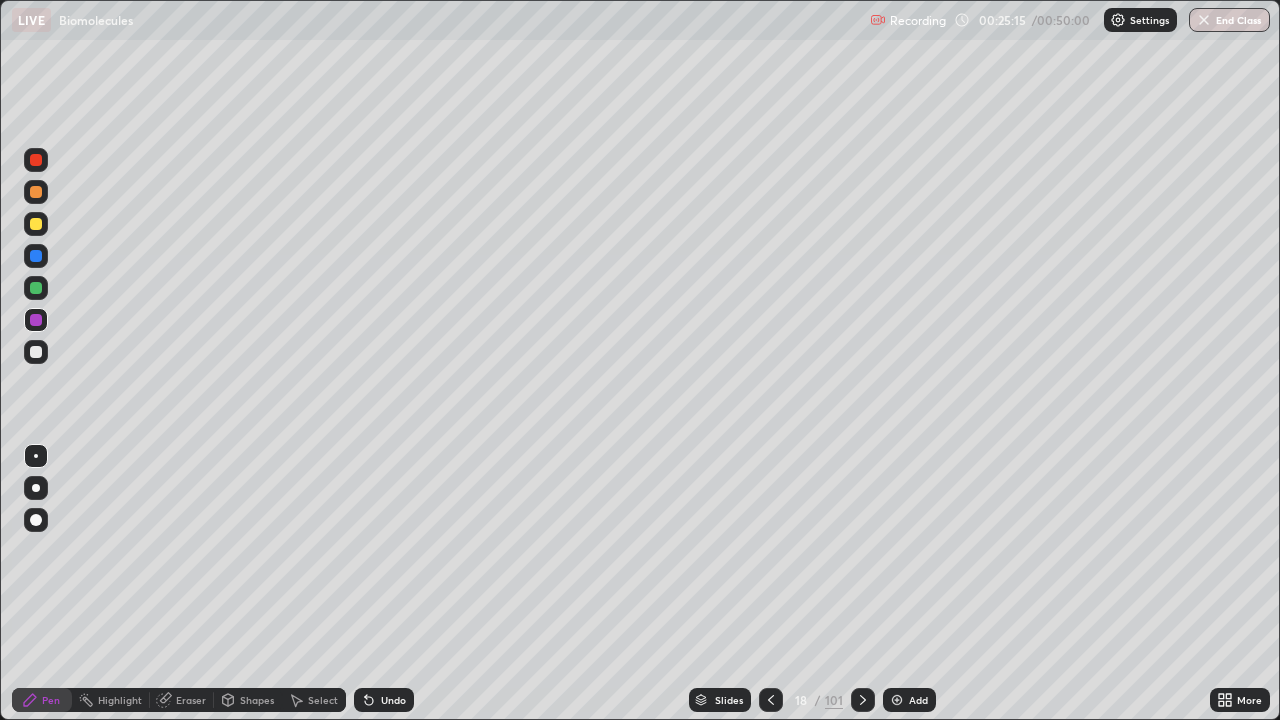 click at bounding box center [36, 224] 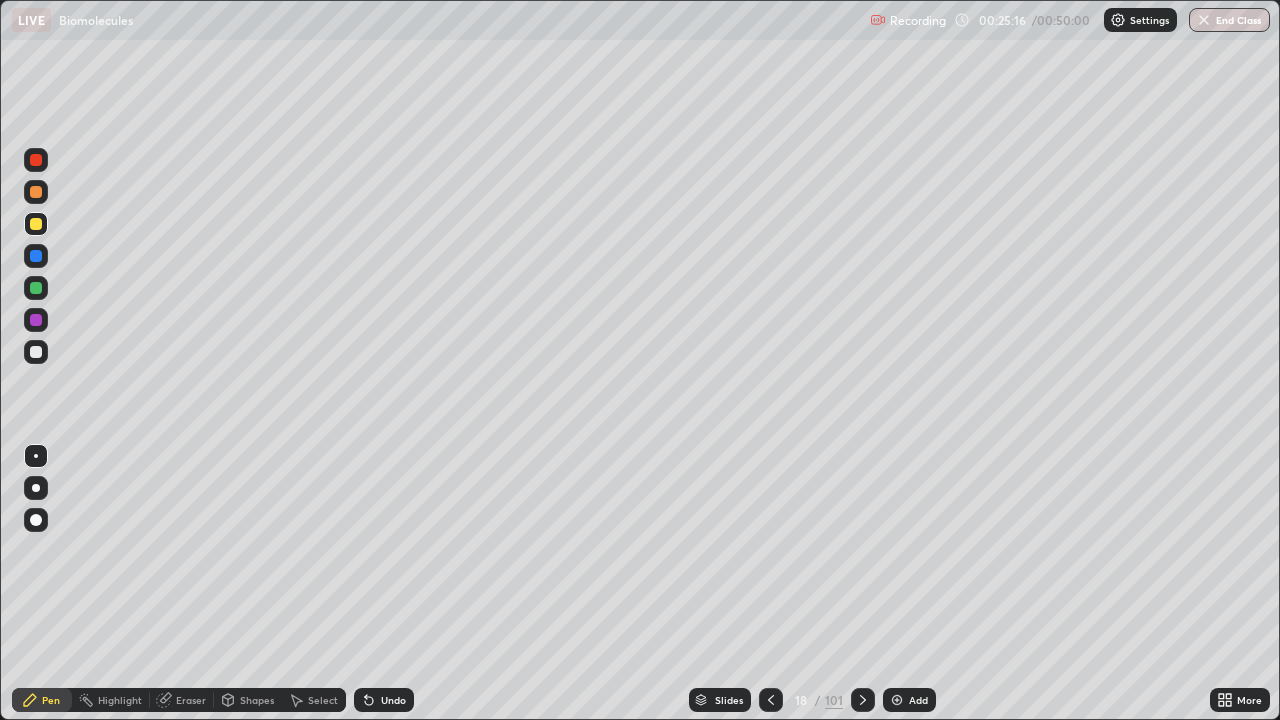 click at bounding box center [36, 520] 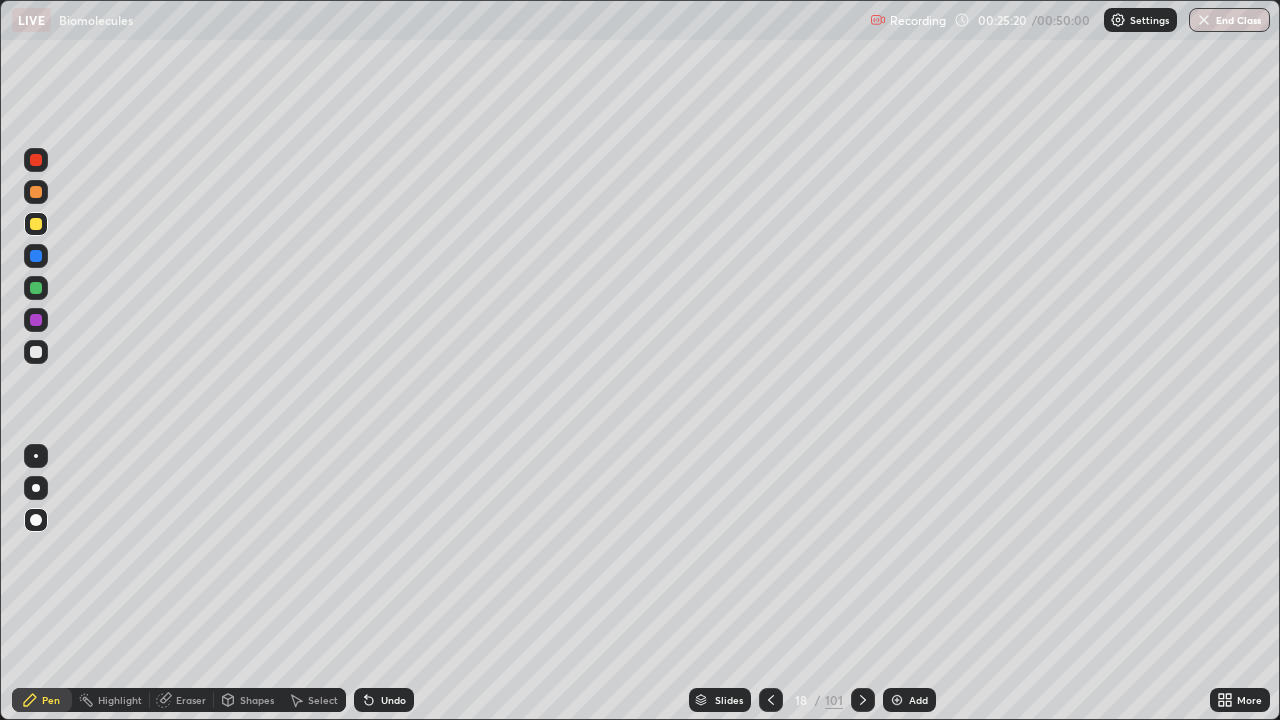 click at bounding box center [36, 456] 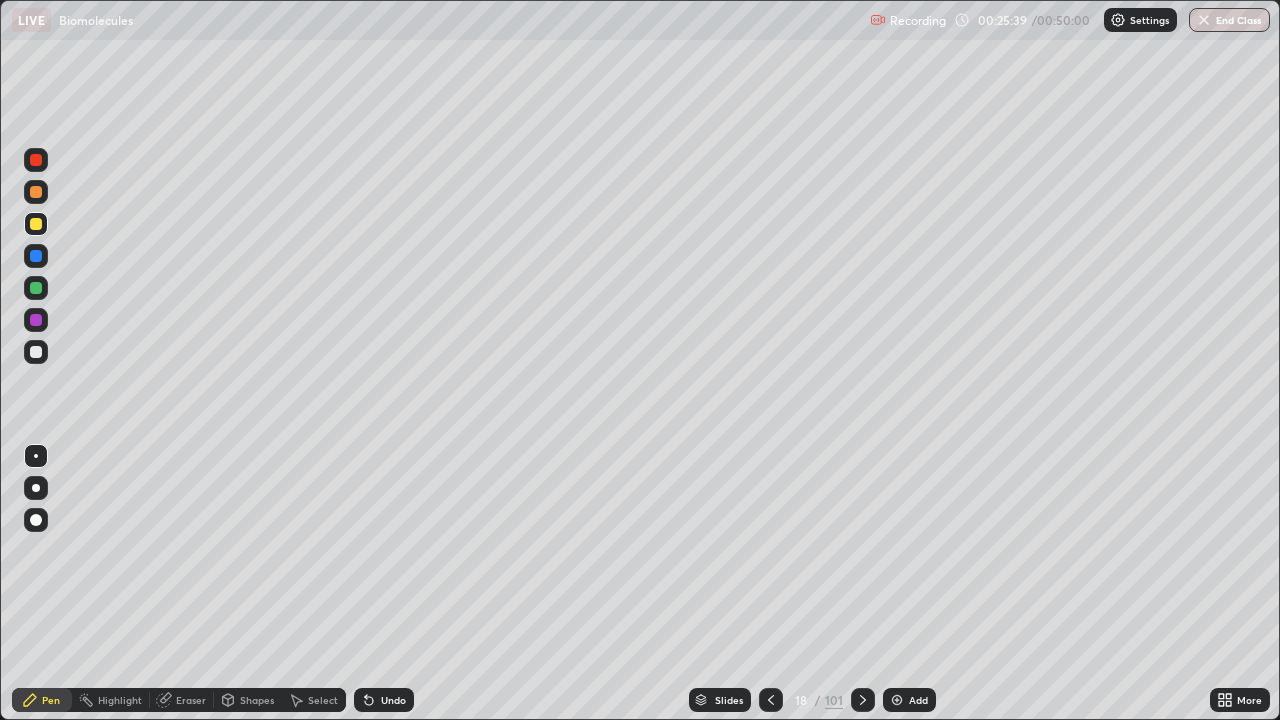 click at bounding box center (36, 320) 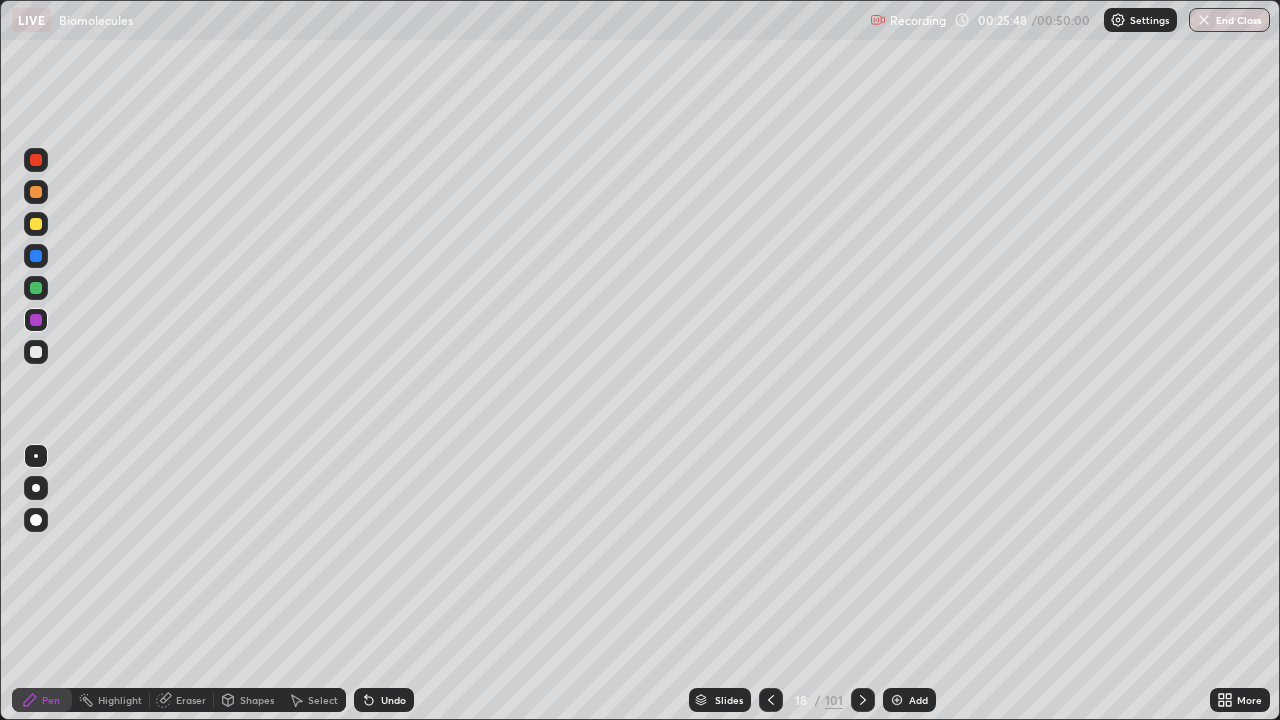 click on "Eraser" at bounding box center (191, 700) 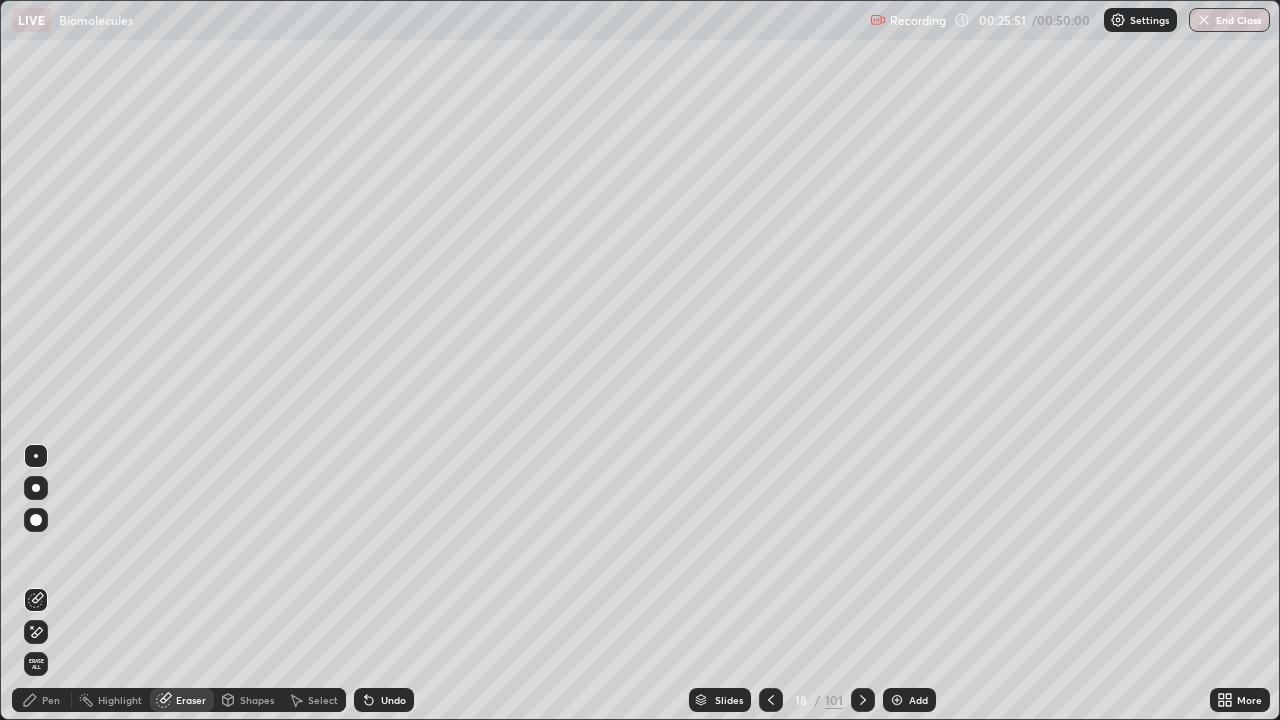 click on "Pen" at bounding box center (42, 700) 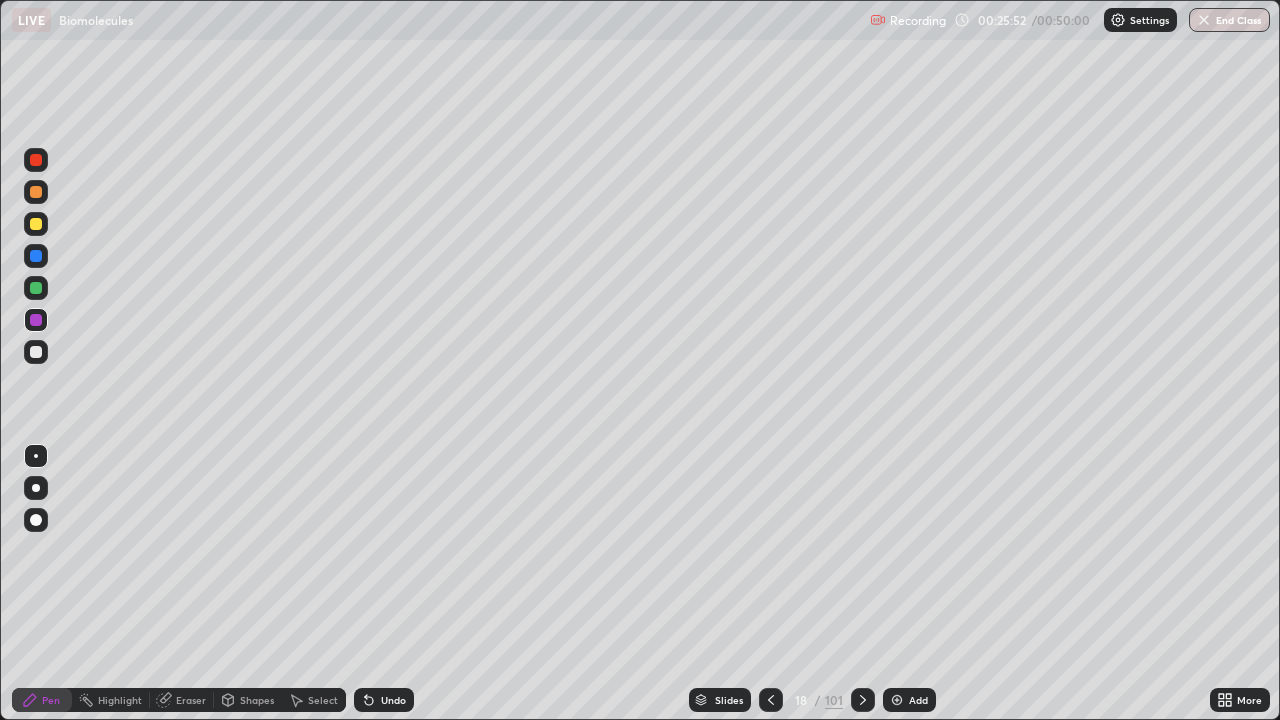 click at bounding box center (36, 224) 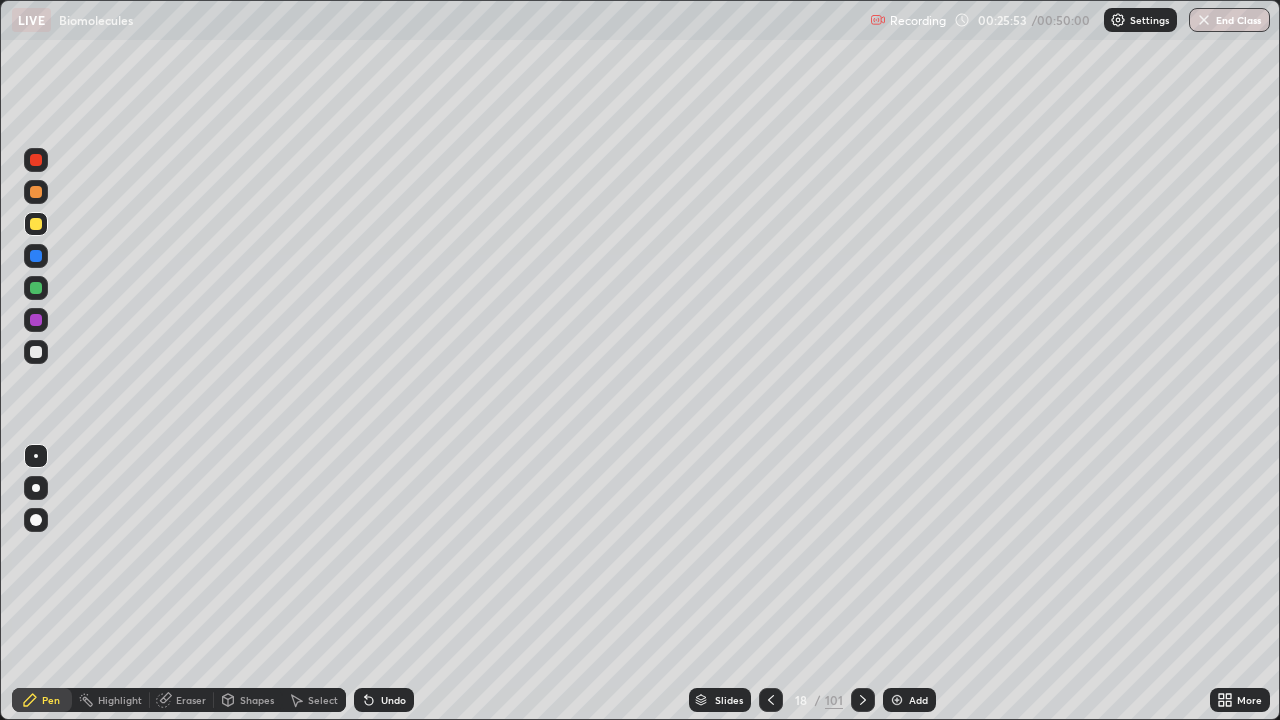 click at bounding box center (36, 192) 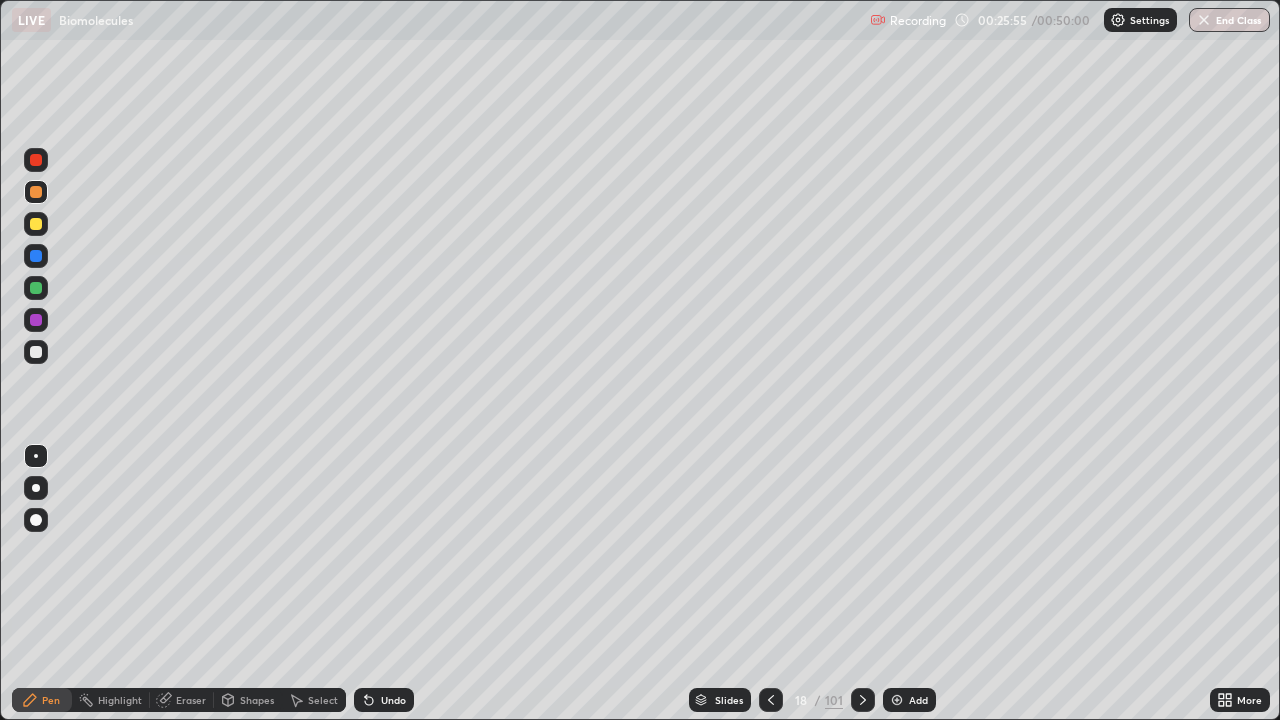 click at bounding box center (36, 224) 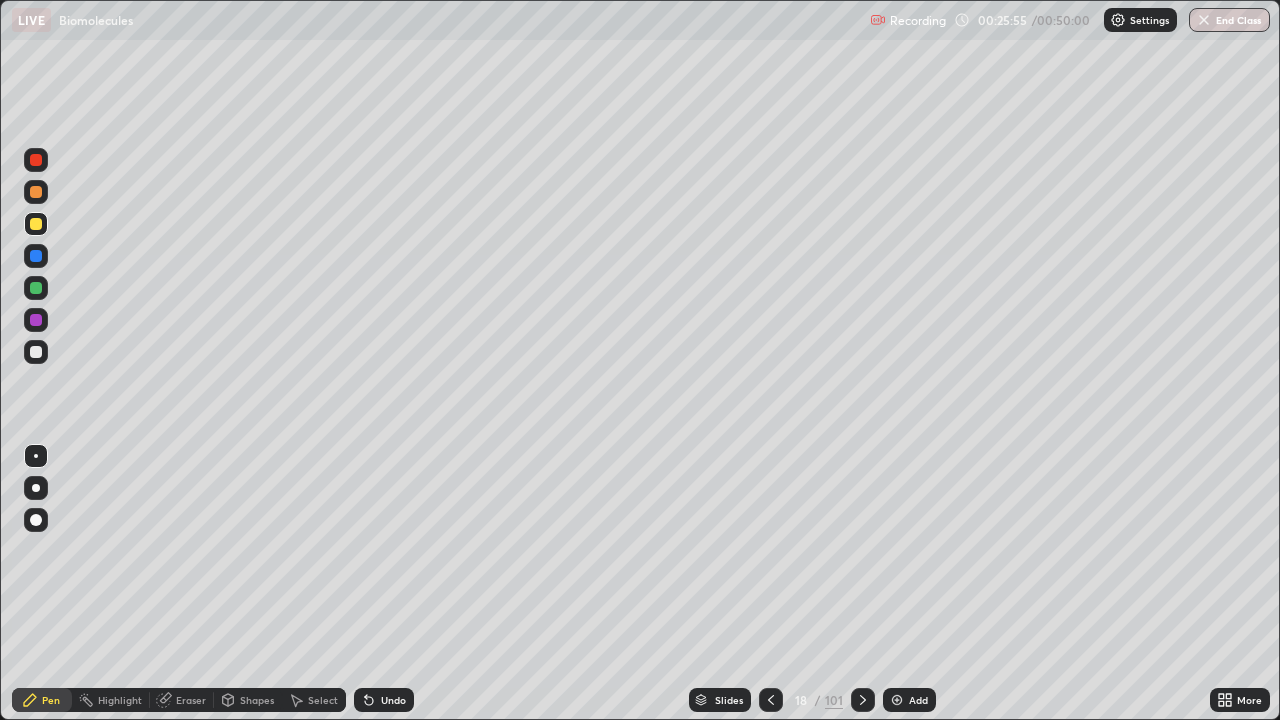 click at bounding box center (36, 520) 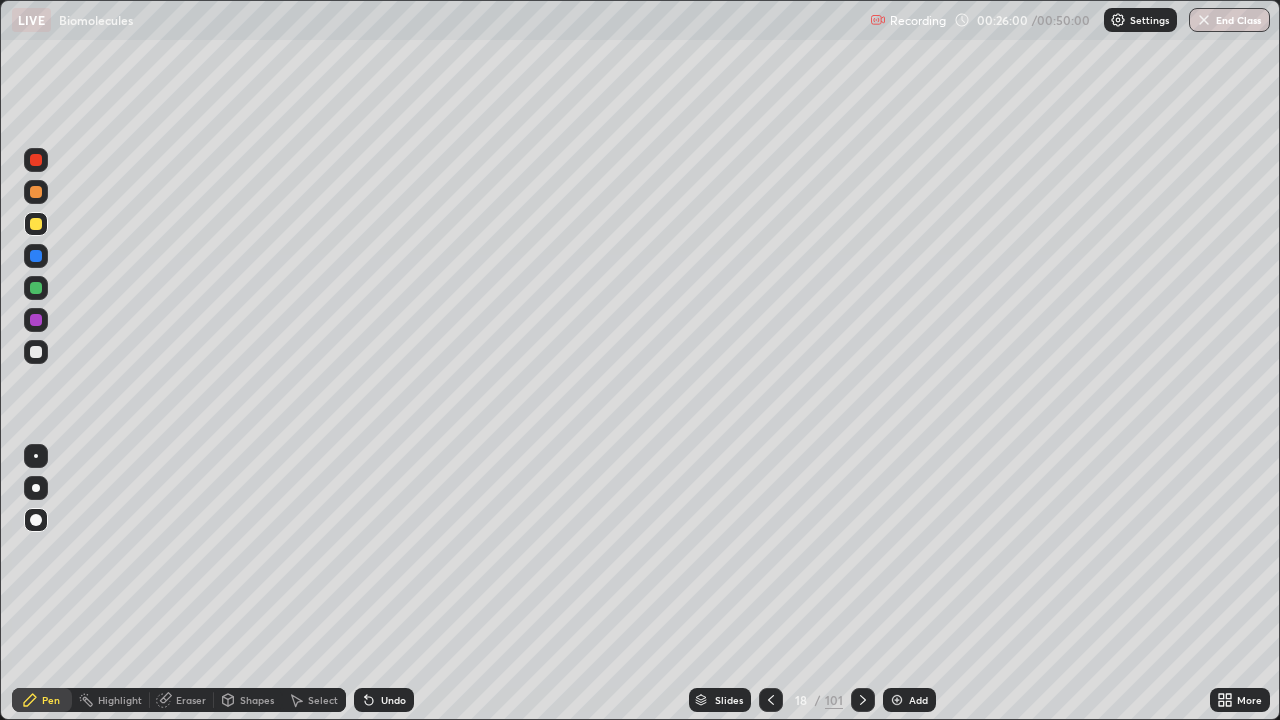click at bounding box center (36, 456) 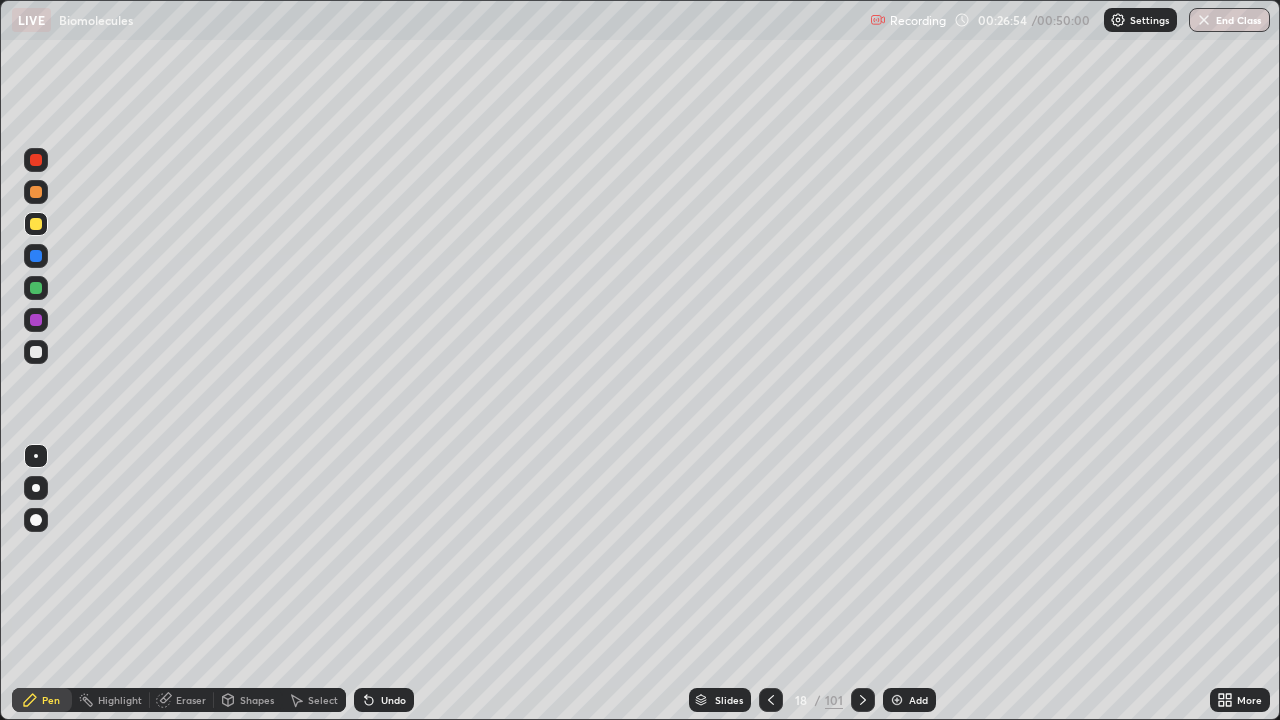 click on "Shapes" at bounding box center [248, 700] 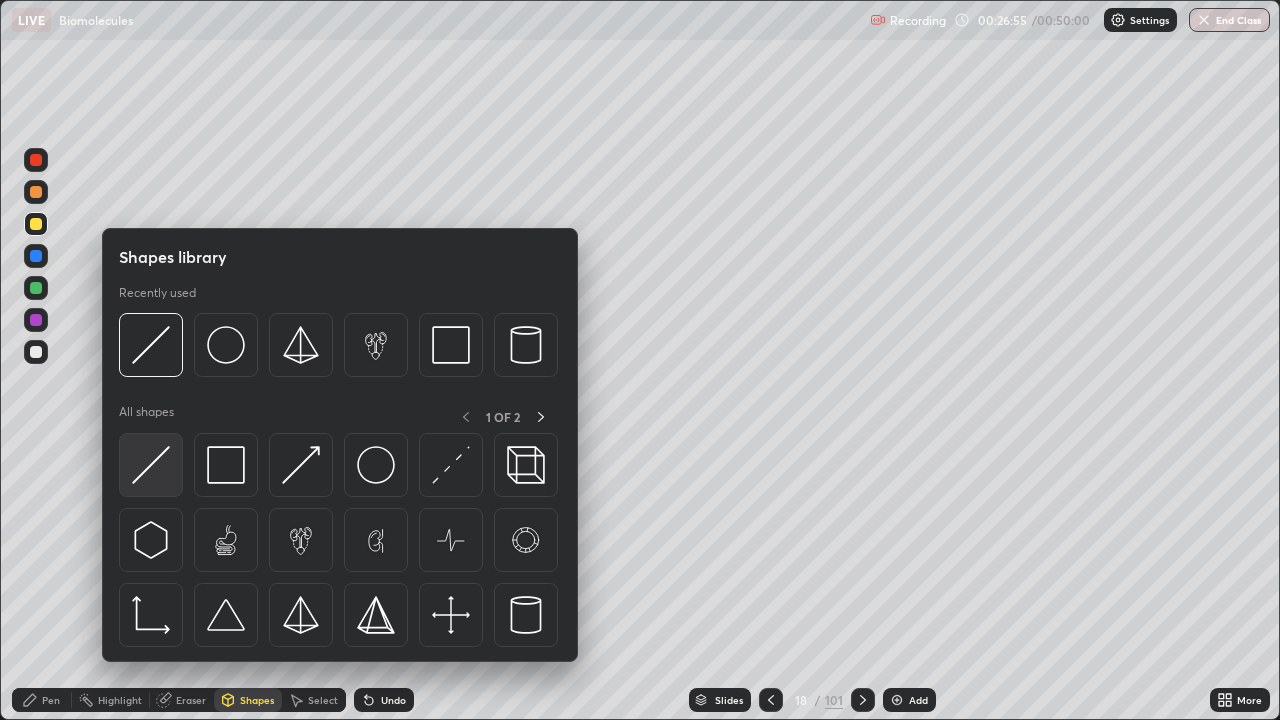 click at bounding box center [151, 465] 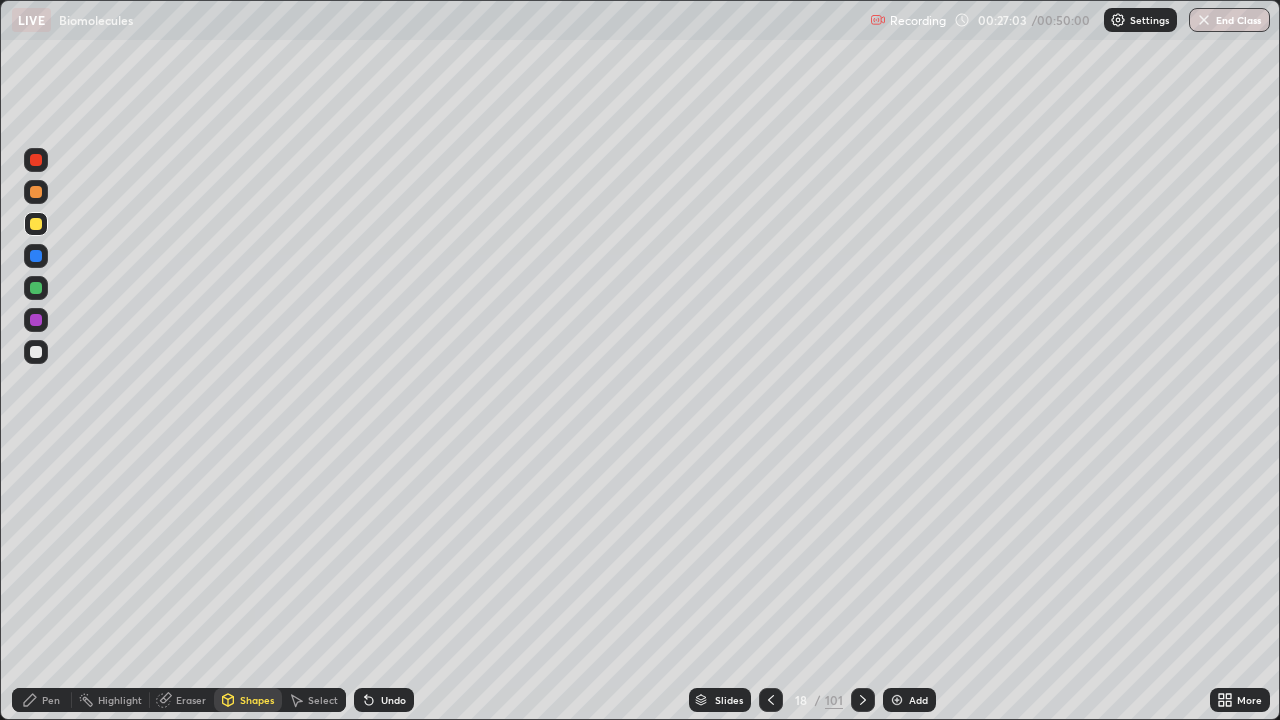click on "Undo" at bounding box center [393, 700] 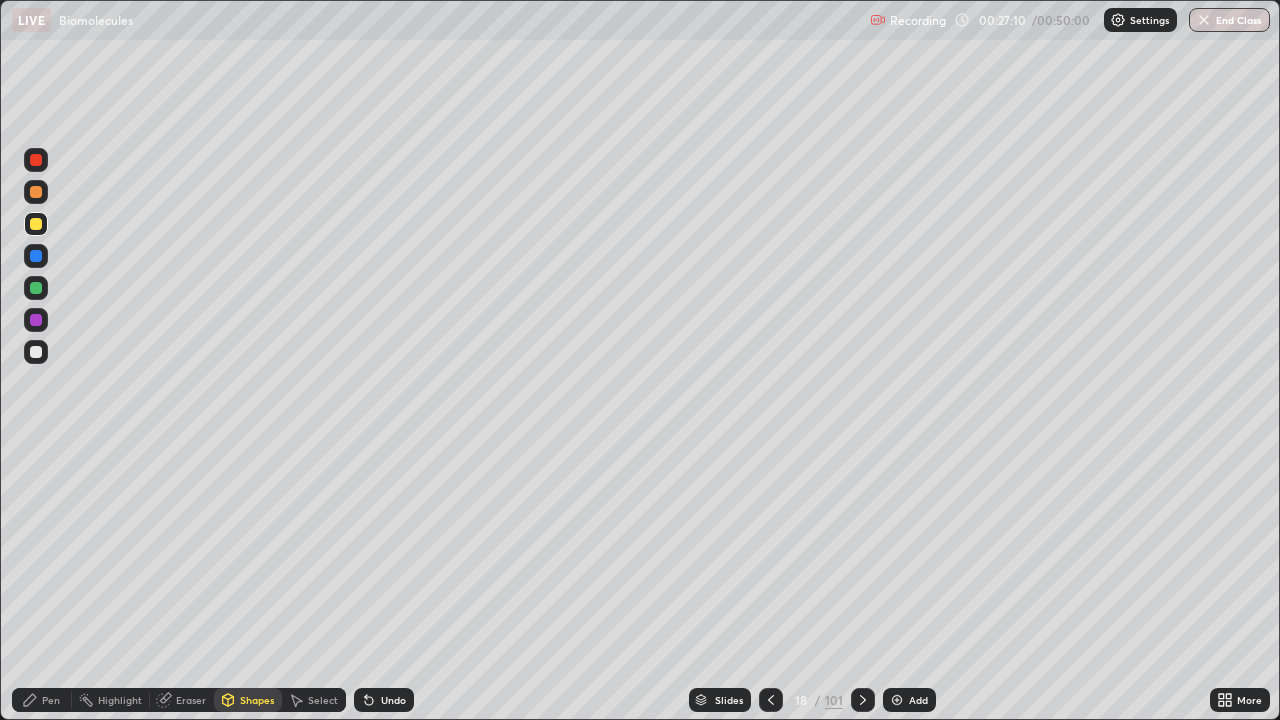 click on "Pen" at bounding box center (42, 700) 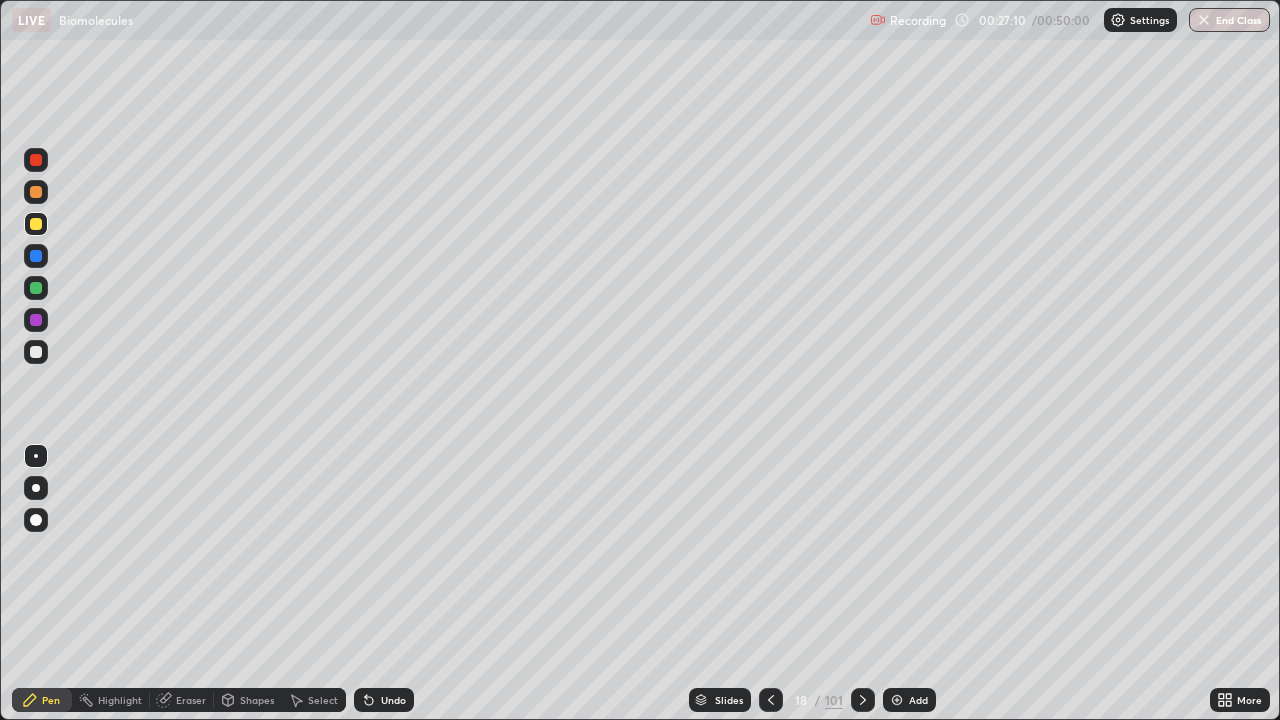 click on "Pen" at bounding box center (42, 700) 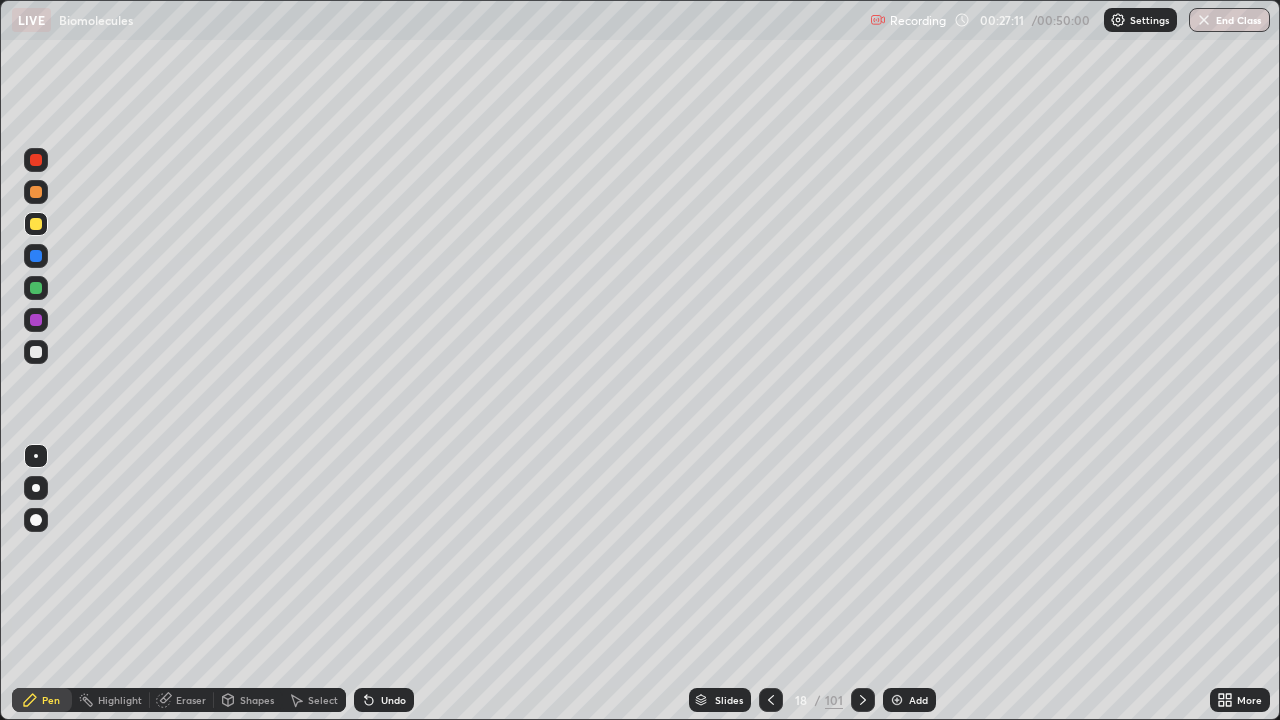 click at bounding box center (36, 288) 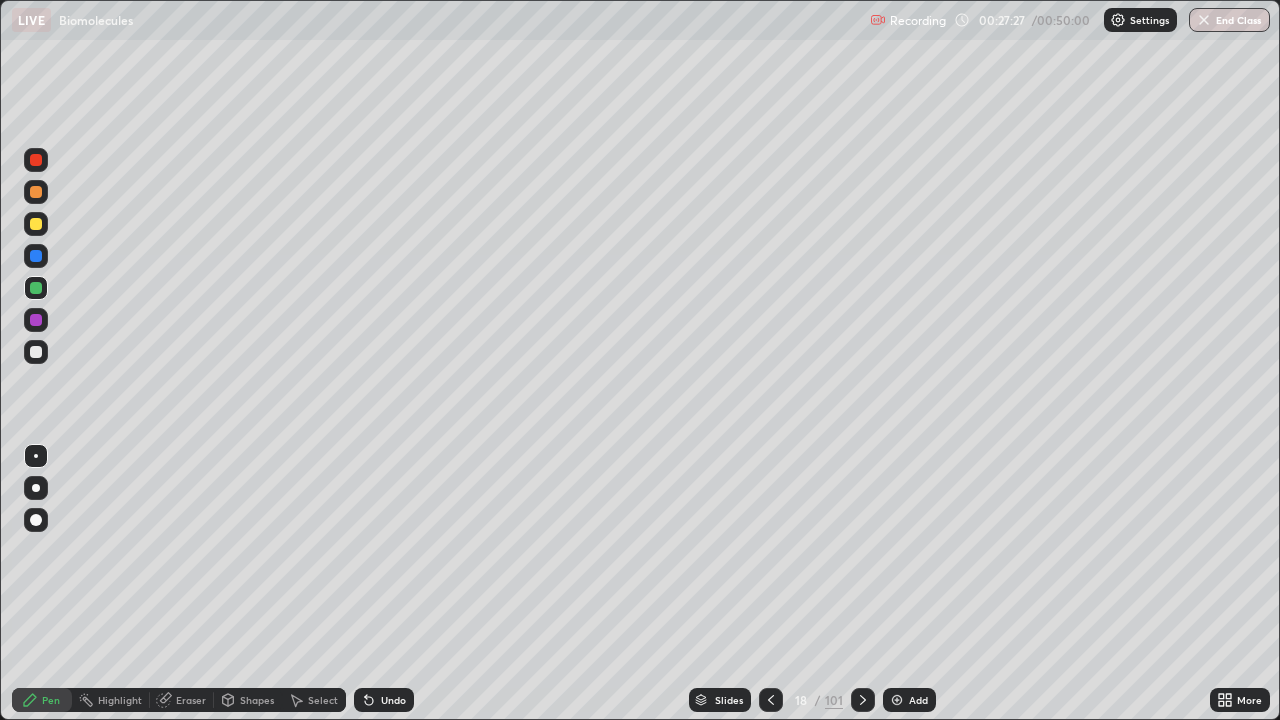 click at bounding box center [36, 352] 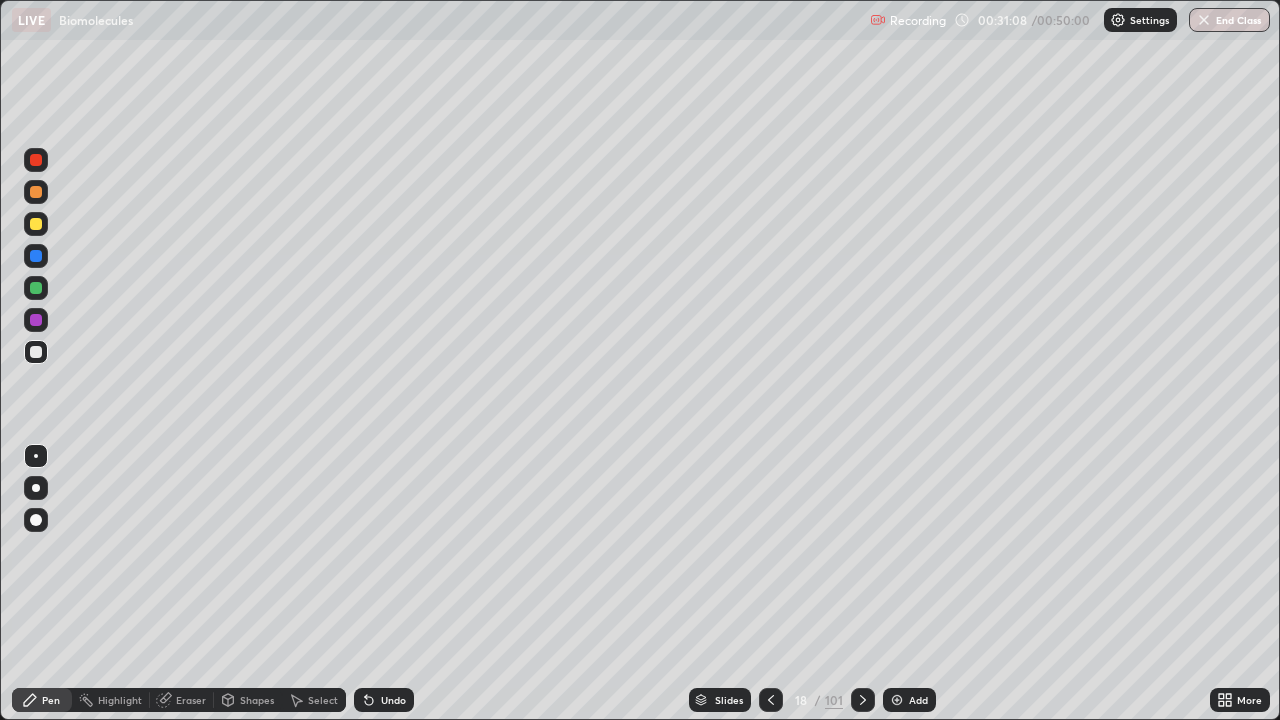 click on "Add" at bounding box center [909, 700] 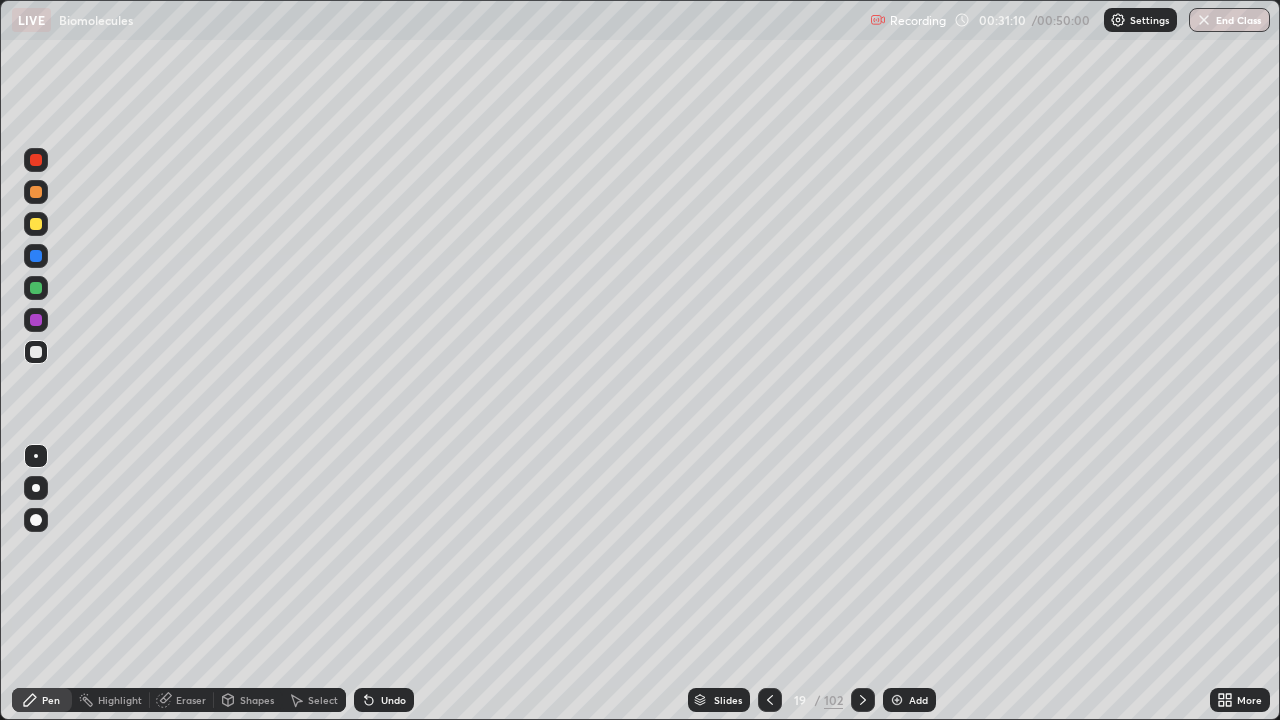 click 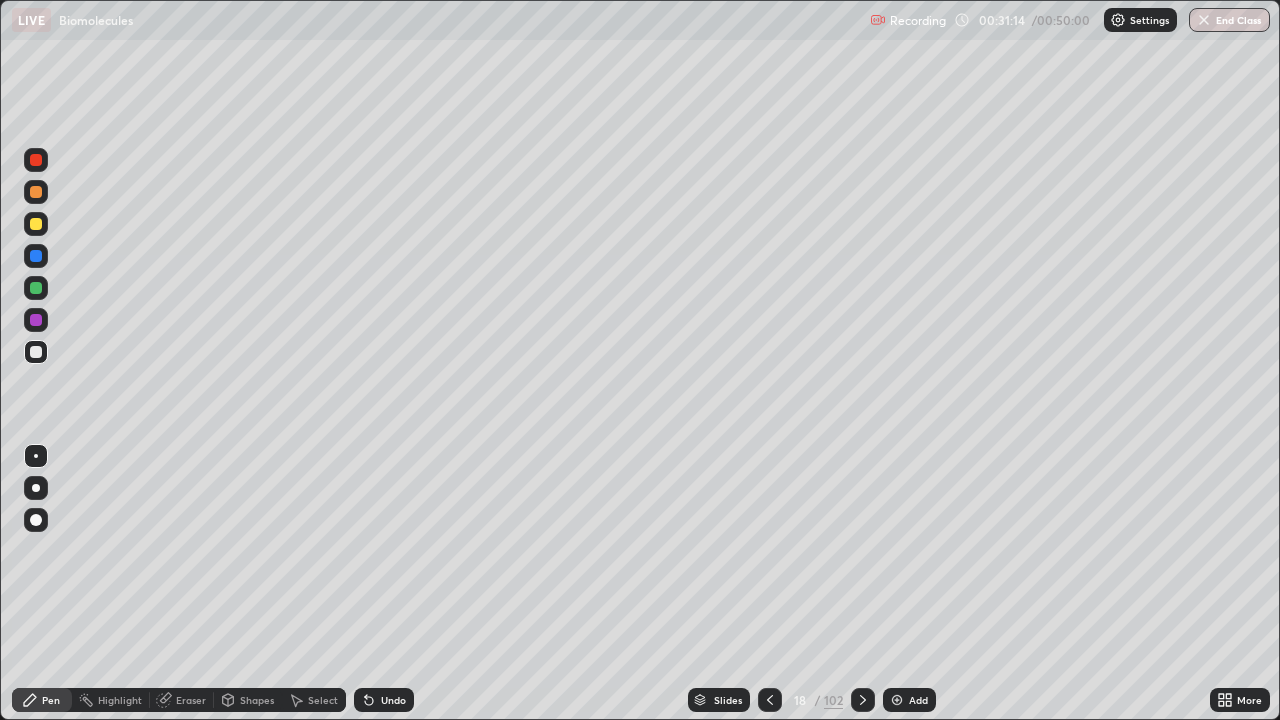 click at bounding box center (863, 700) 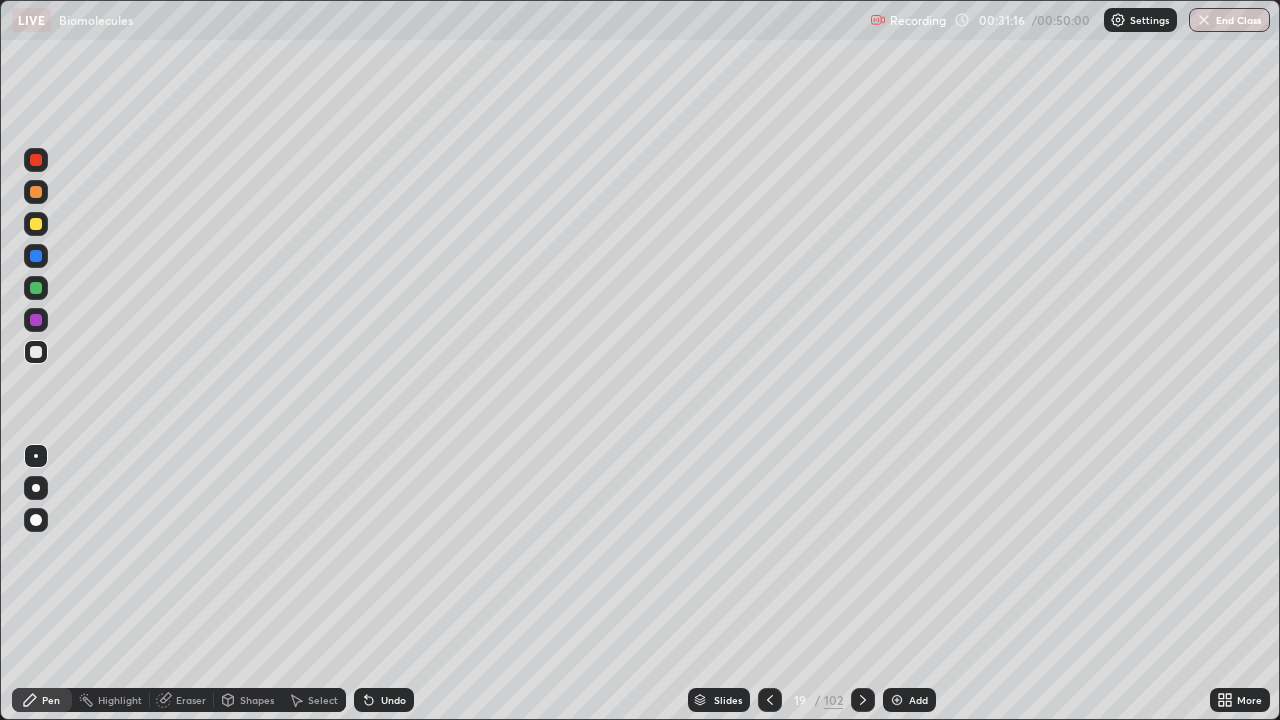 click at bounding box center [36, 224] 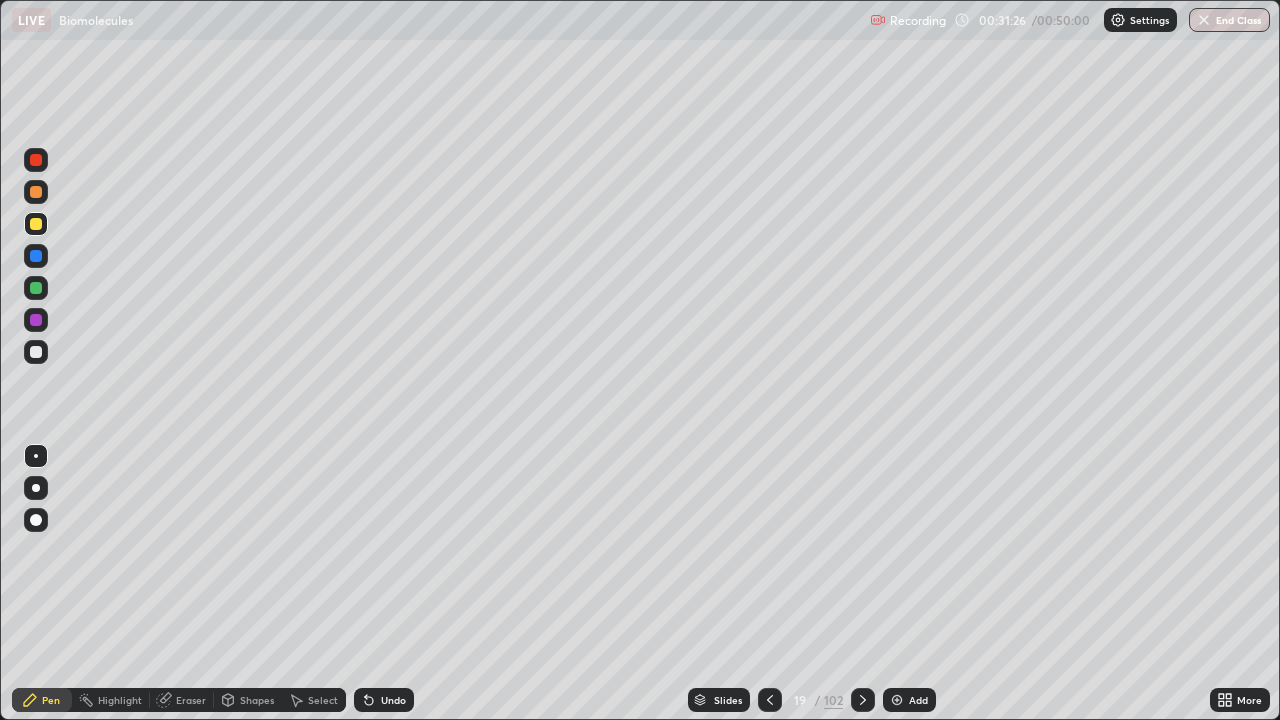 click at bounding box center (36, 320) 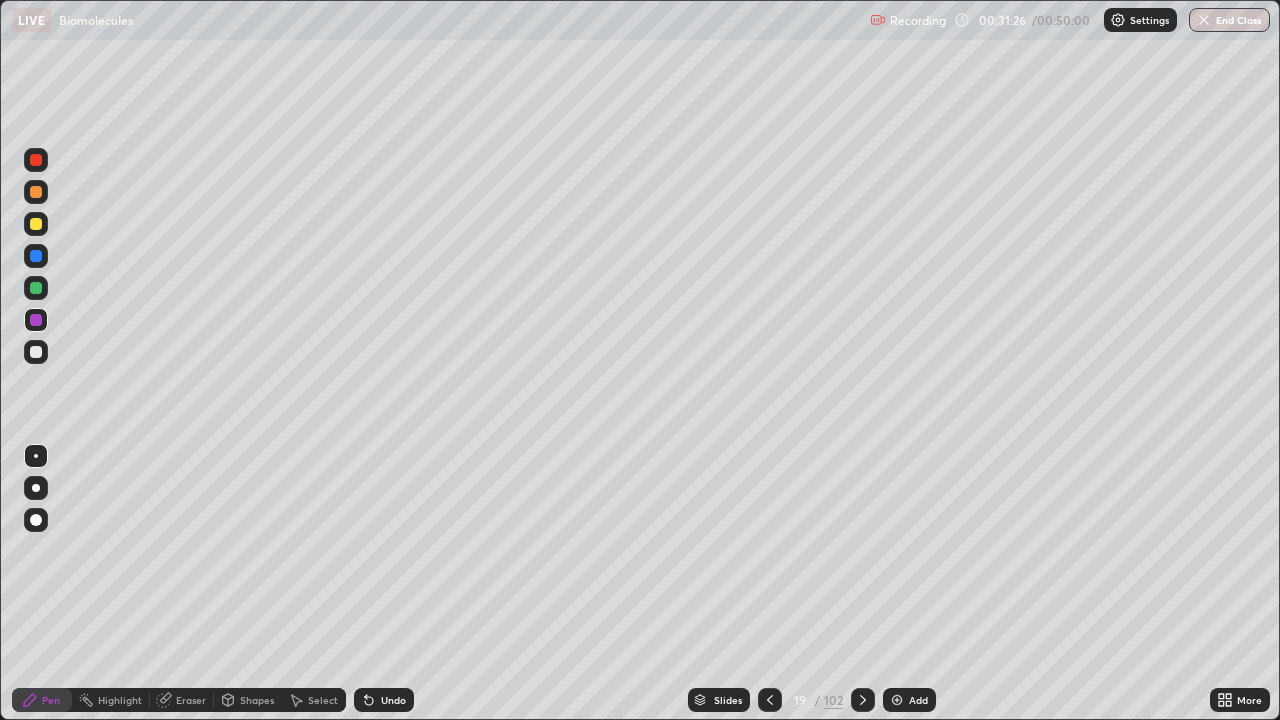 click at bounding box center [36, 352] 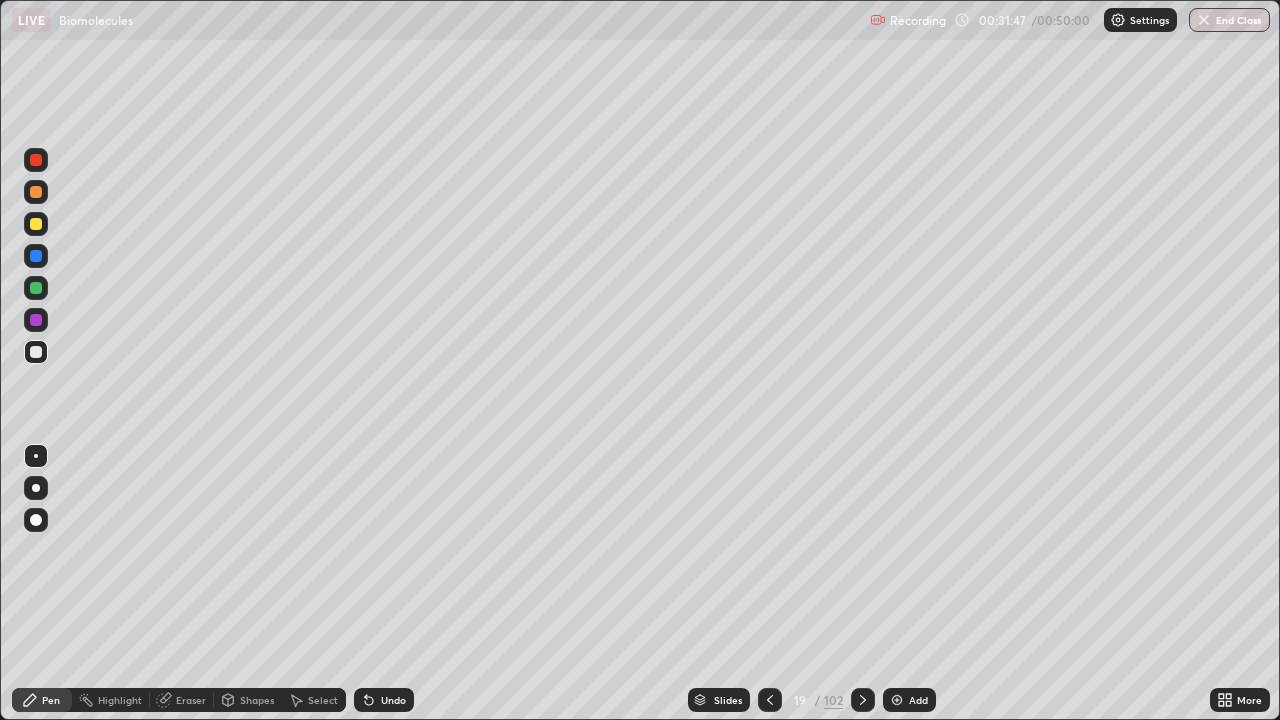 click at bounding box center (36, 288) 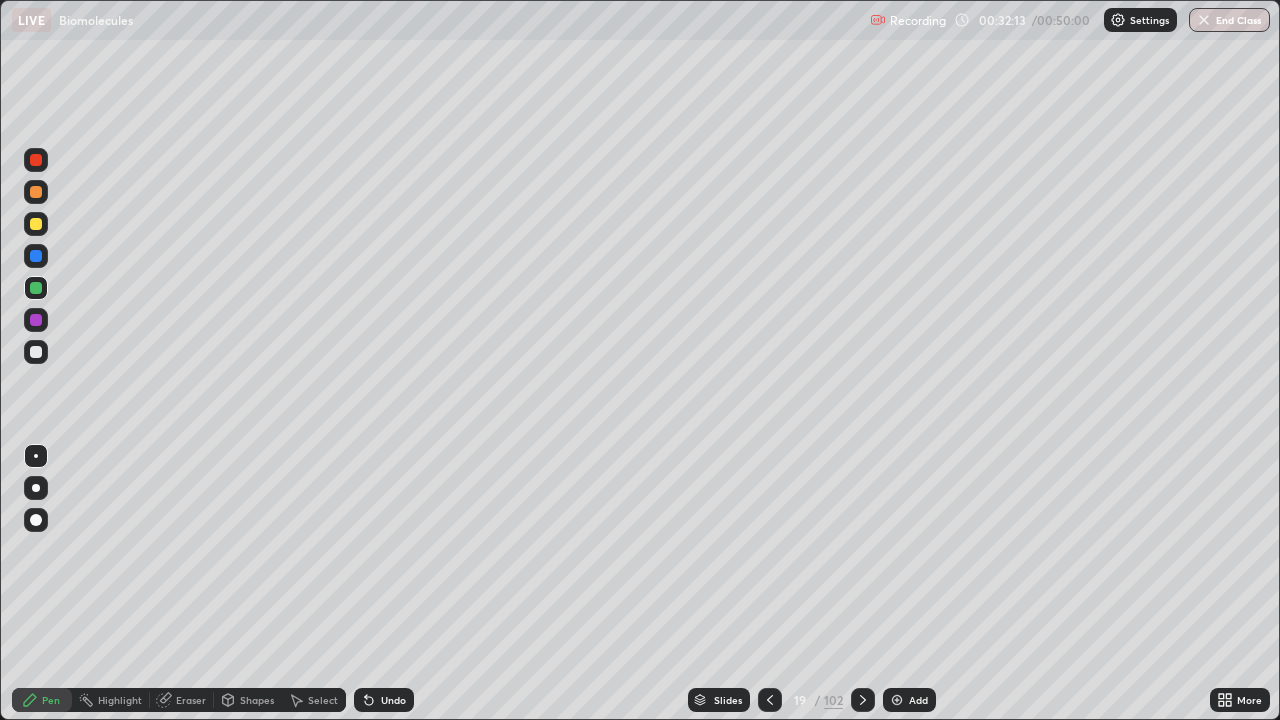 click at bounding box center (36, 352) 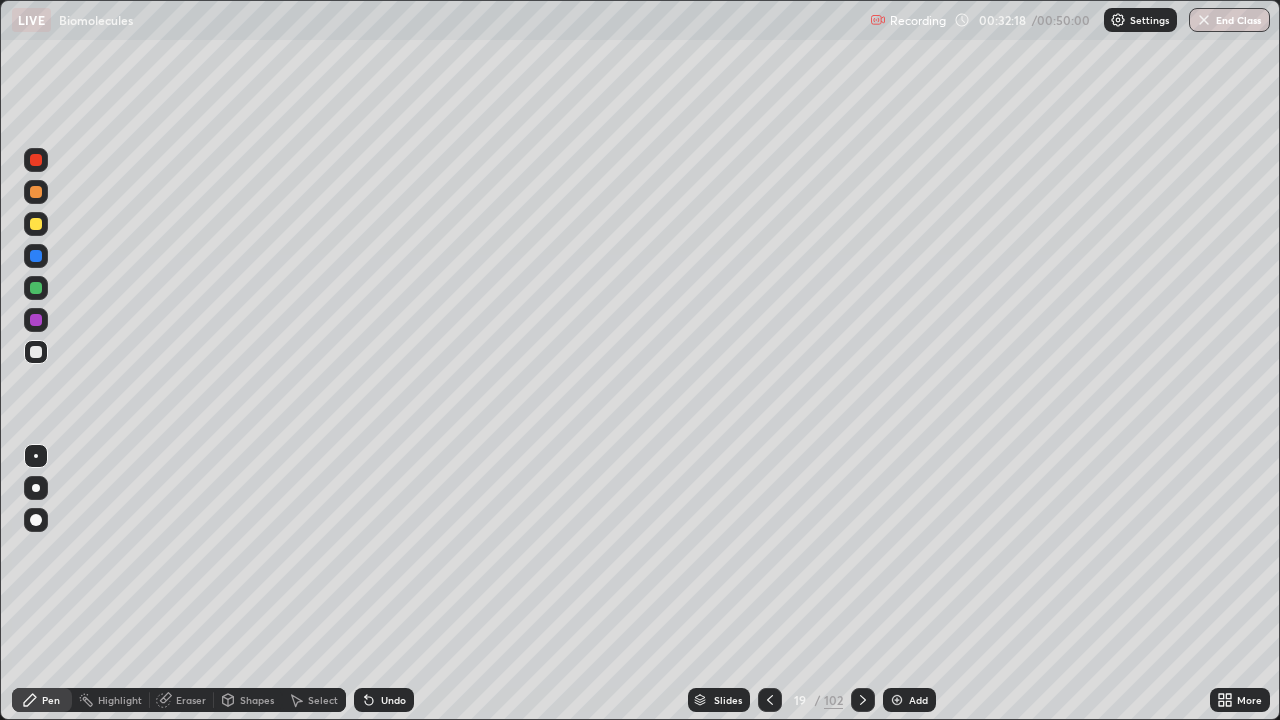 click at bounding box center [36, 224] 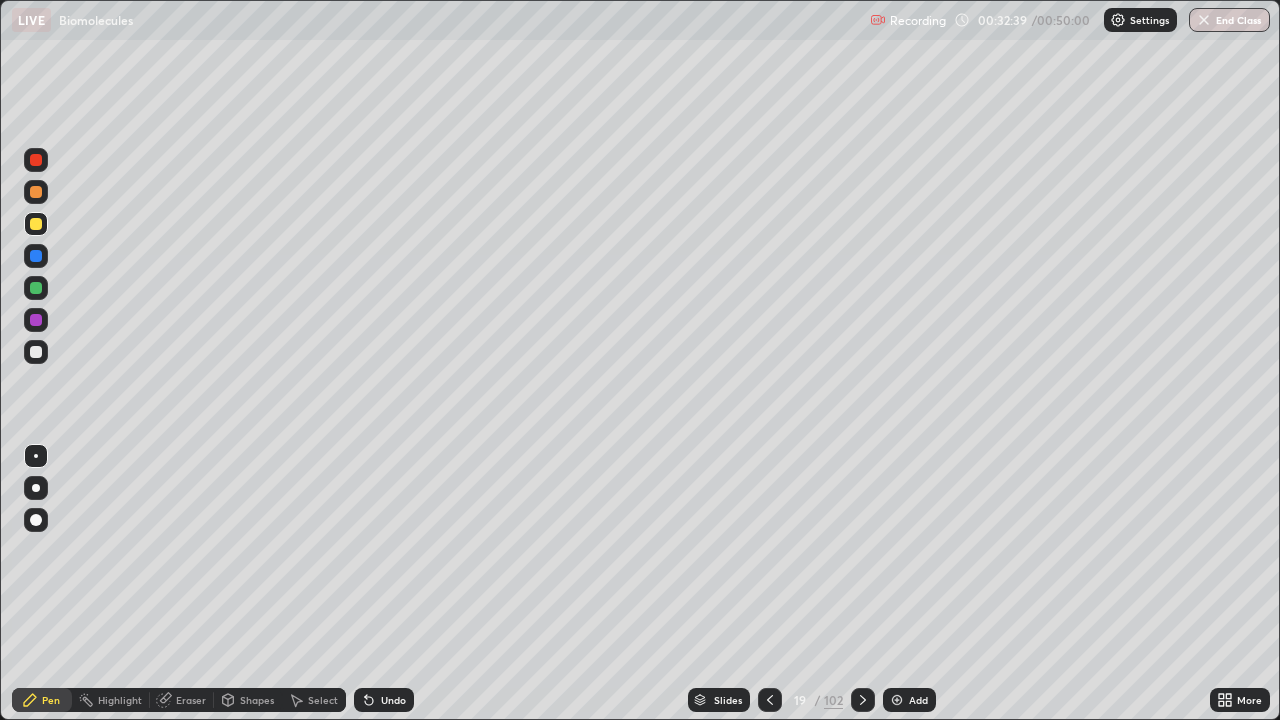 click at bounding box center (36, 352) 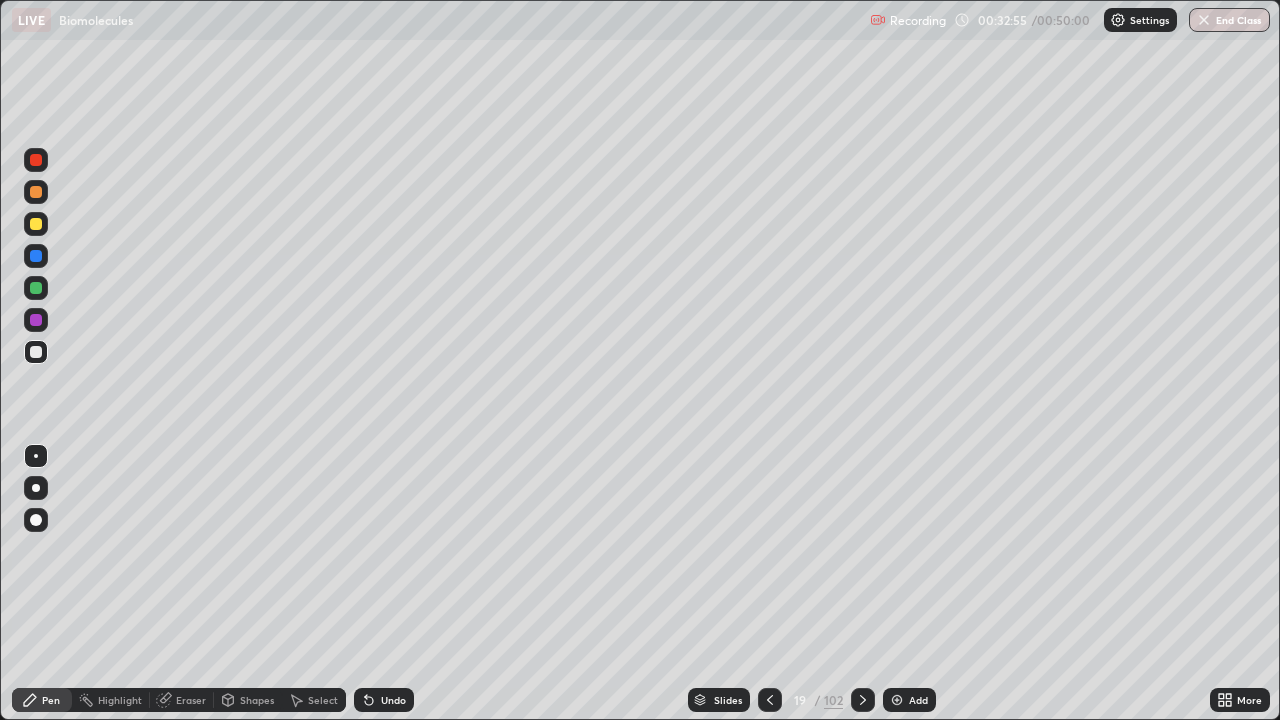 click at bounding box center [36, 224] 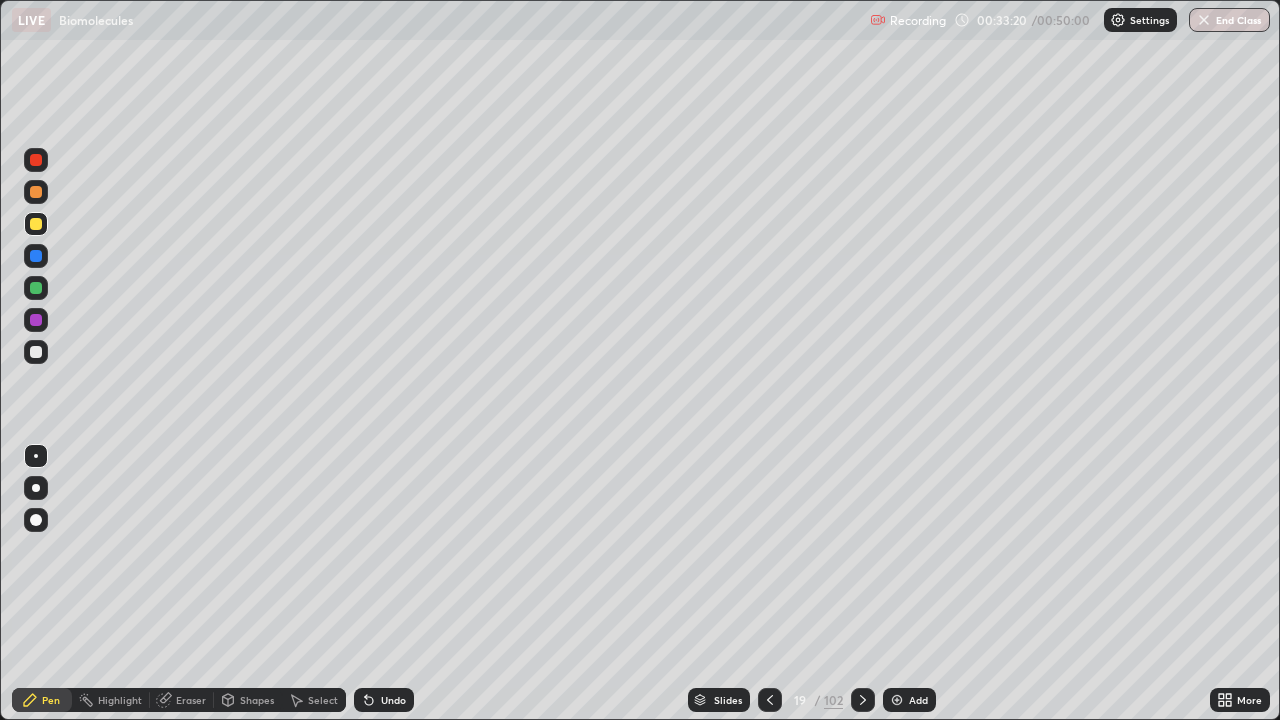 click on "Undo" at bounding box center [393, 700] 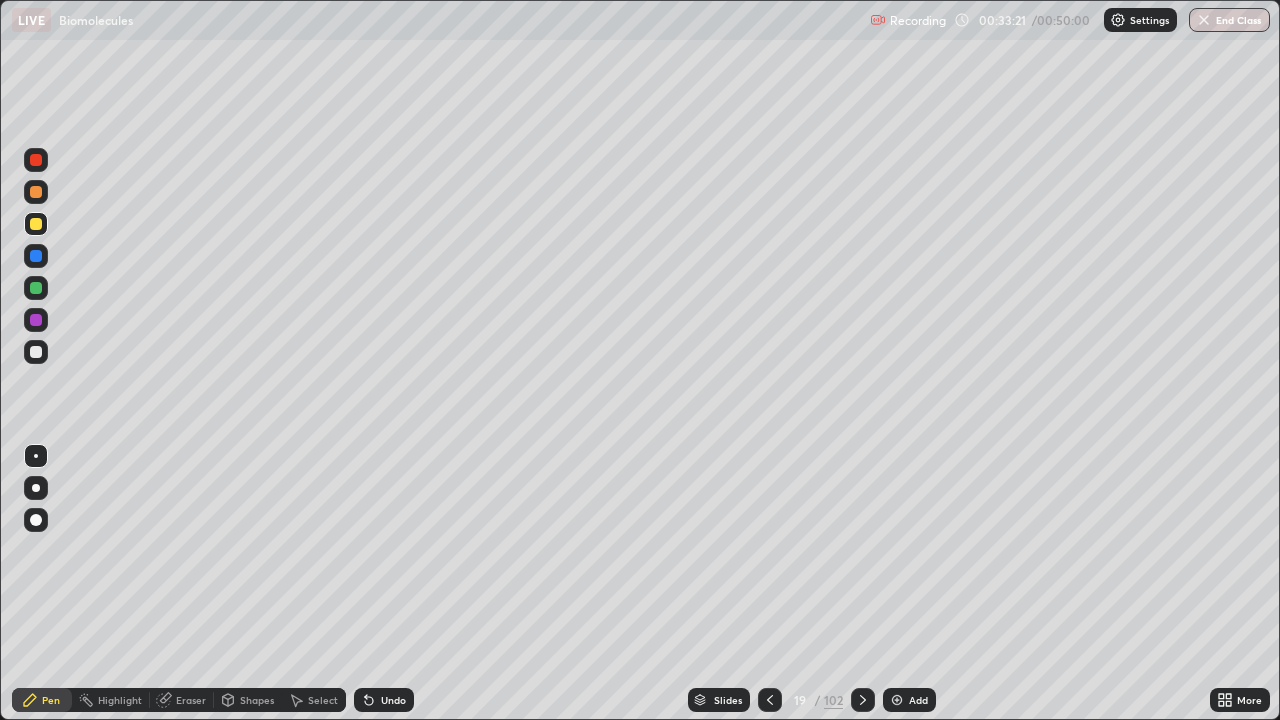 click on "Undo" at bounding box center [384, 700] 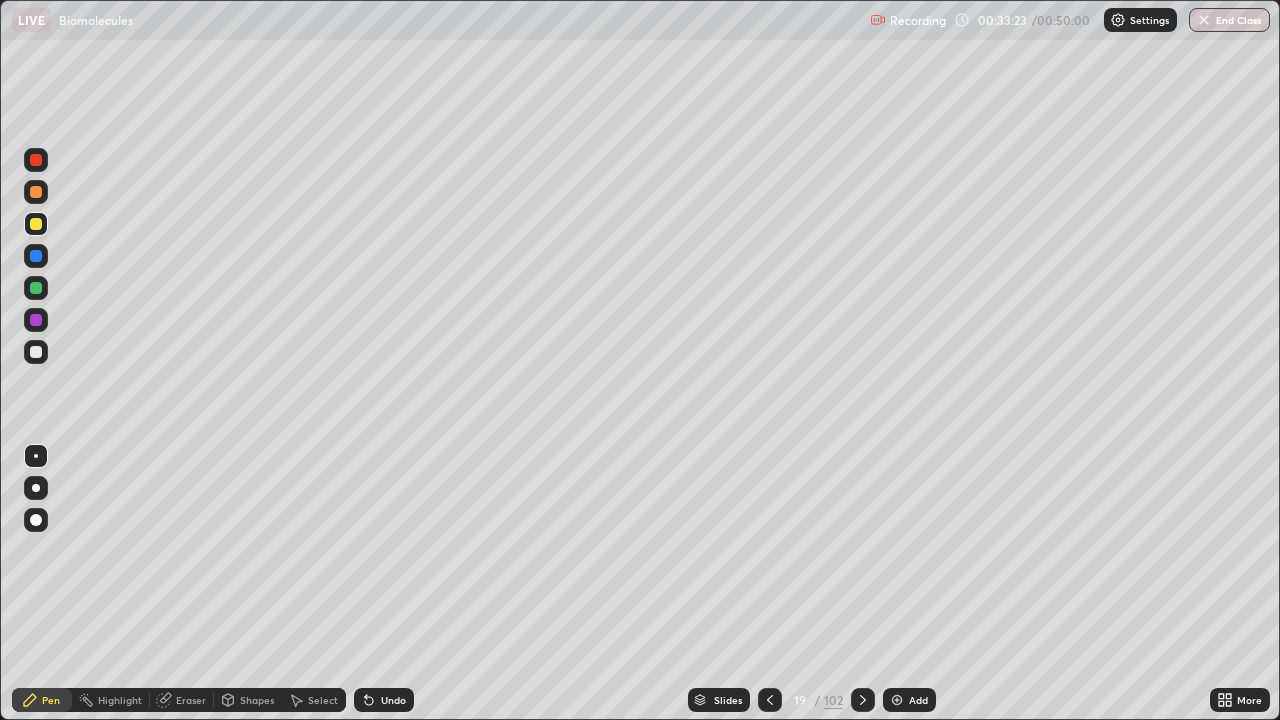 click on "Undo" at bounding box center [384, 700] 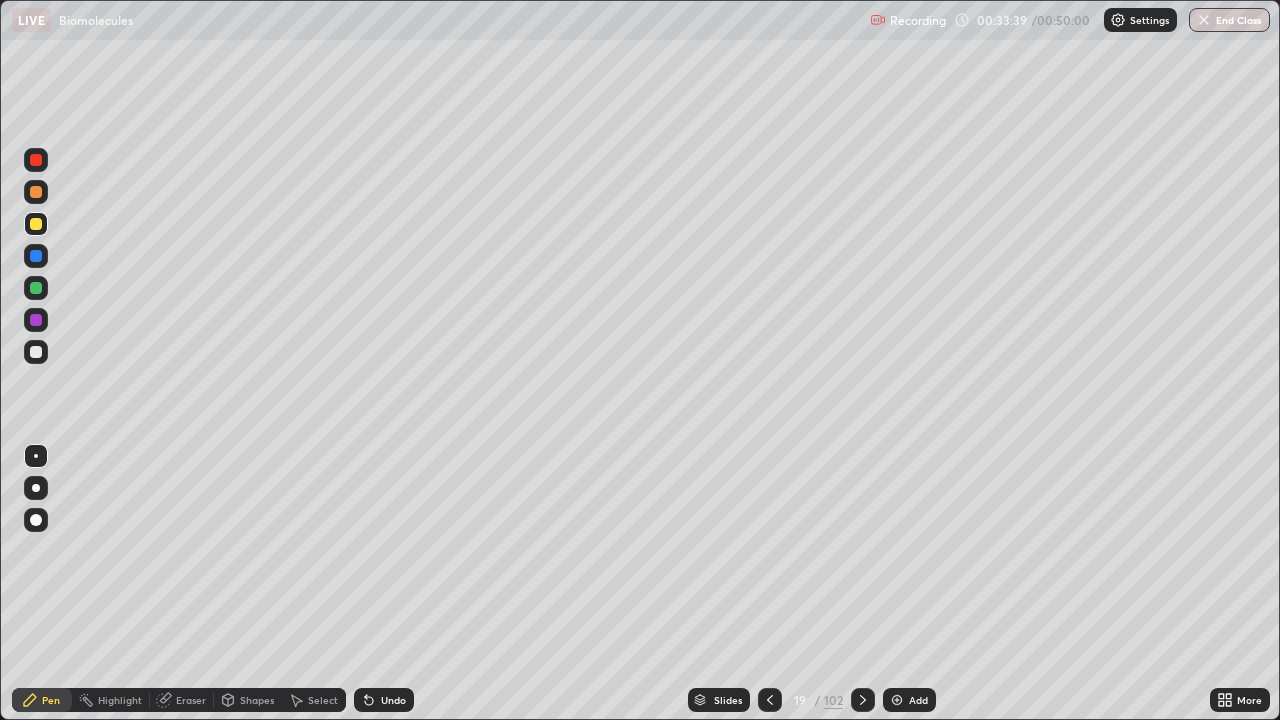 click on "Eraser" at bounding box center (191, 700) 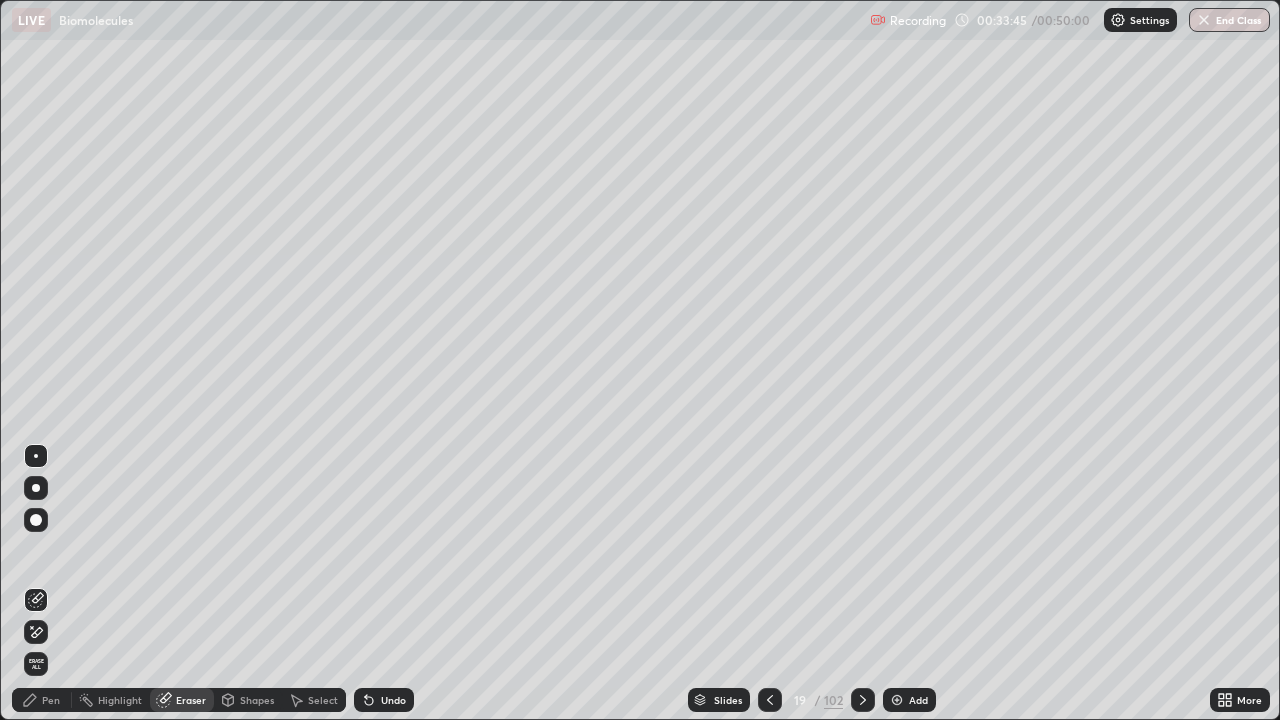 click 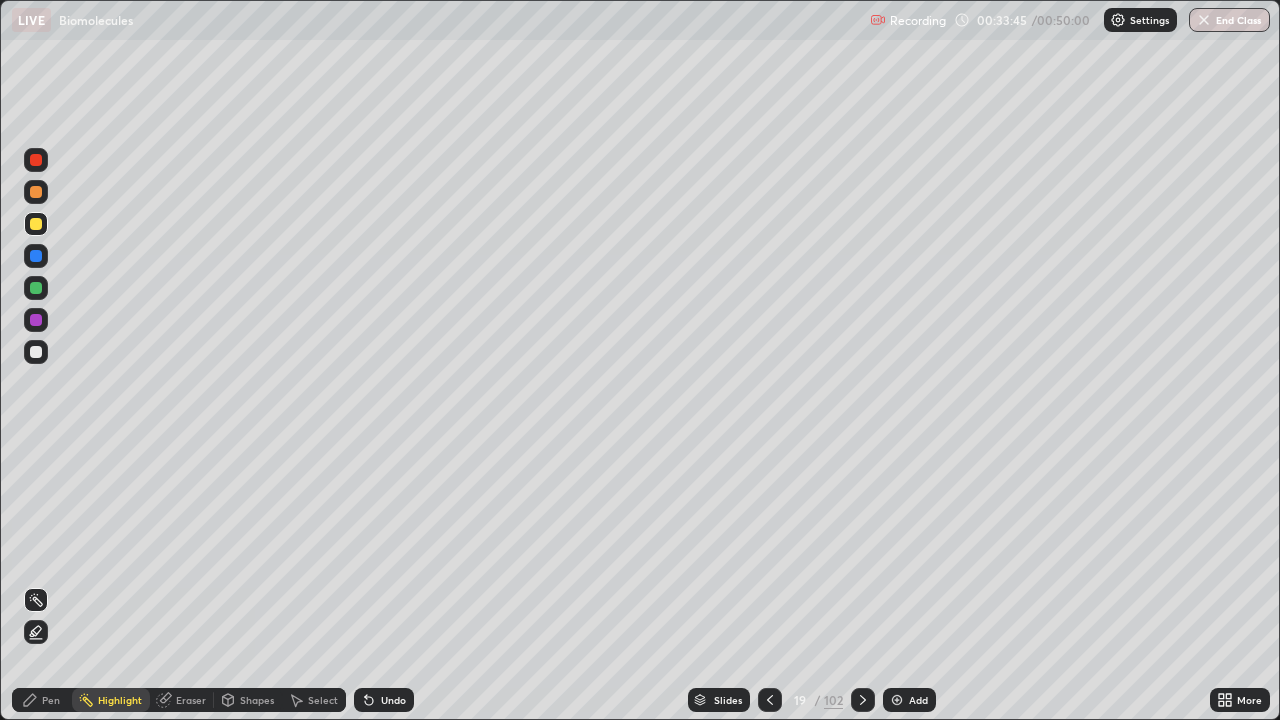 click on "Pen" at bounding box center [51, 700] 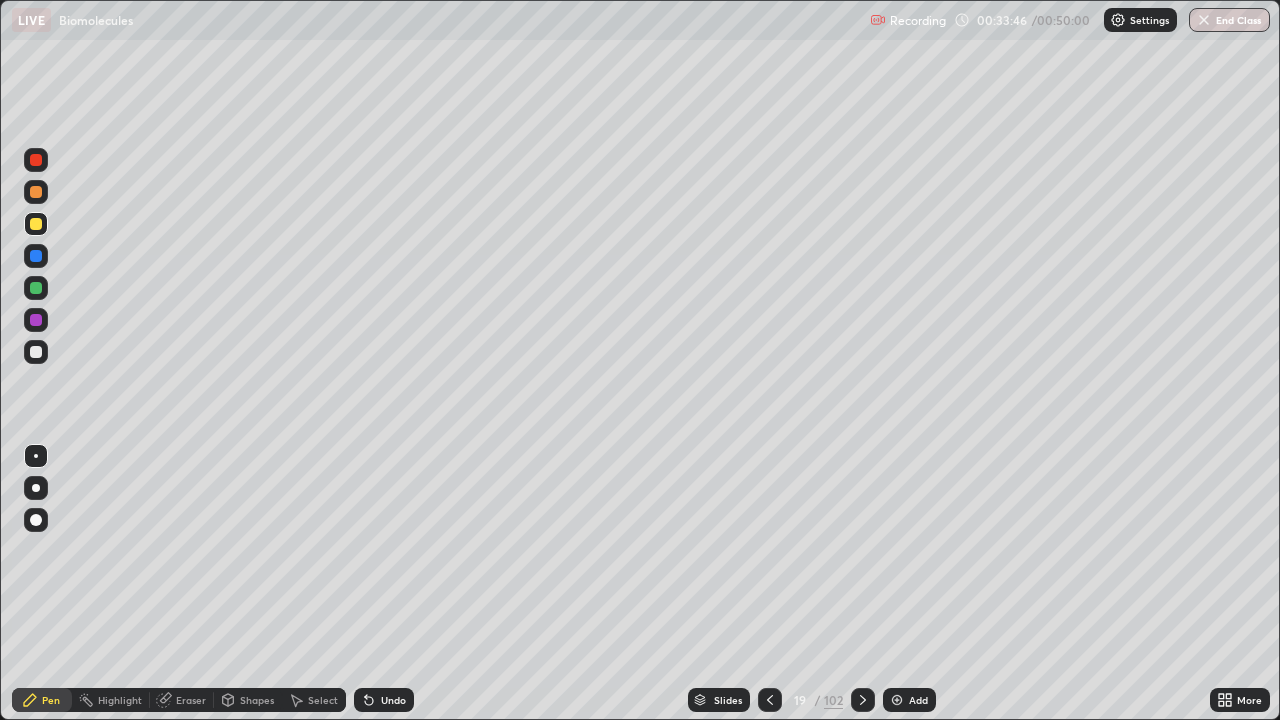 click at bounding box center (36, 488) 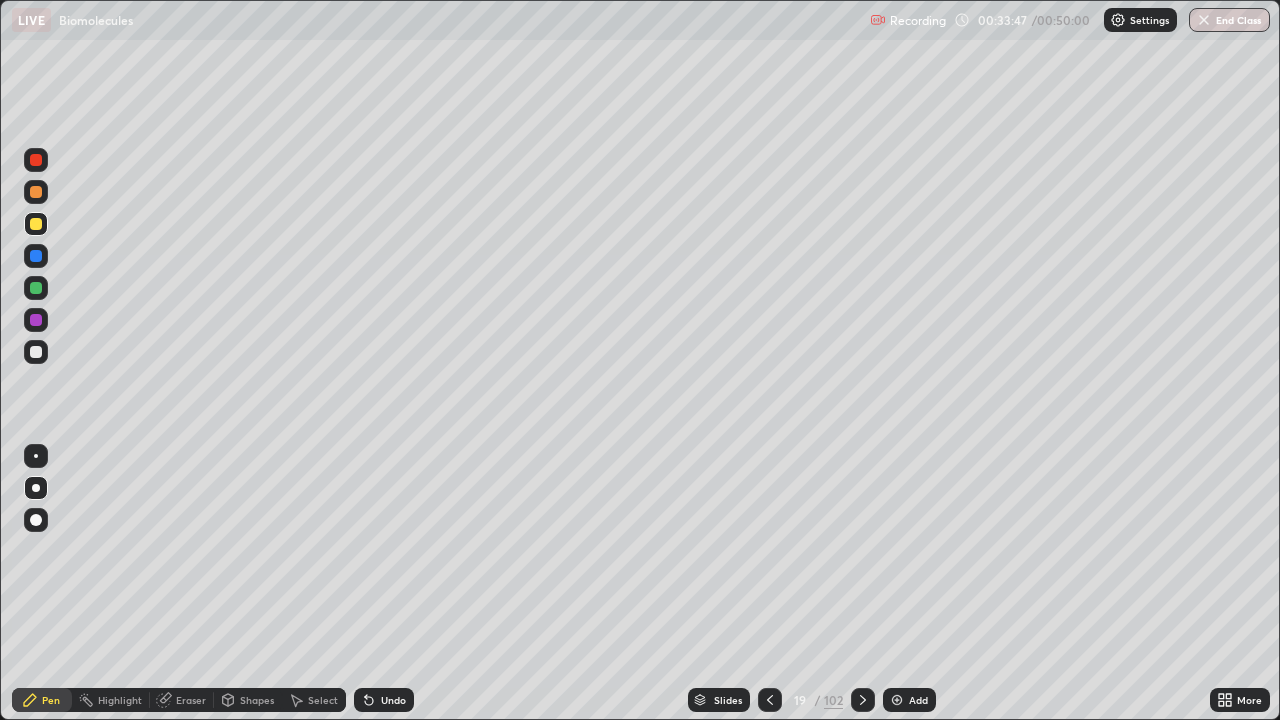 click at bounding box center [36, 192] 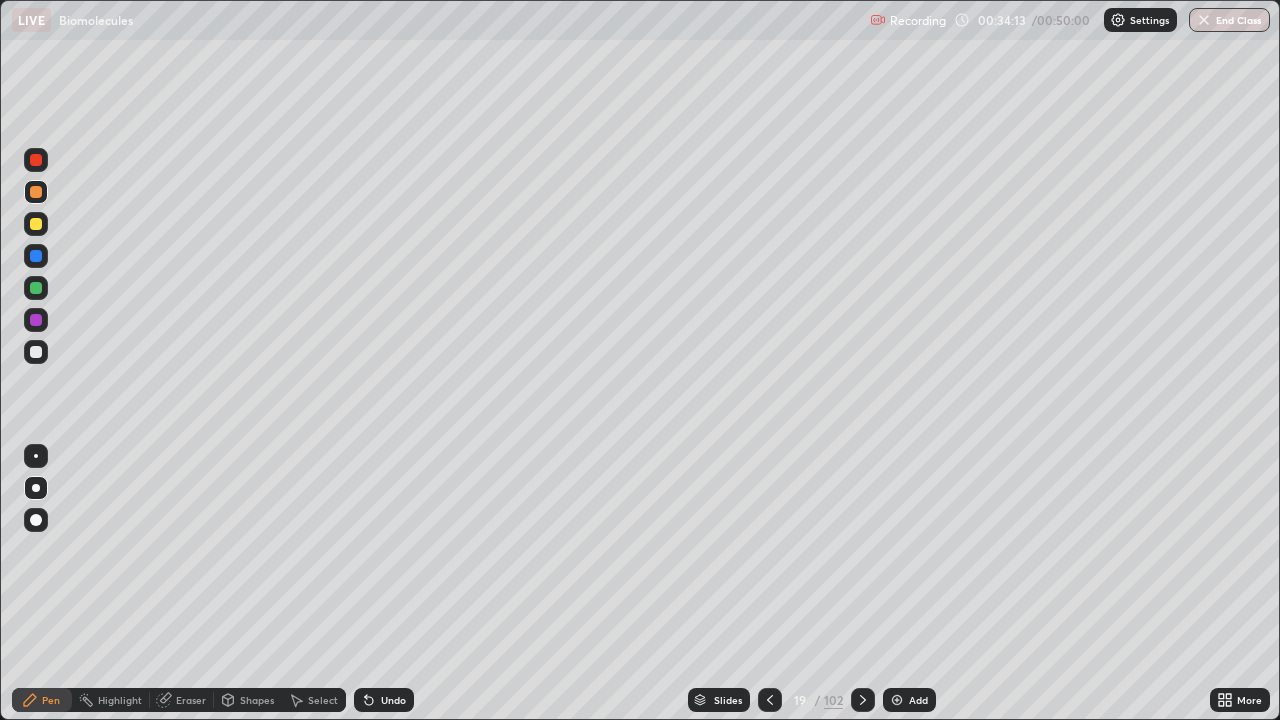 click at bounding box center [36, 456] 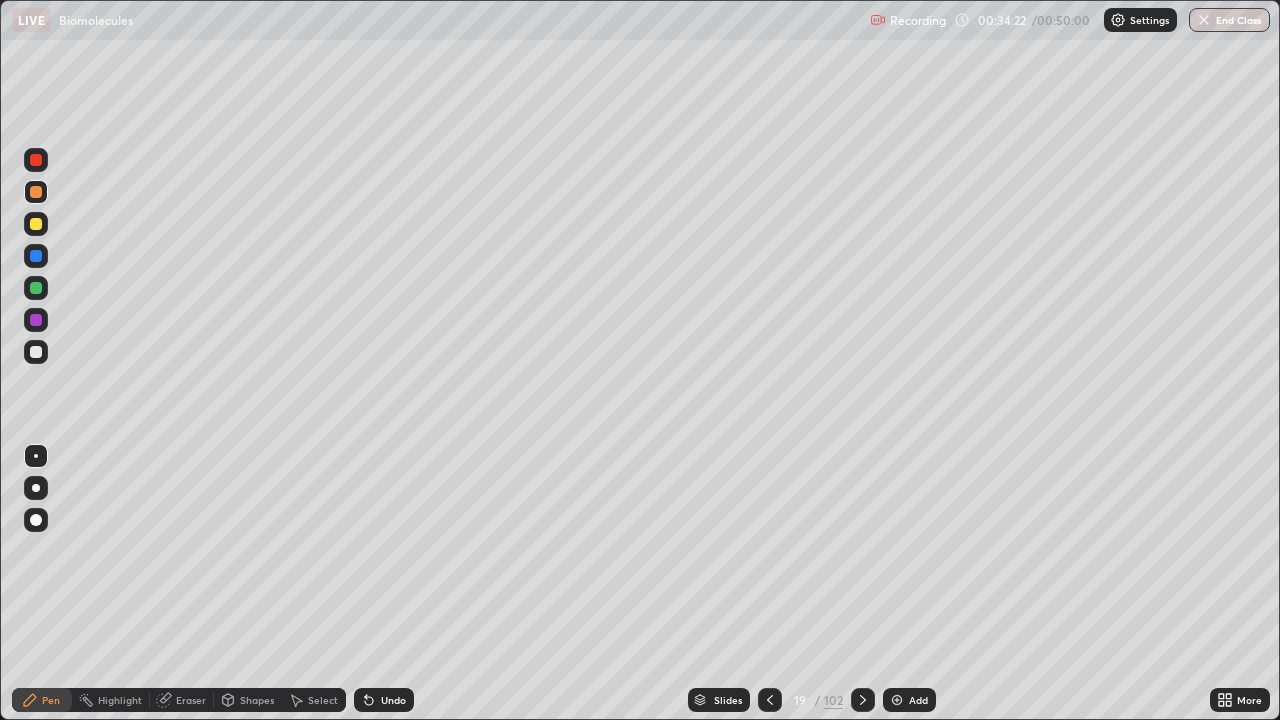 click on "Highlight" at bounding box center [120, 700] 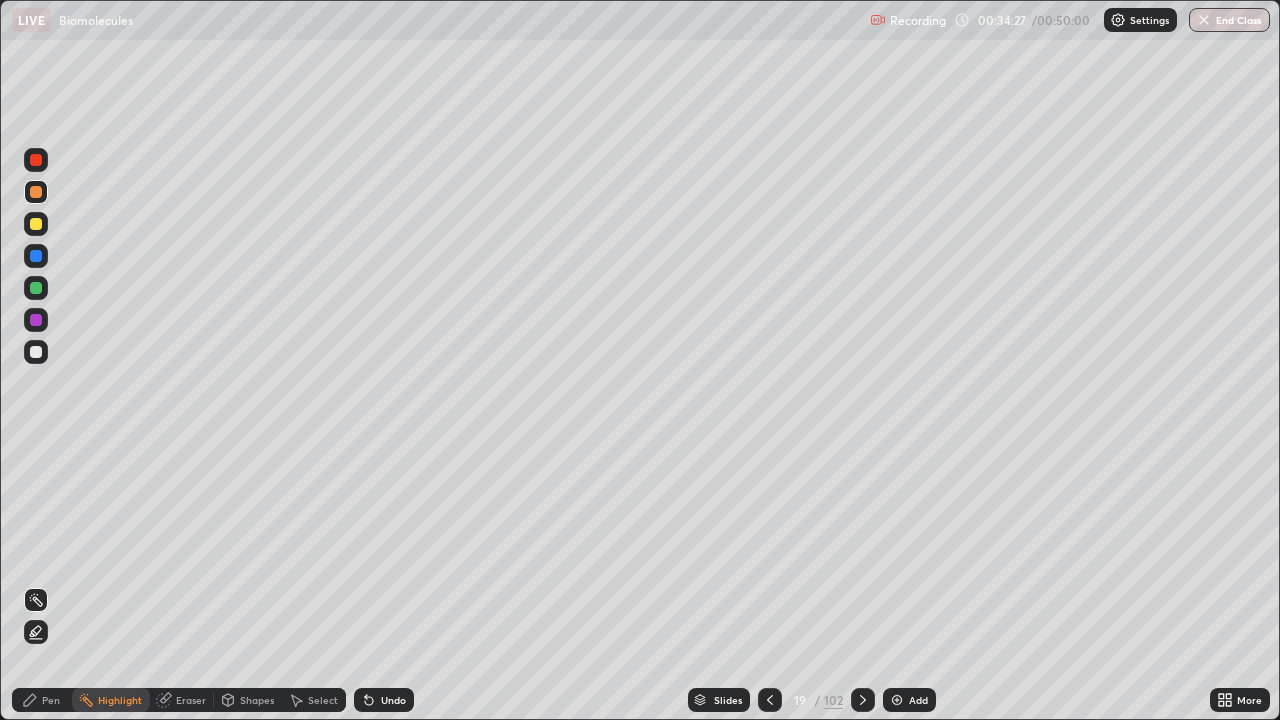 click on "Shapes" at bounding box center [257, 700] 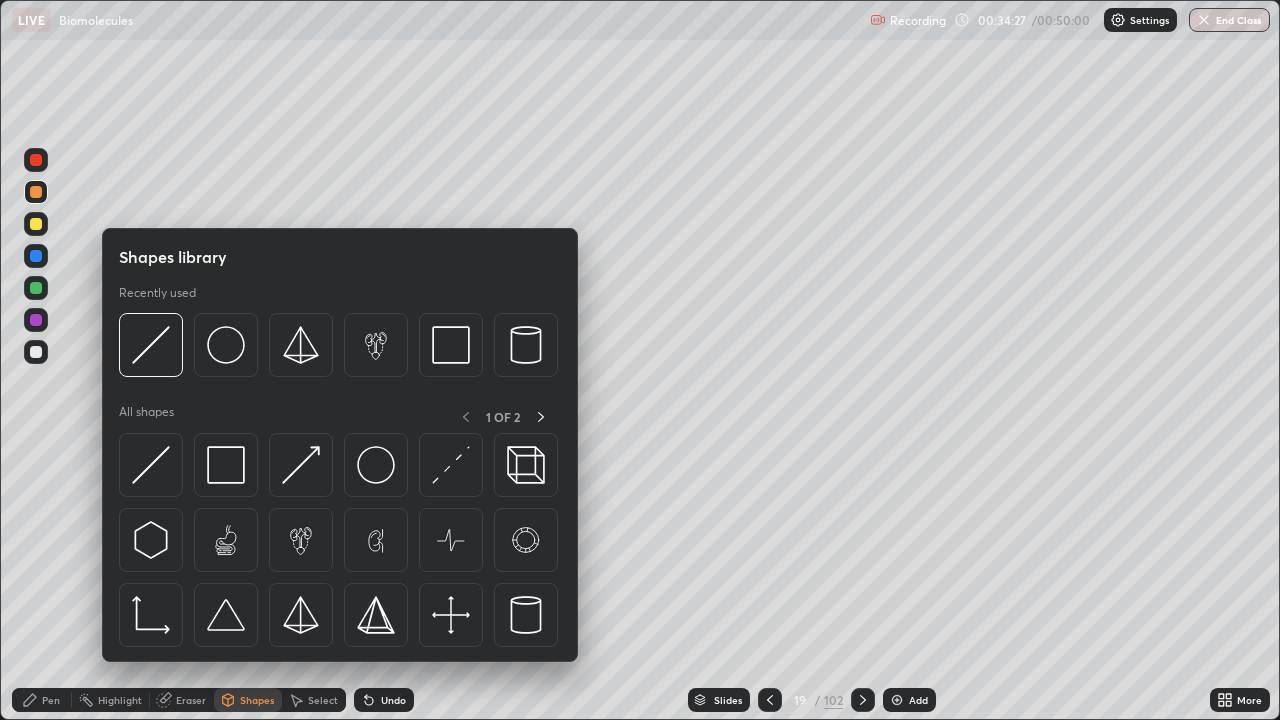 click on "Eraser" at bounding box center (191, 700) 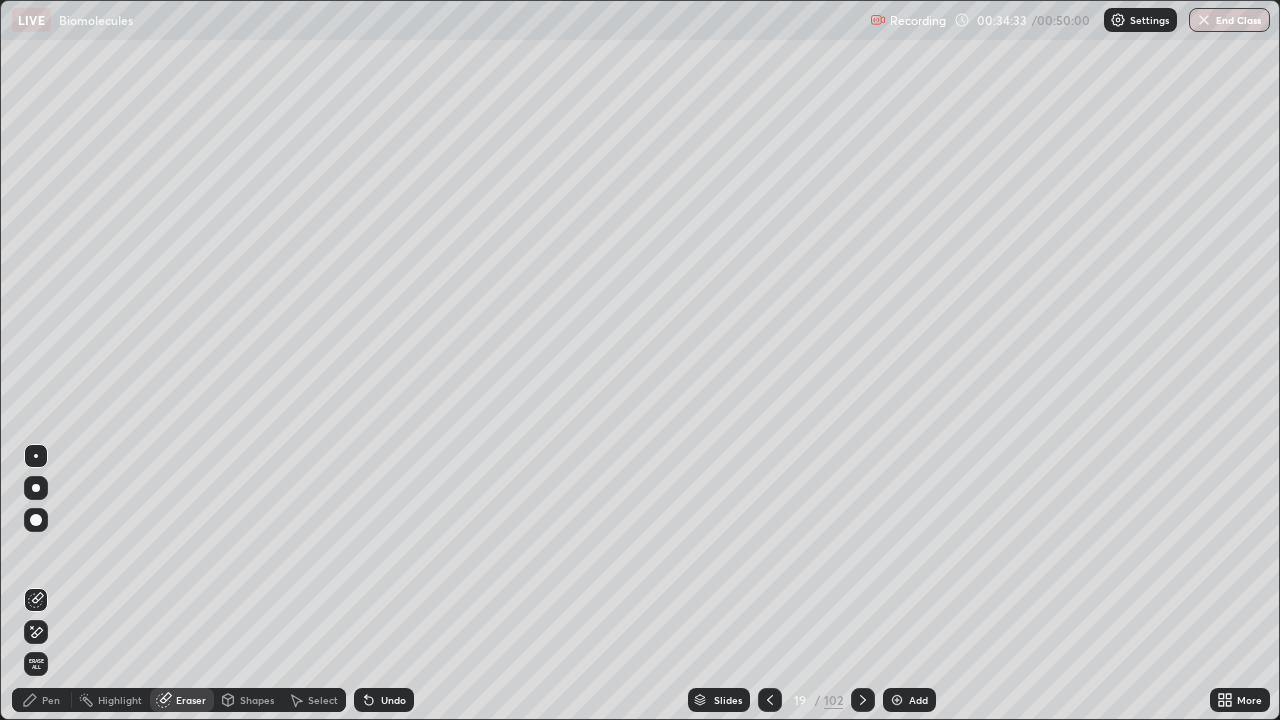 click on "Pen" at bounding box center [42, 700] 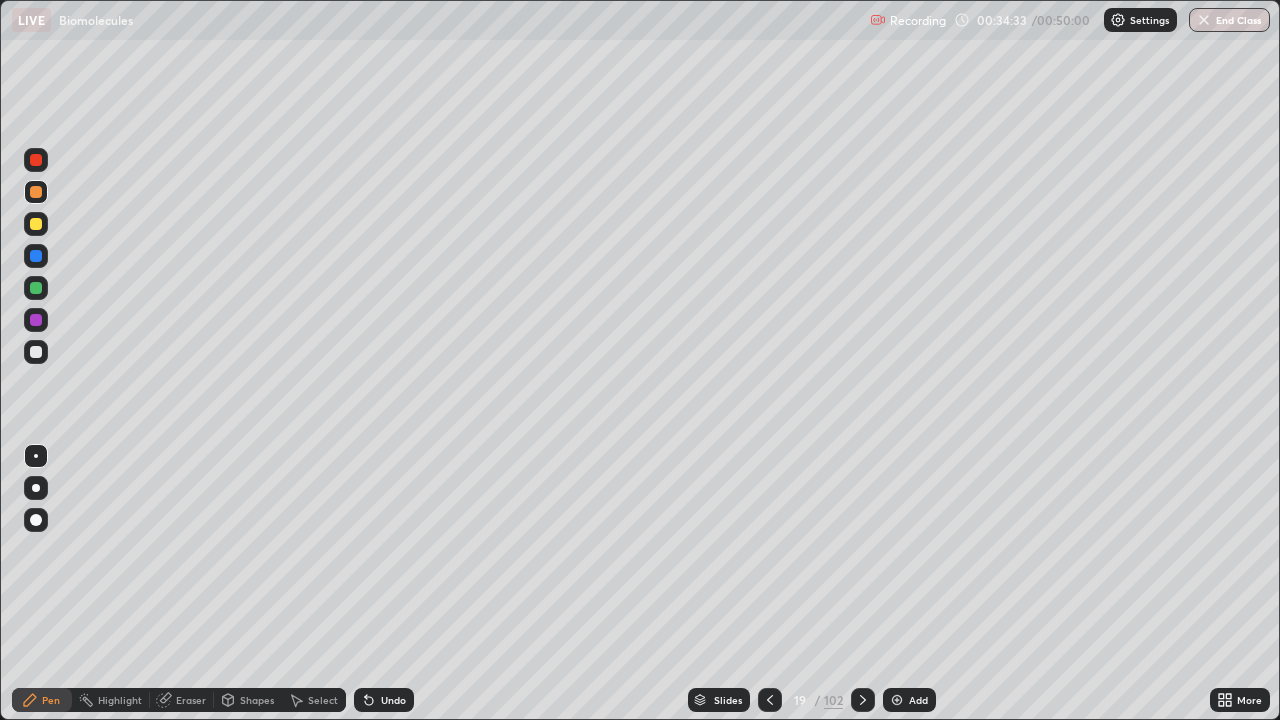 click at bounding box center [36, 288] 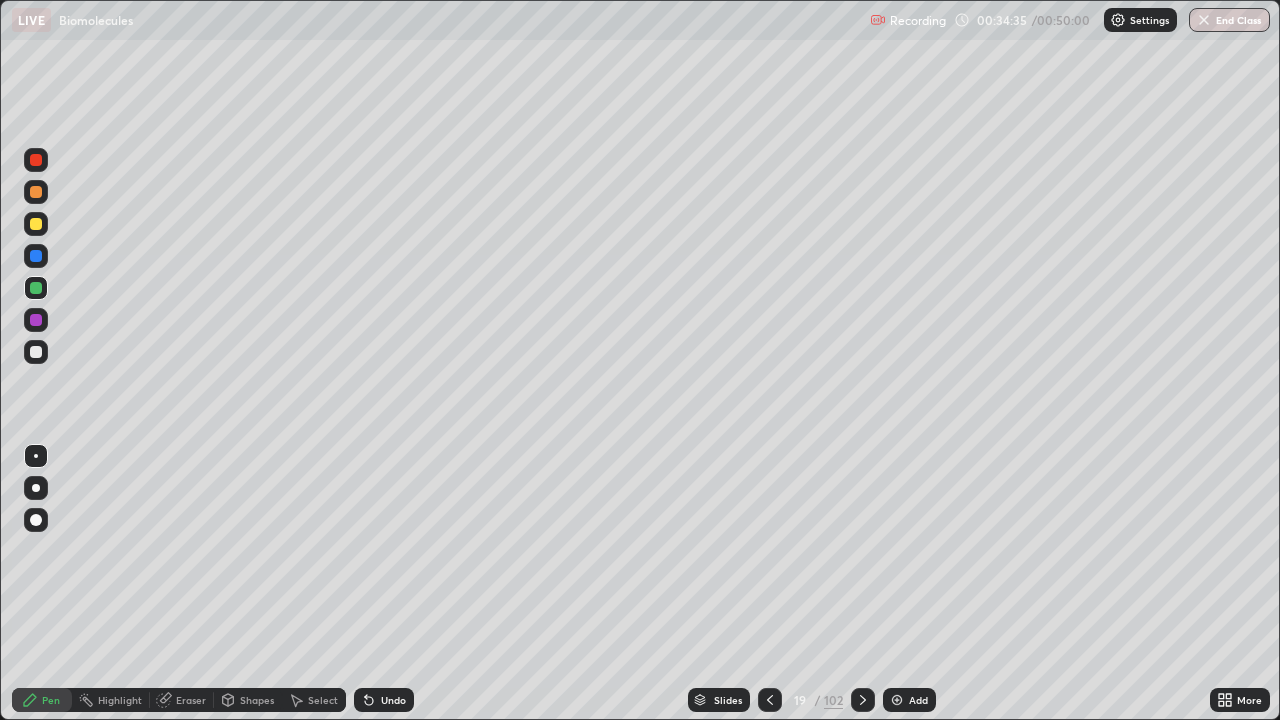 click at bounding box center (36, 520) 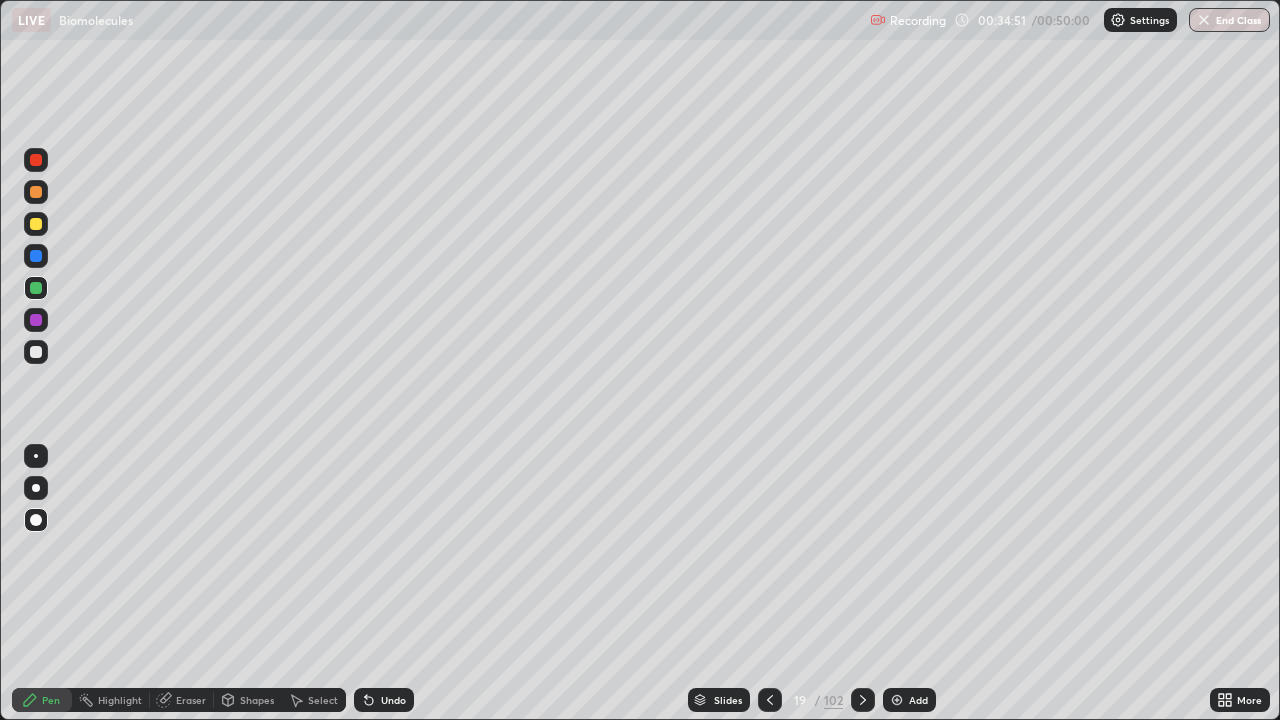click at bounding box center (36, 456) 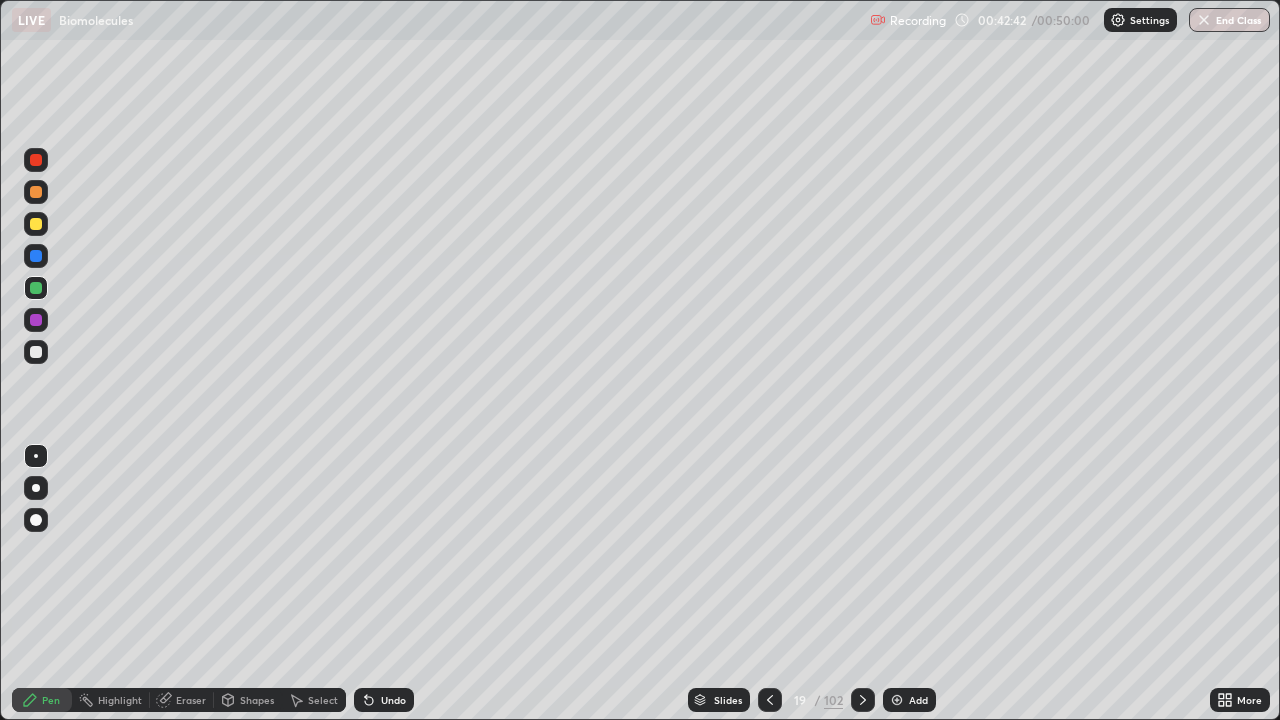 click on "Add" at bounding box center [918, 700] 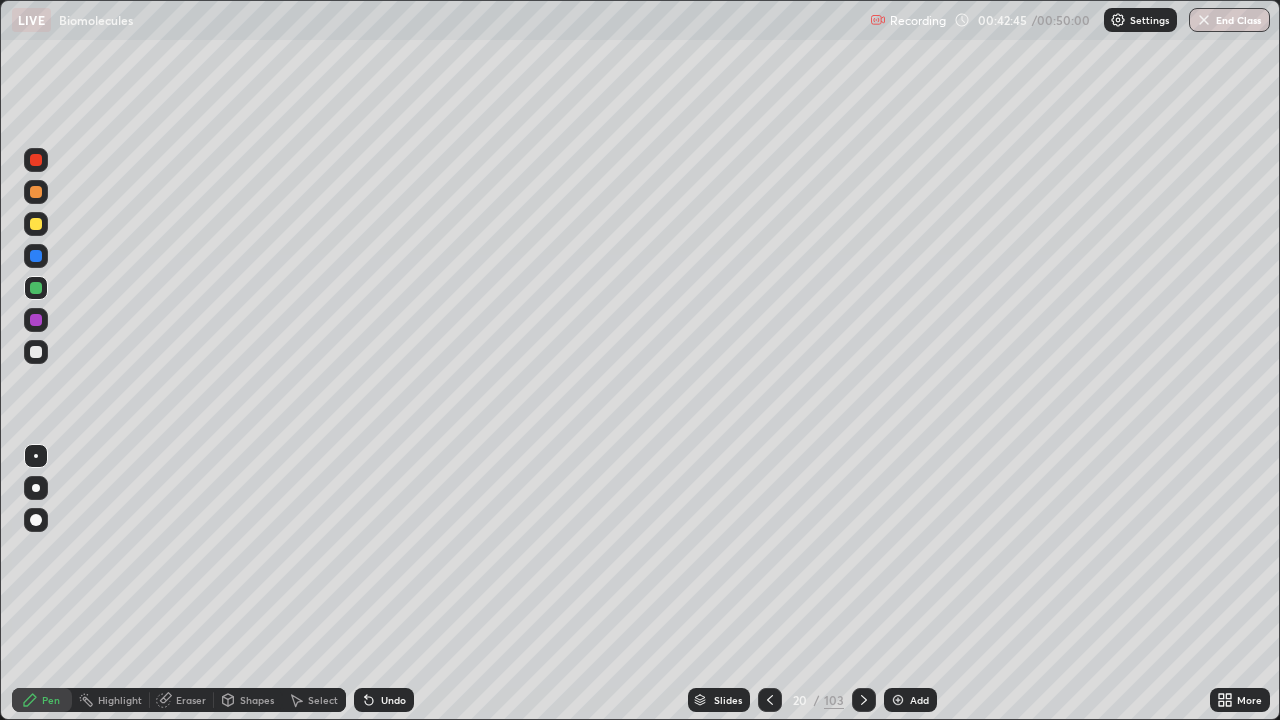click at bounding box center [36, 192] 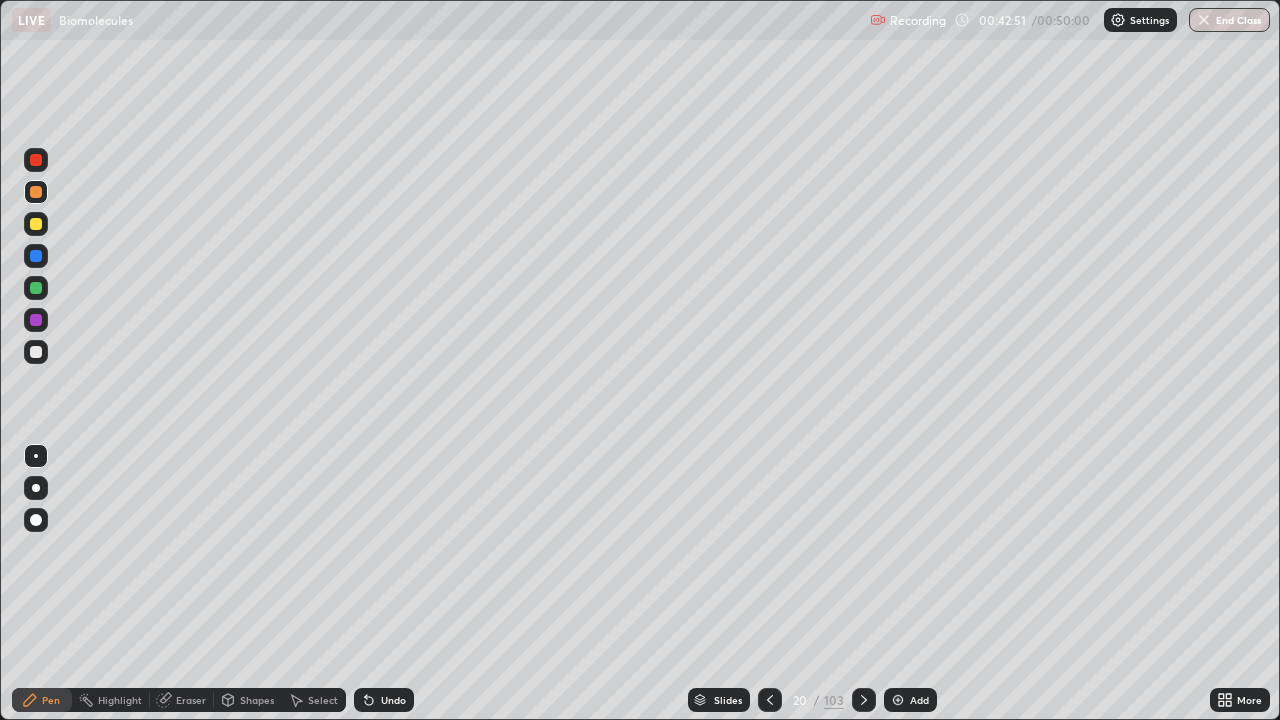 click at bounding box center (36, 352) 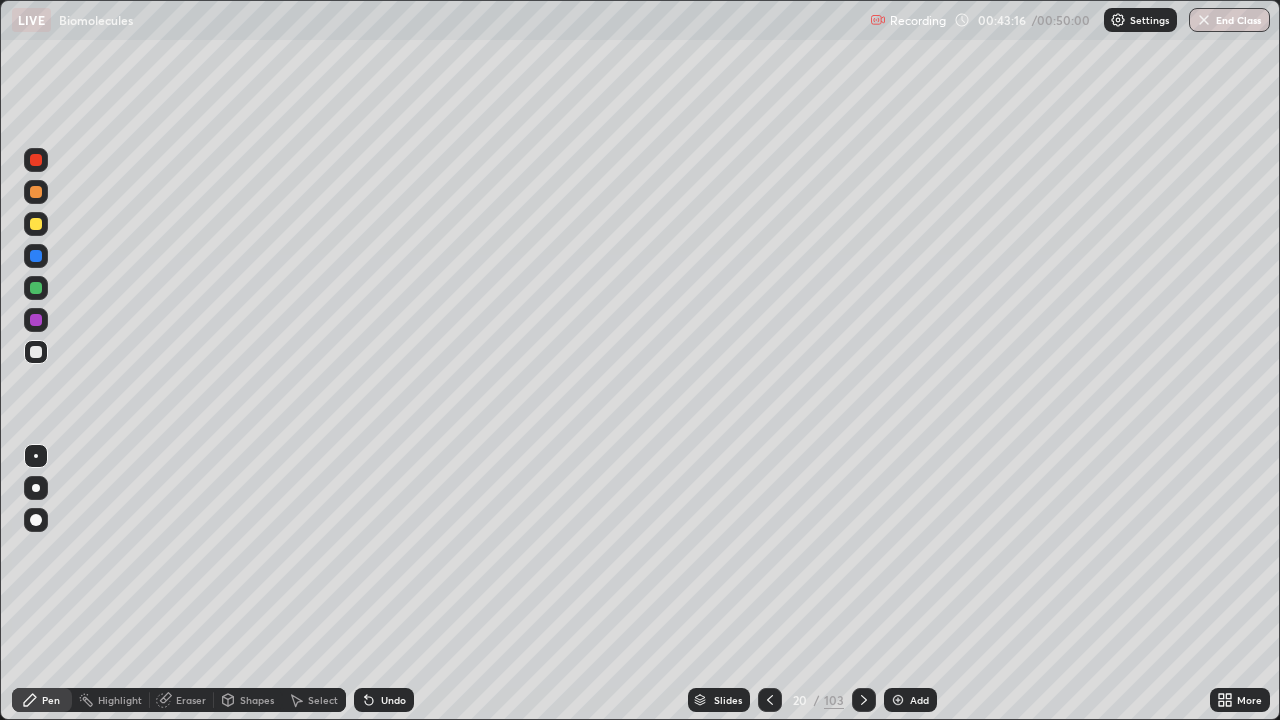 click at bounding box center (36, 224) 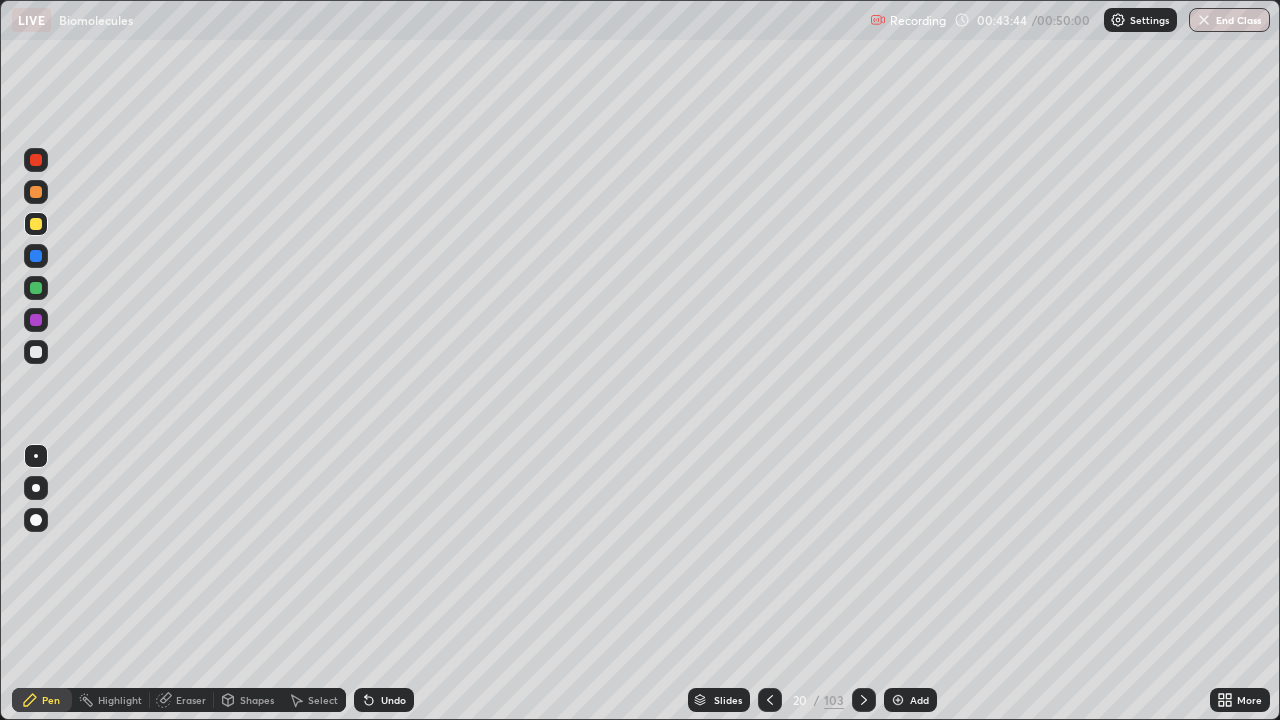 click at bounding box center (36, 352) 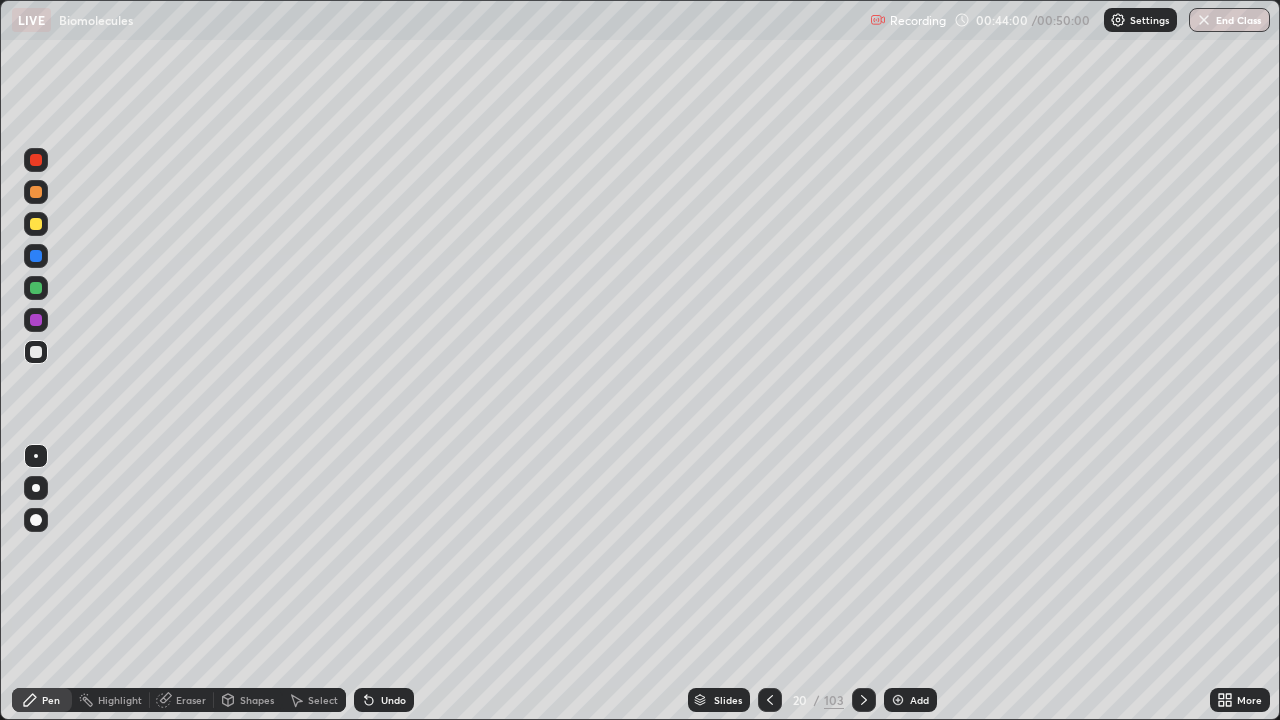 click on "Eraser" at bounding box center (191, 700) 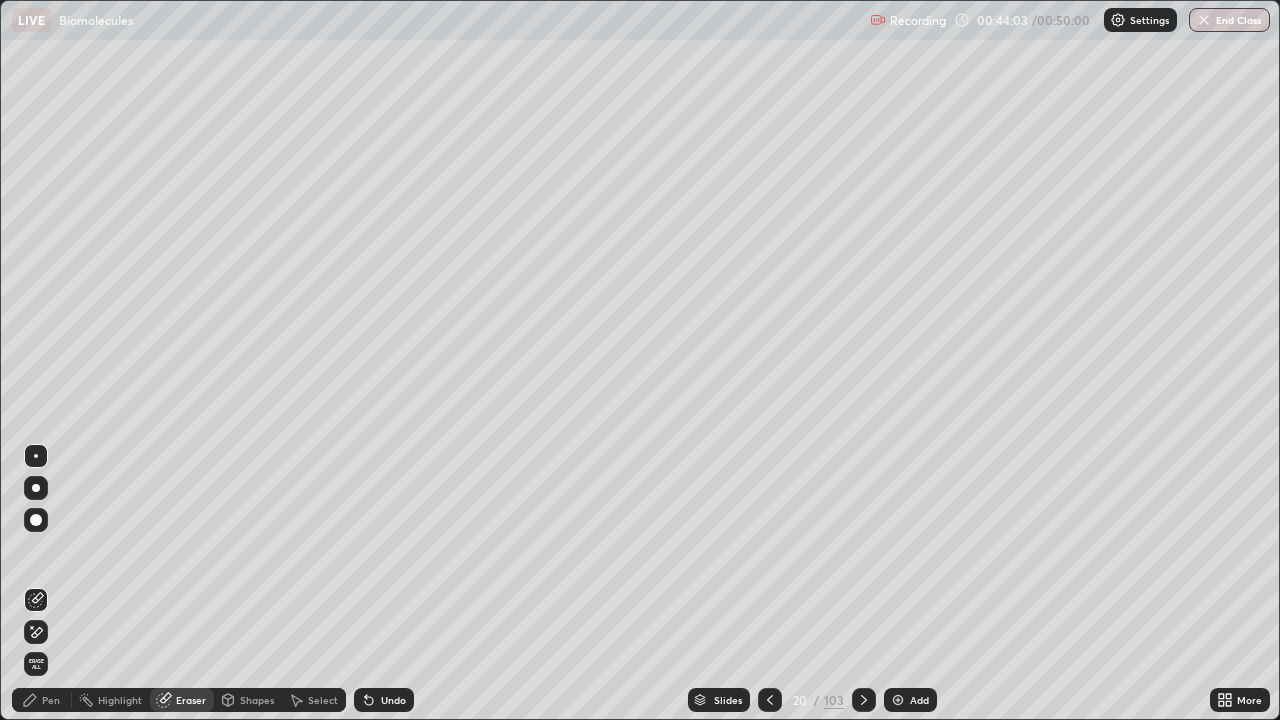 click on "Pen" at bounding box center [42, 700] 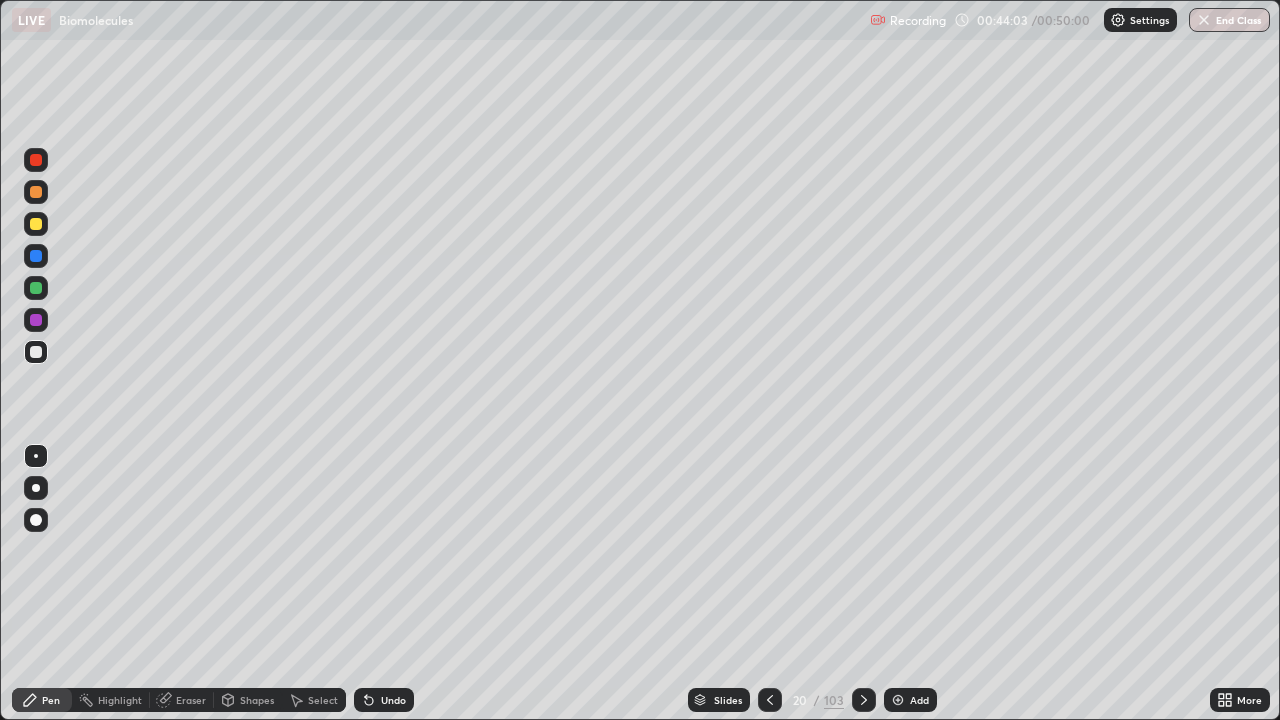 click at bounding box center (36, 320) 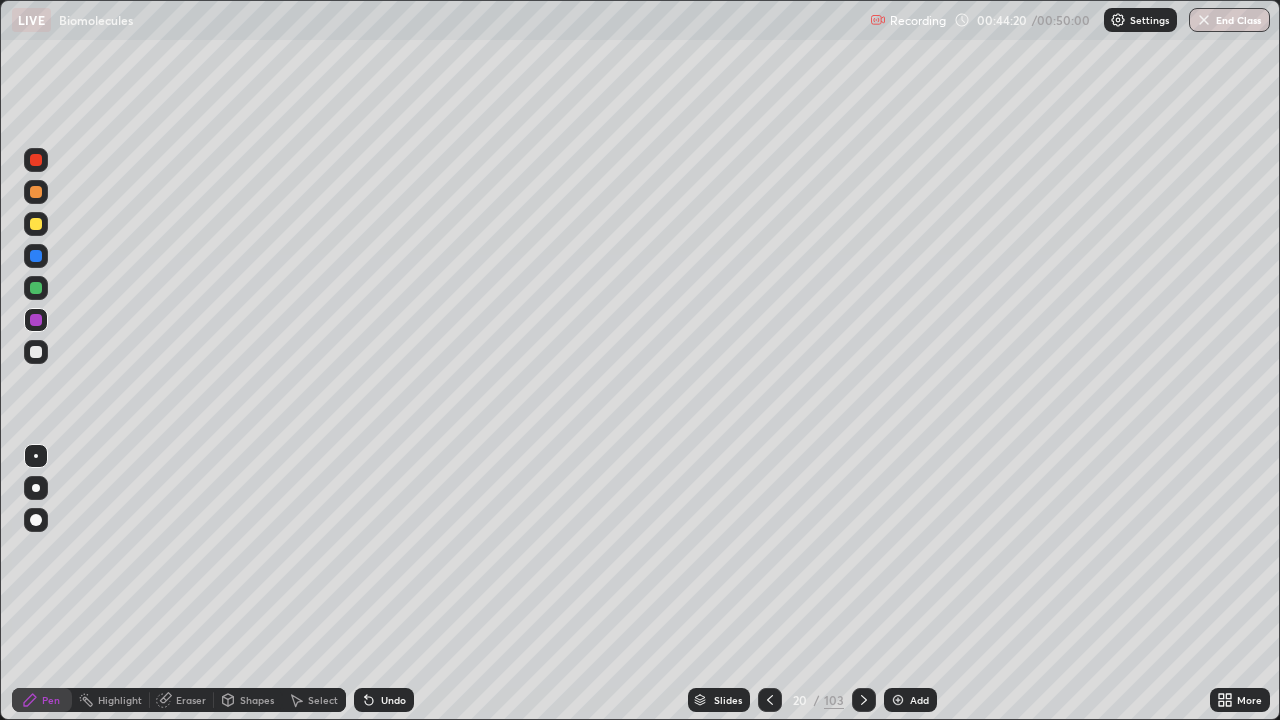 click at bounding box center (36, 288) 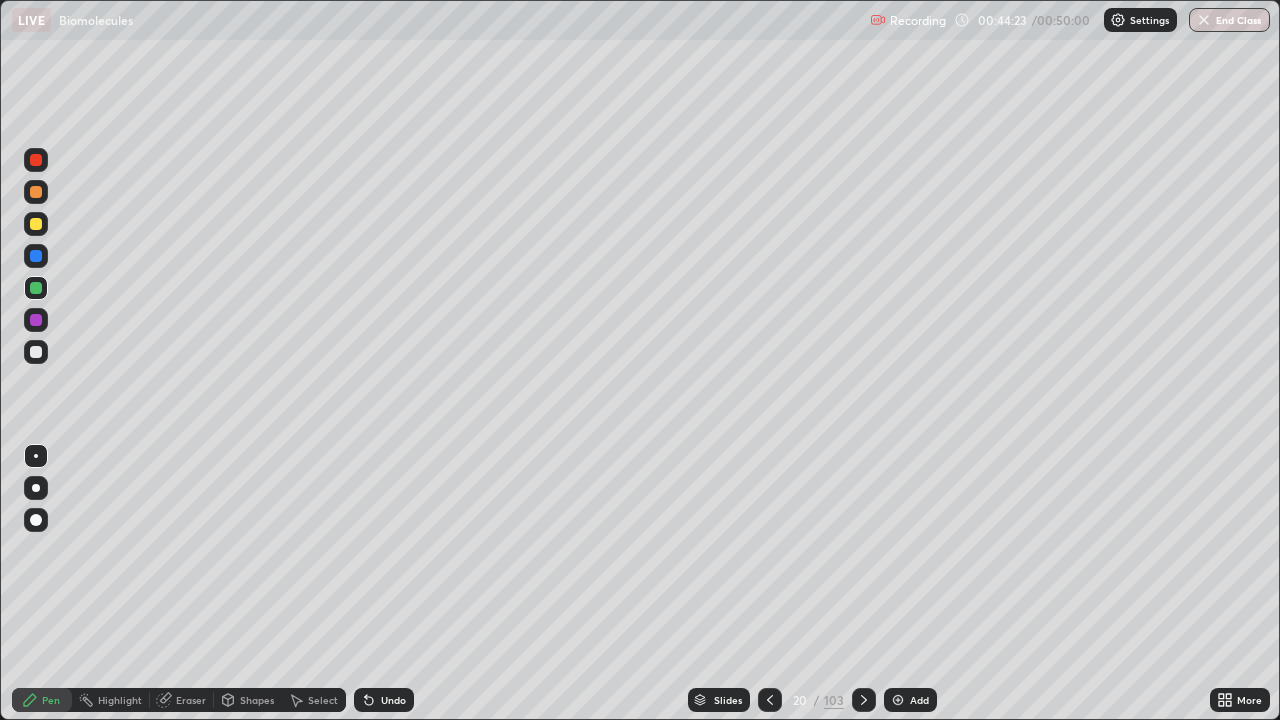 click on "Eraser" at bounding box center (191, 700) 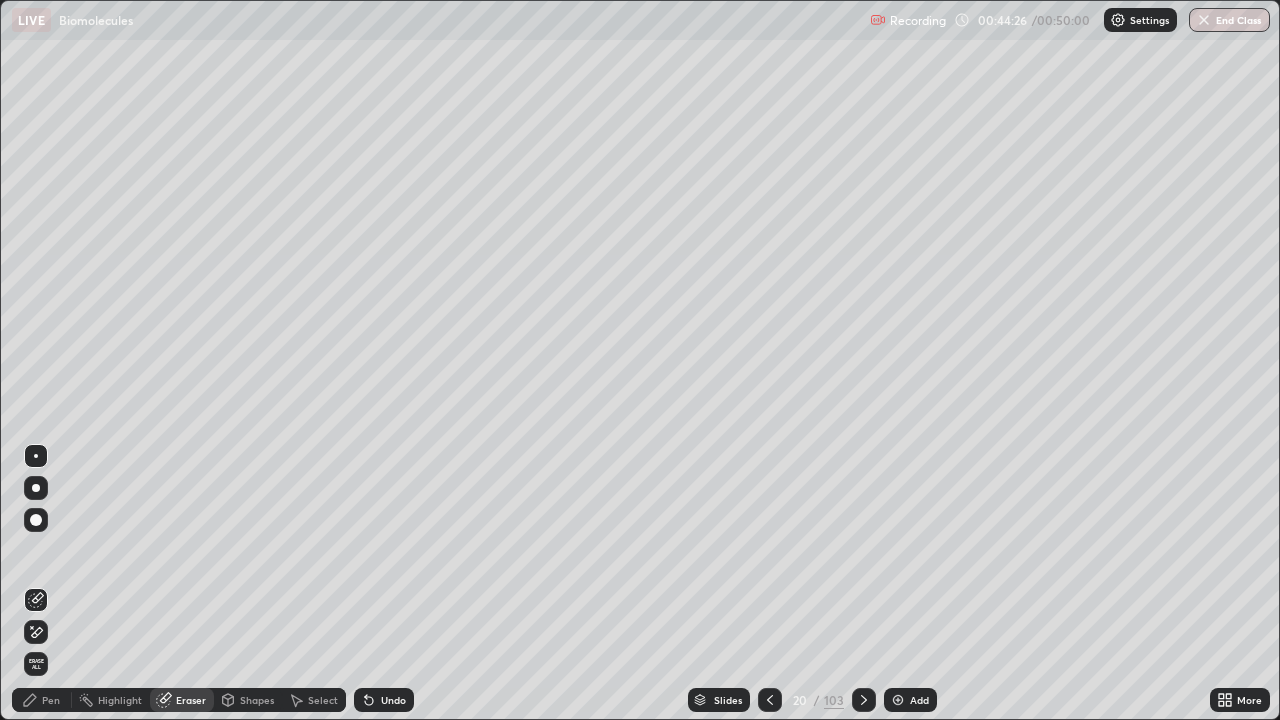 click on "Pen" at bounding box center (51, 700) 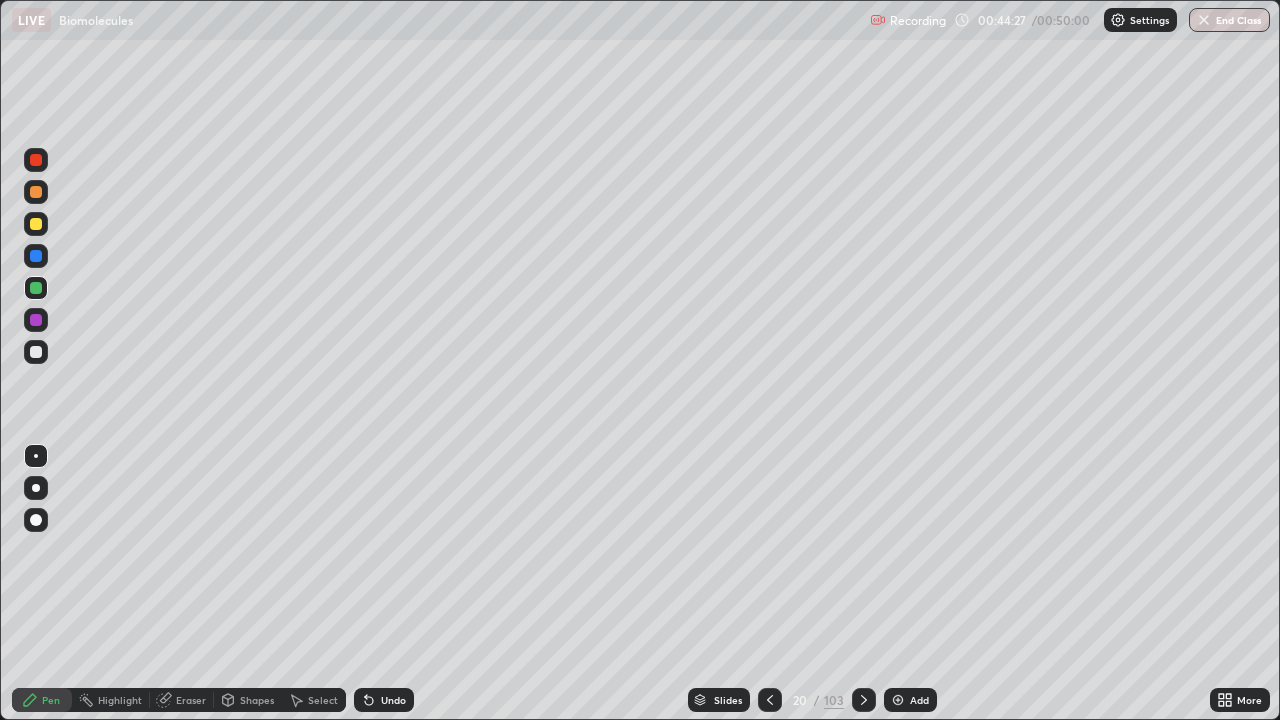 click at bounding box center (36, 224) 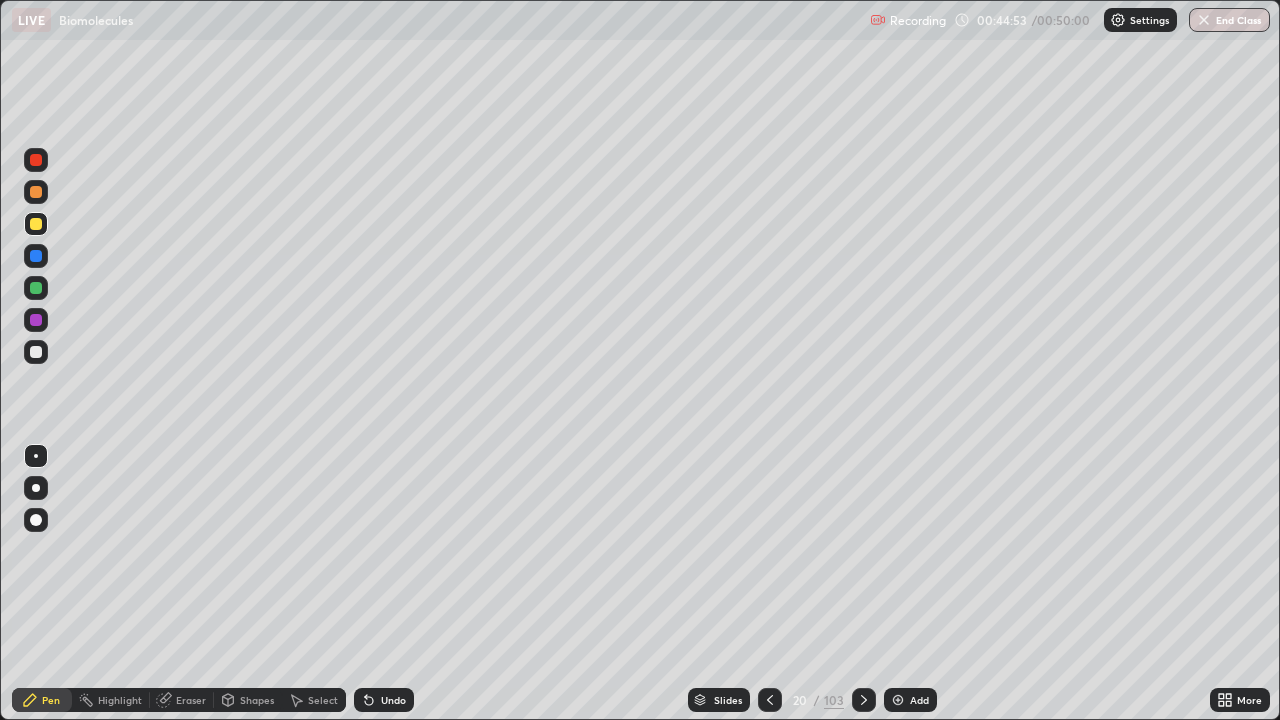 click at bounding box center [36, 288] 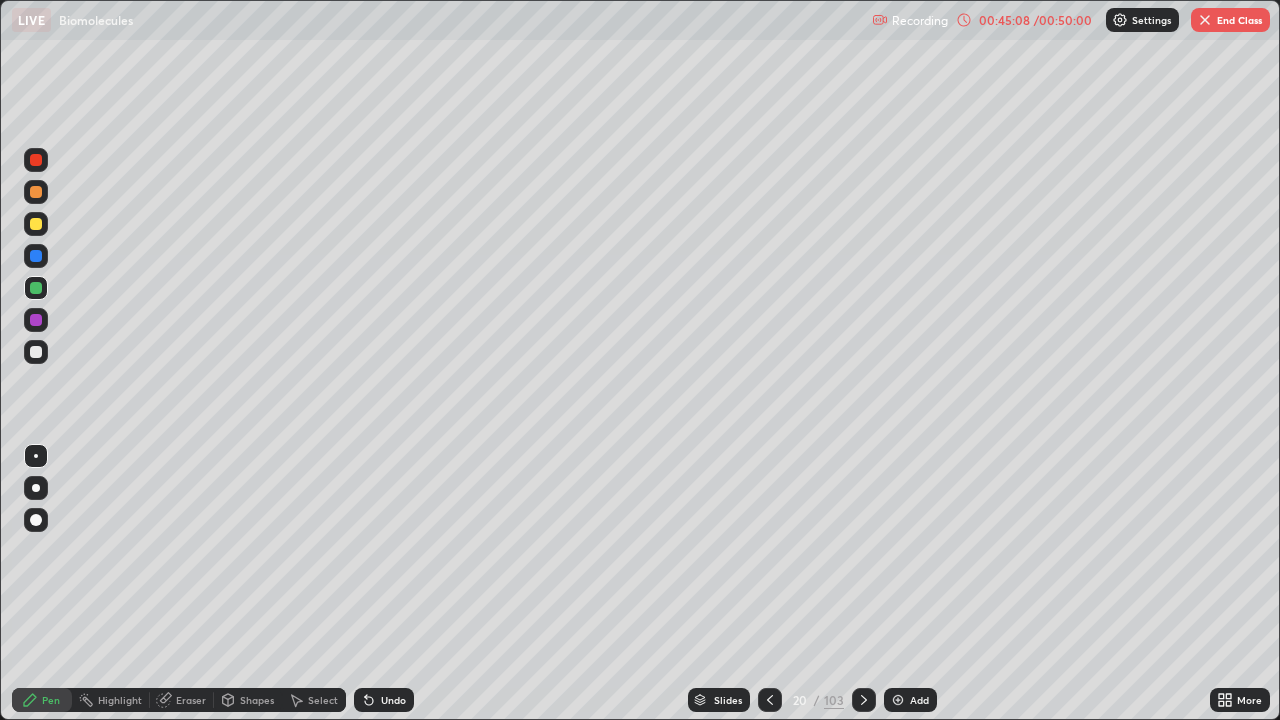 click at bounding box center (36, 224) 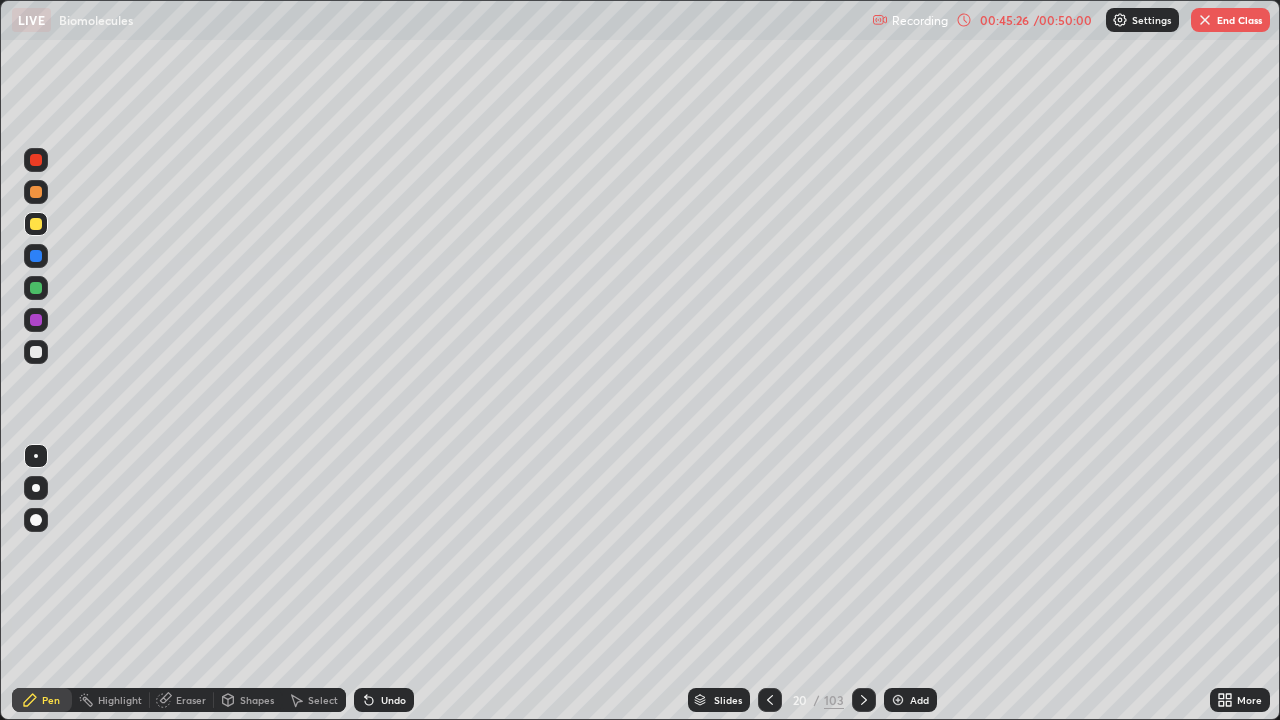 click on "Highlight" at bounding box center [111, 700] 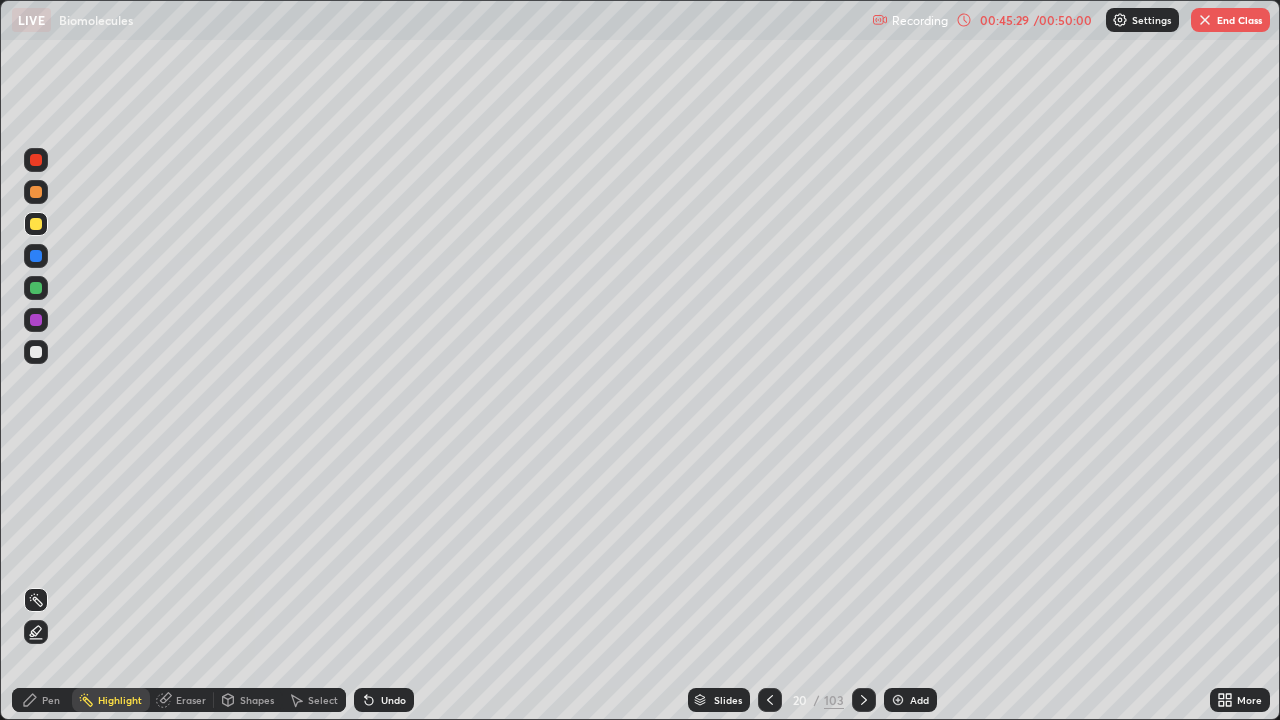 click on "Eraser" at bounding box center [191, 700] 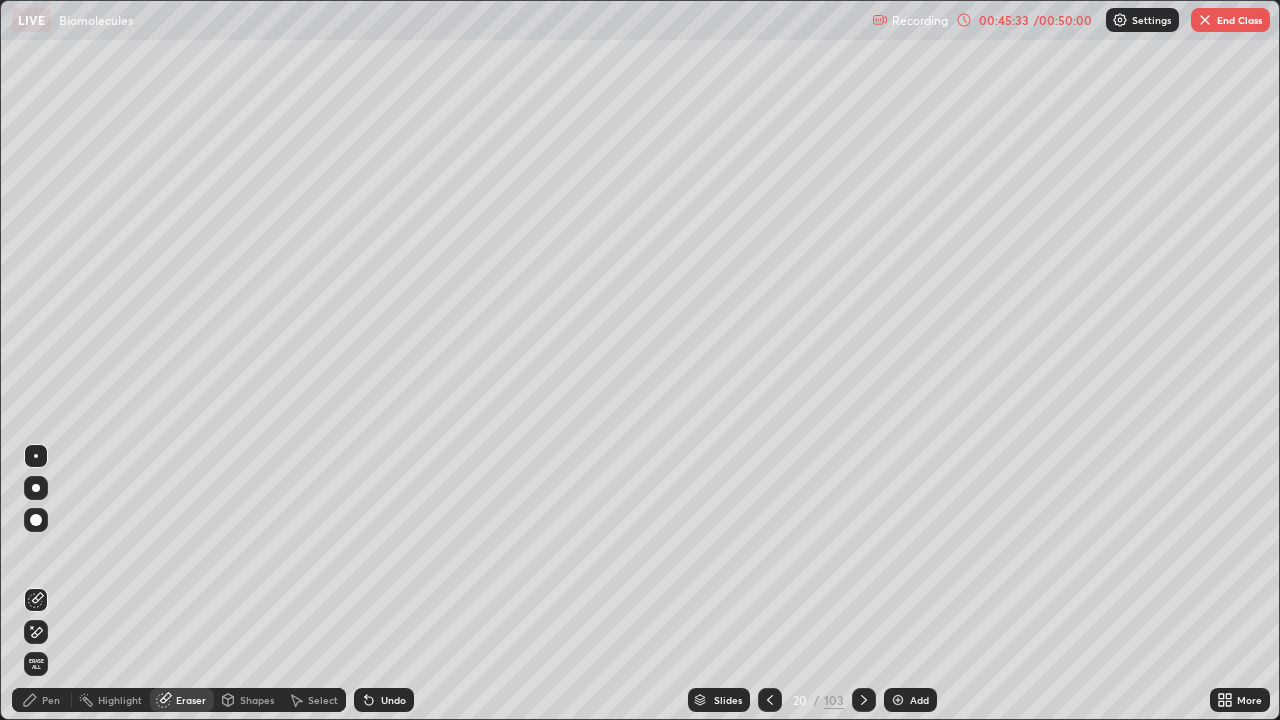 click on "Pen" at bounding box center [51, 700] 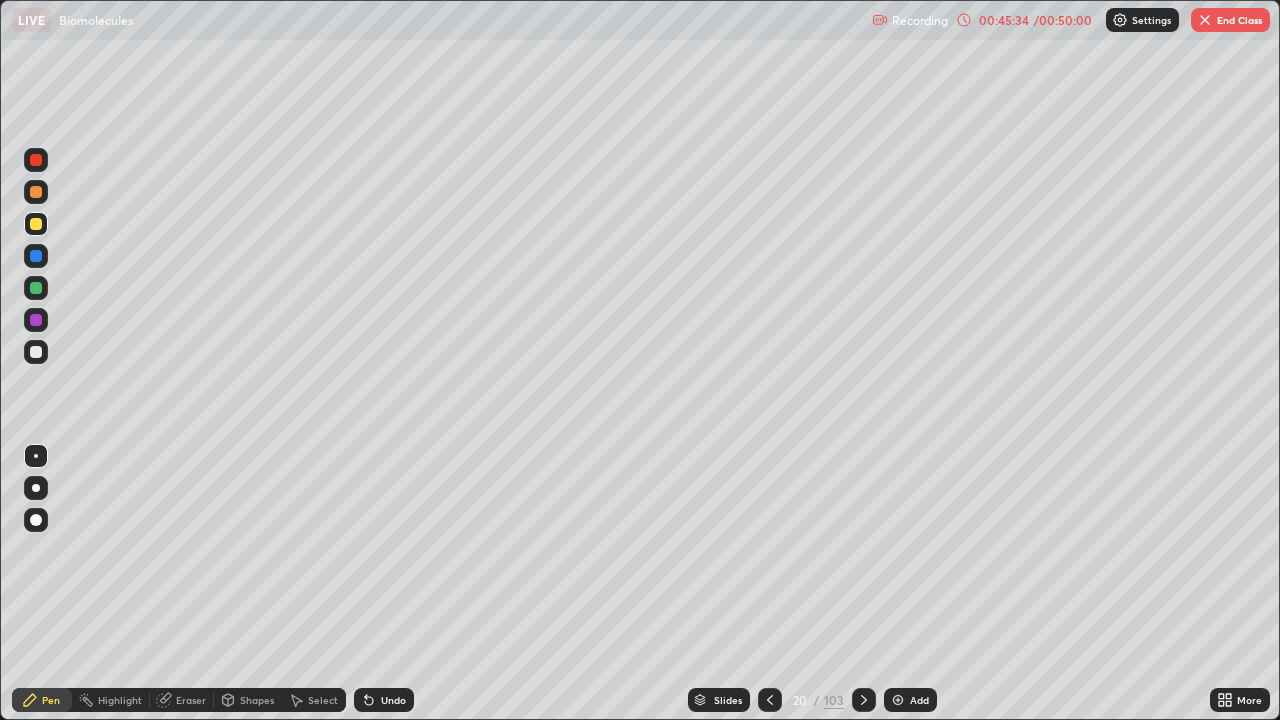 click at bounding box center [36, 288] 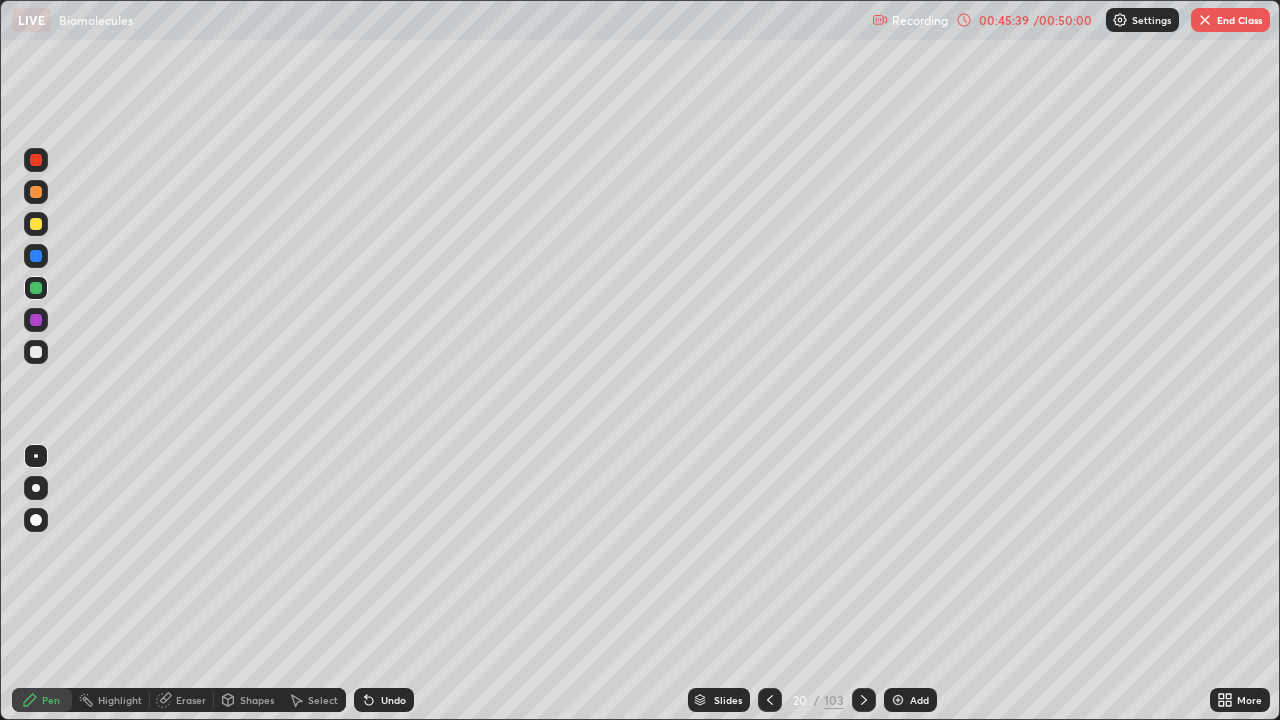 click at bounding box center (36, 352) 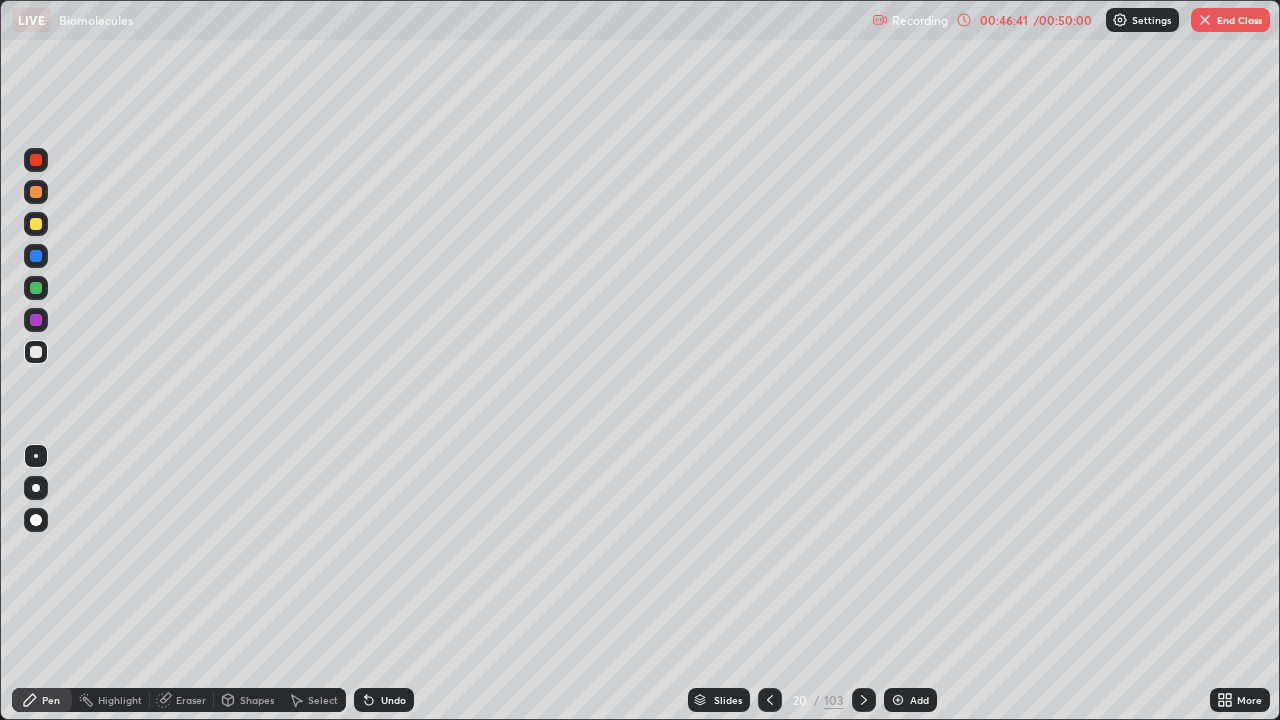 click at bounding box center (36, 352) 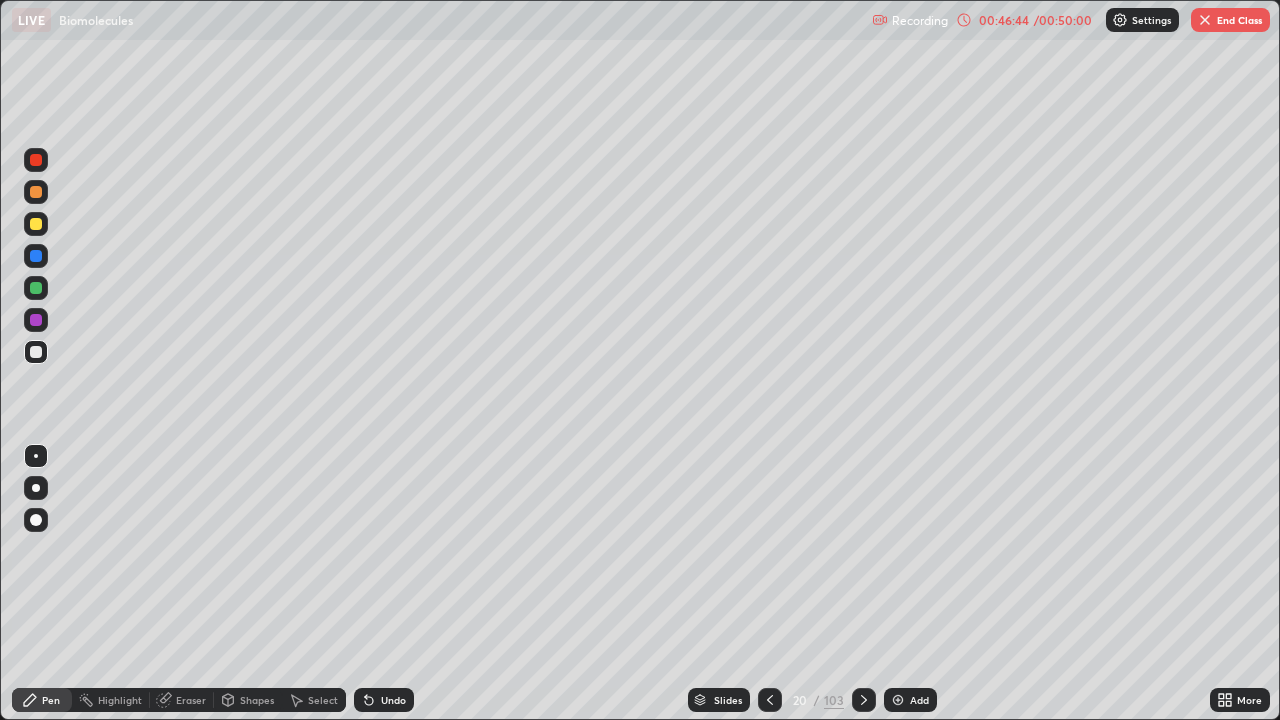 click on "Eraser" at bounding box center [191, 700] 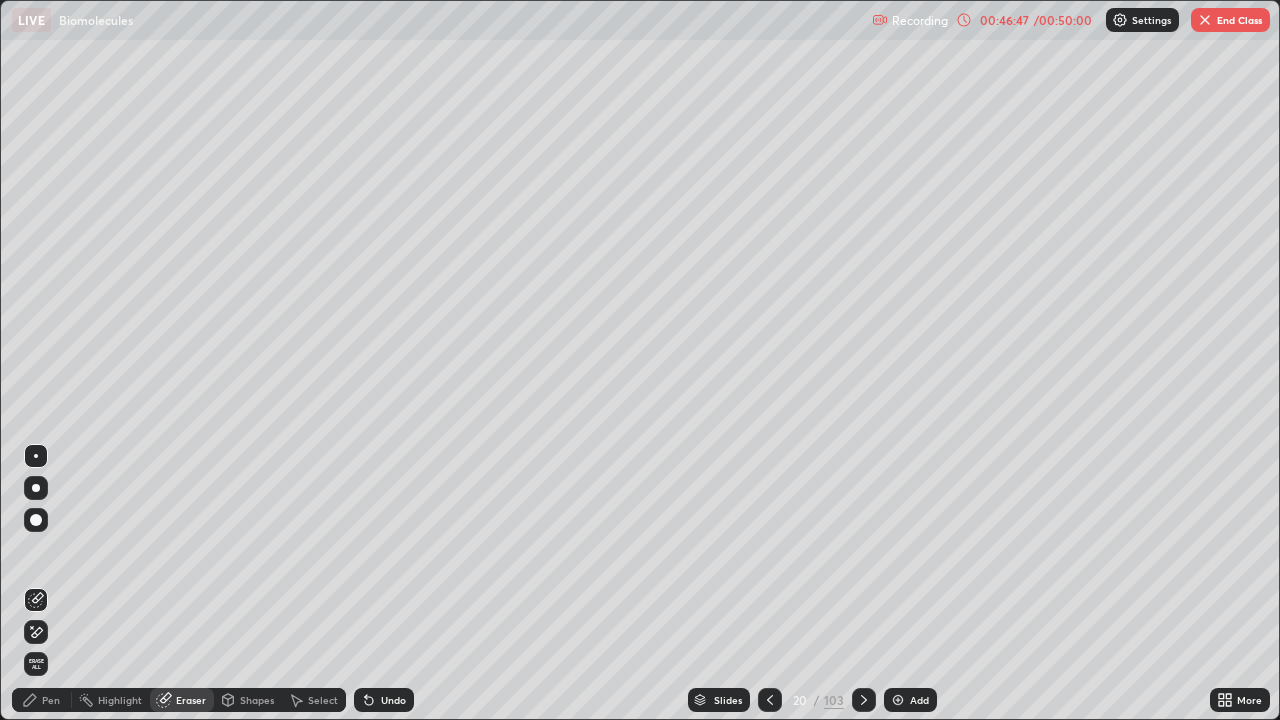 click on "Pen" at bounding box center (51, 700) 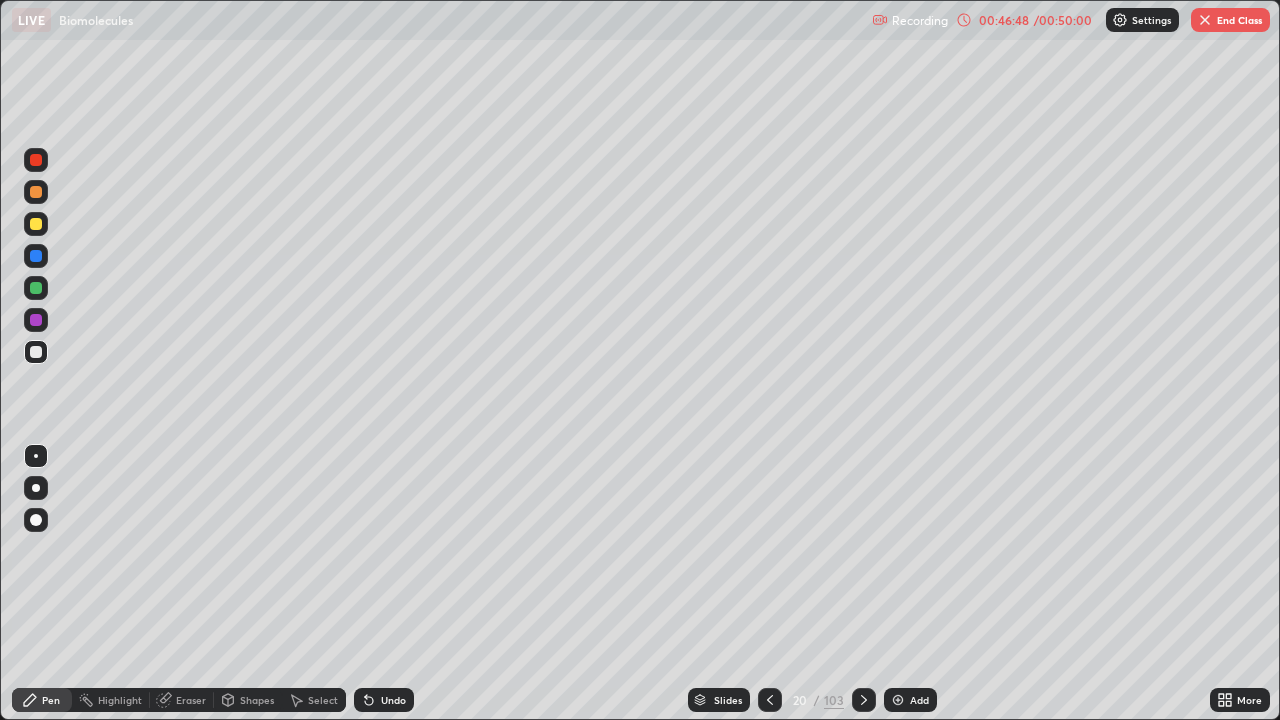 click at bounding box center (36, 224) 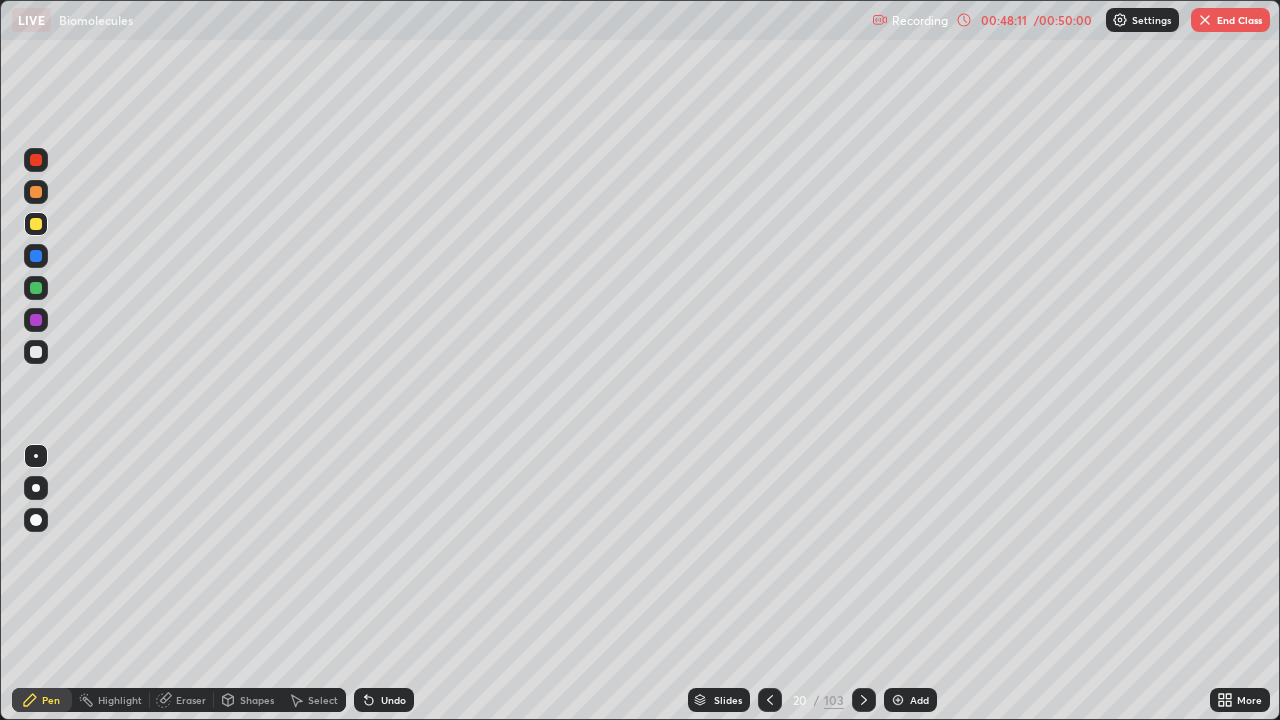 click at bounding box center [864, 700] 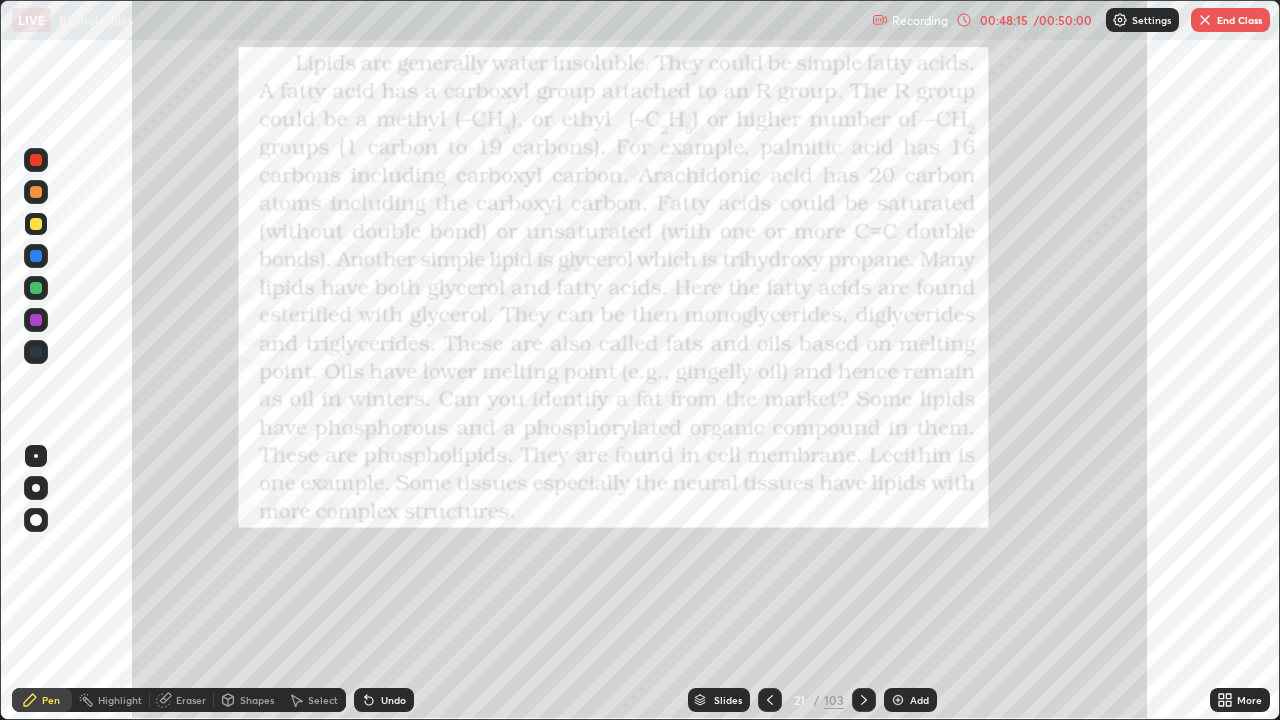 click on "Highlight" at bounding box center (120, 700) 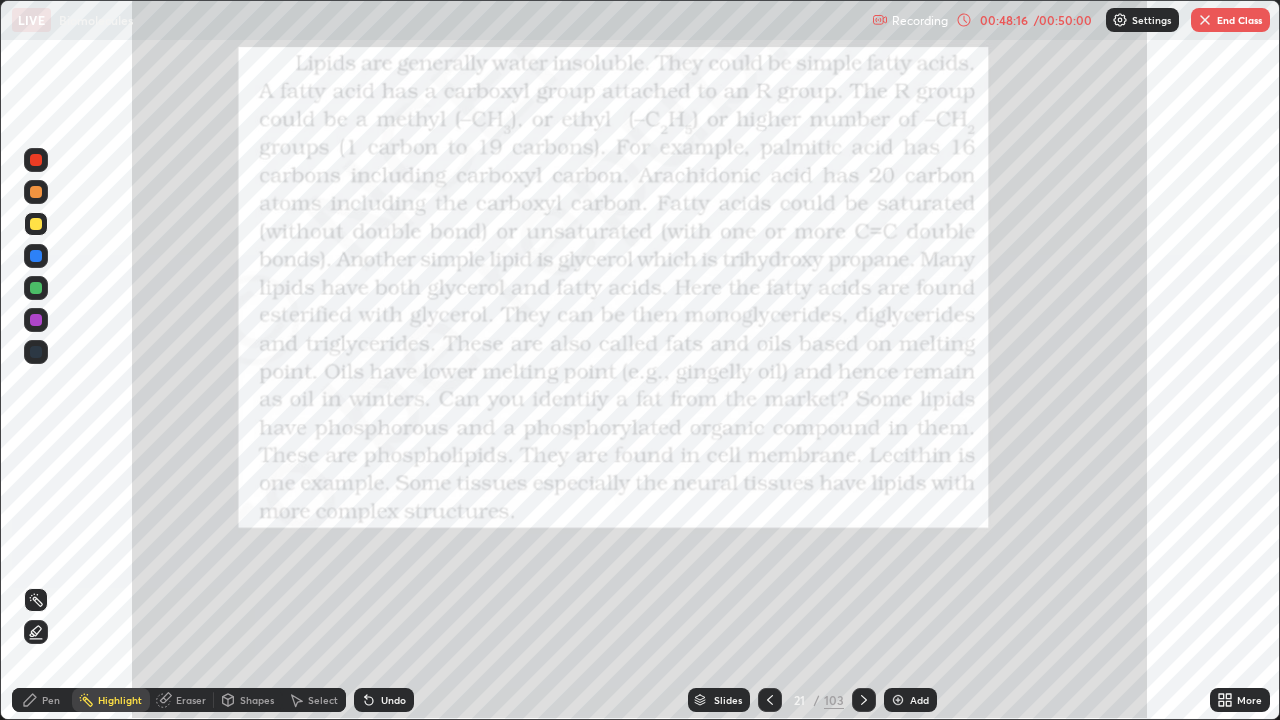 click at bounding box center (36, 160) 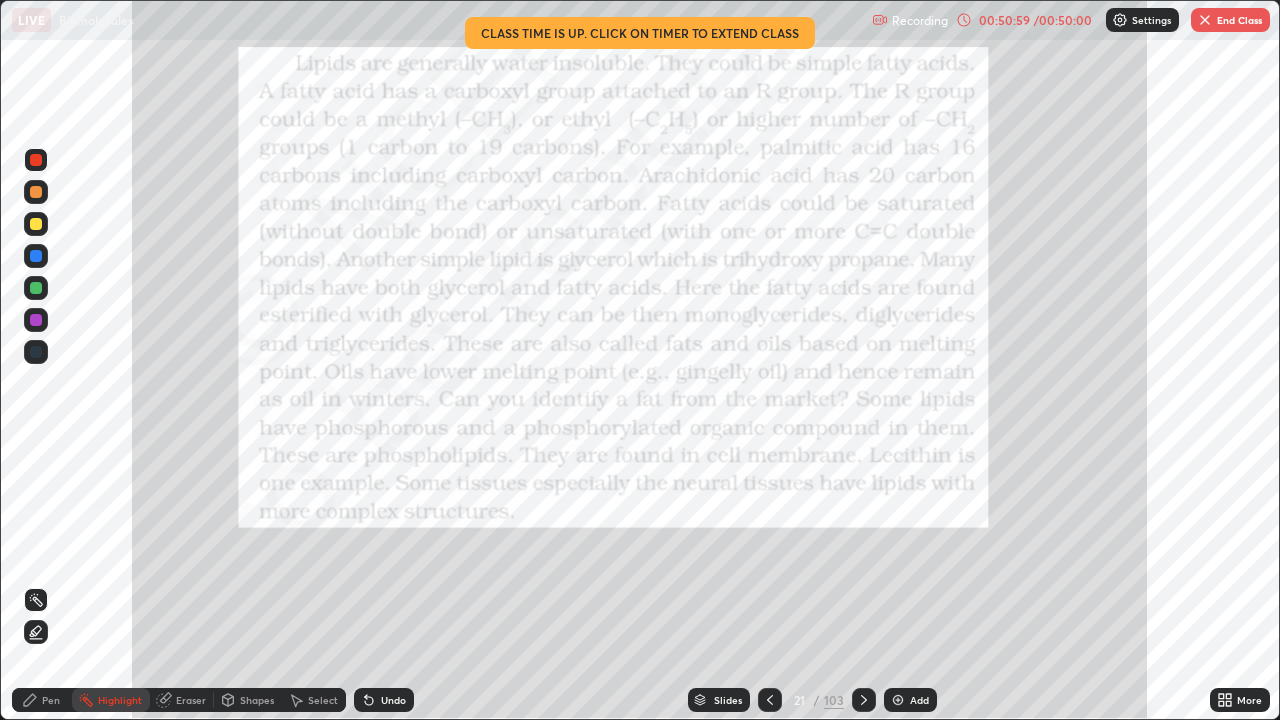 click 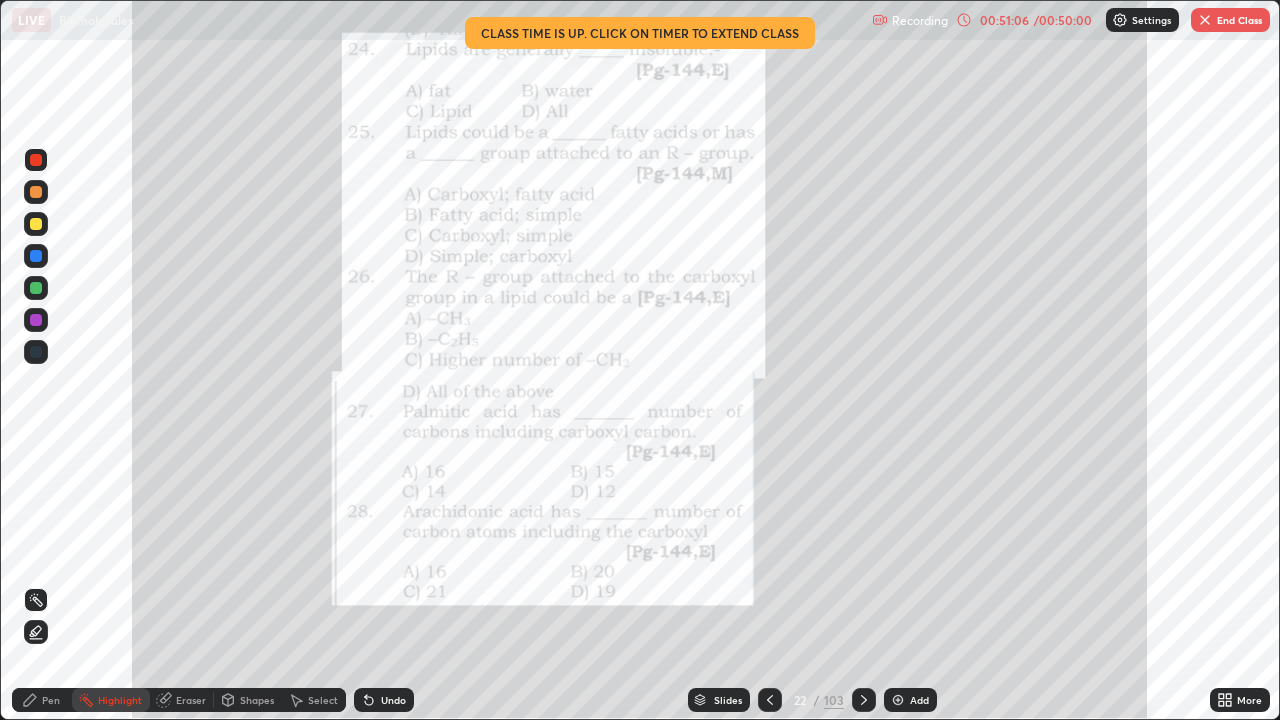 click on "Pen" at bounding box center [42, 700] 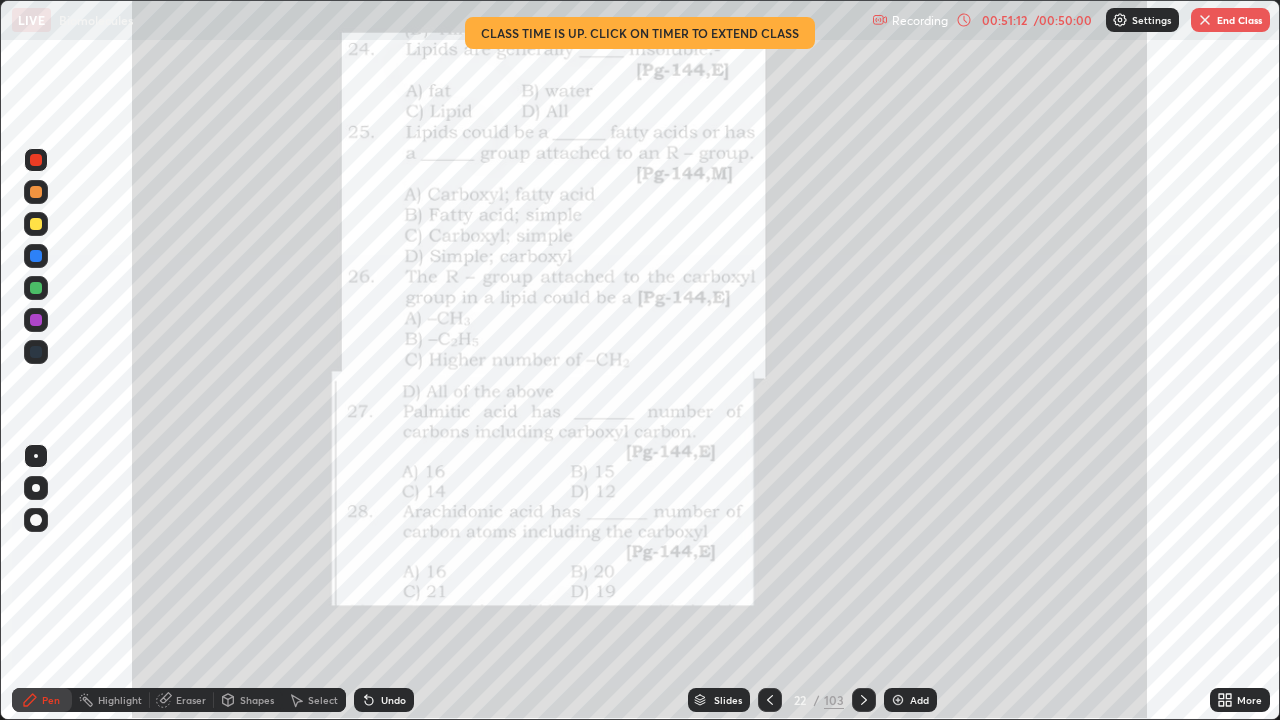 click 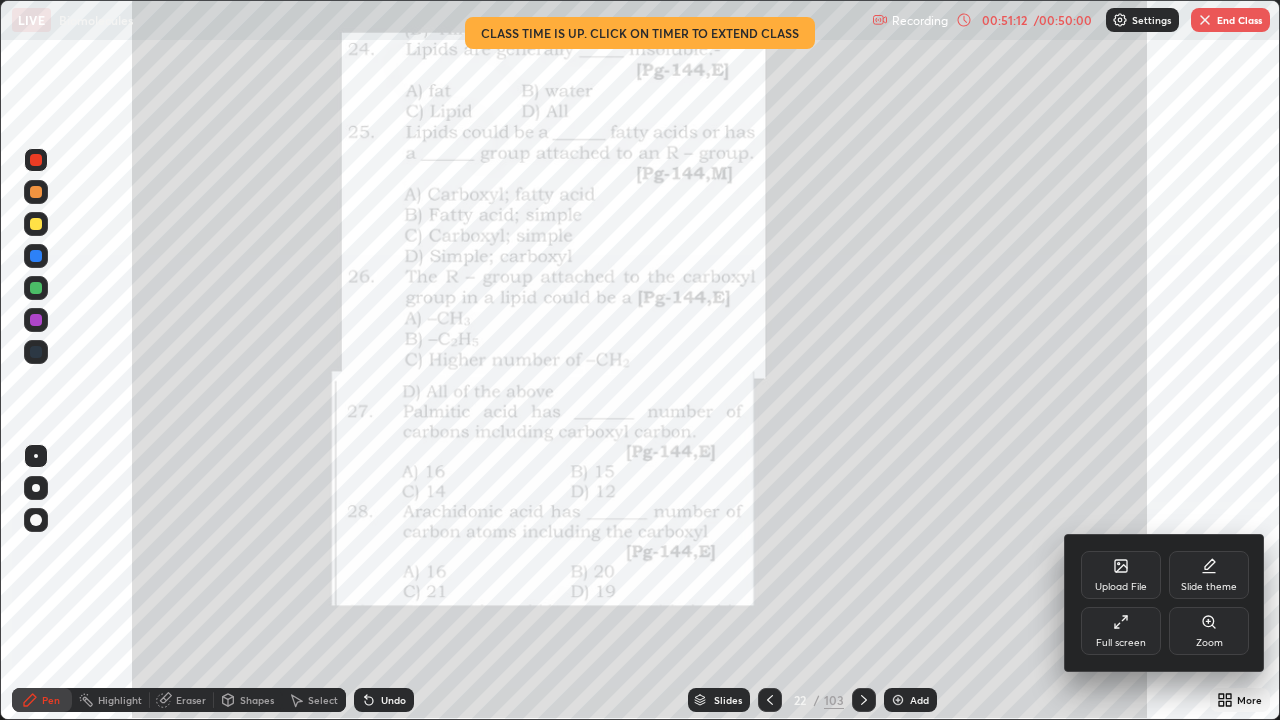 click on "Zoom" at bounding box center (1209, 631) 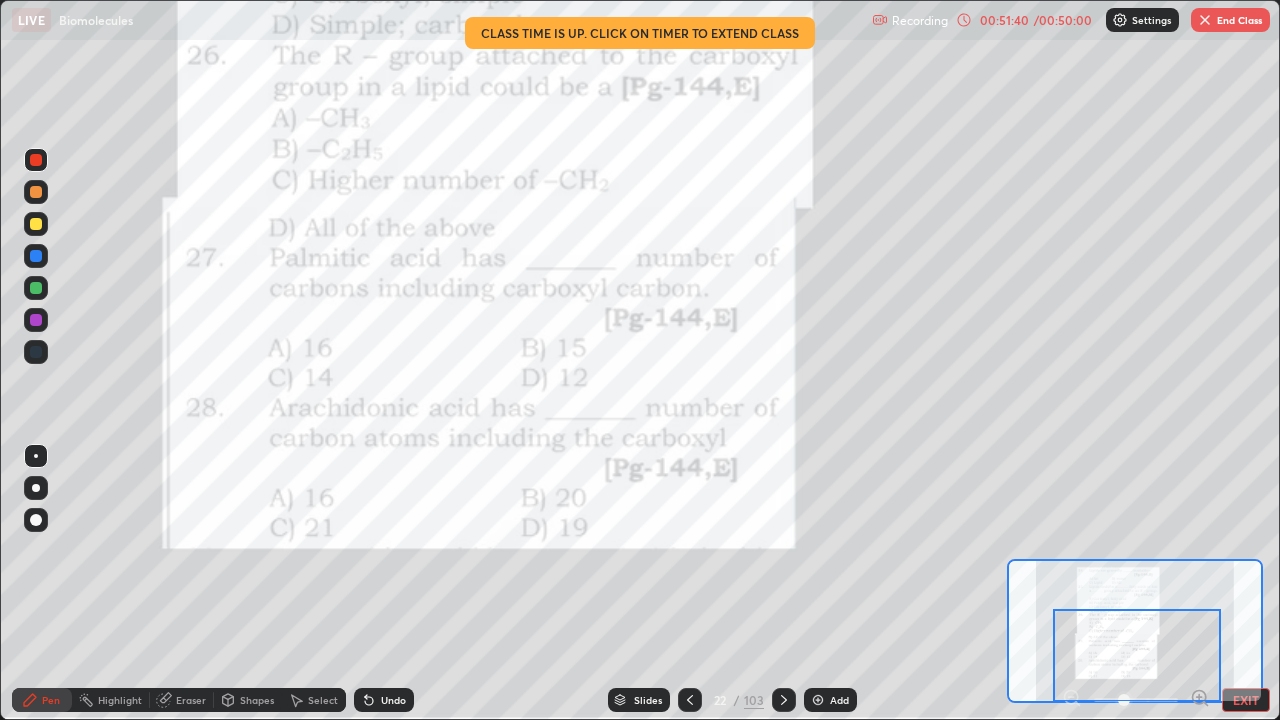 click 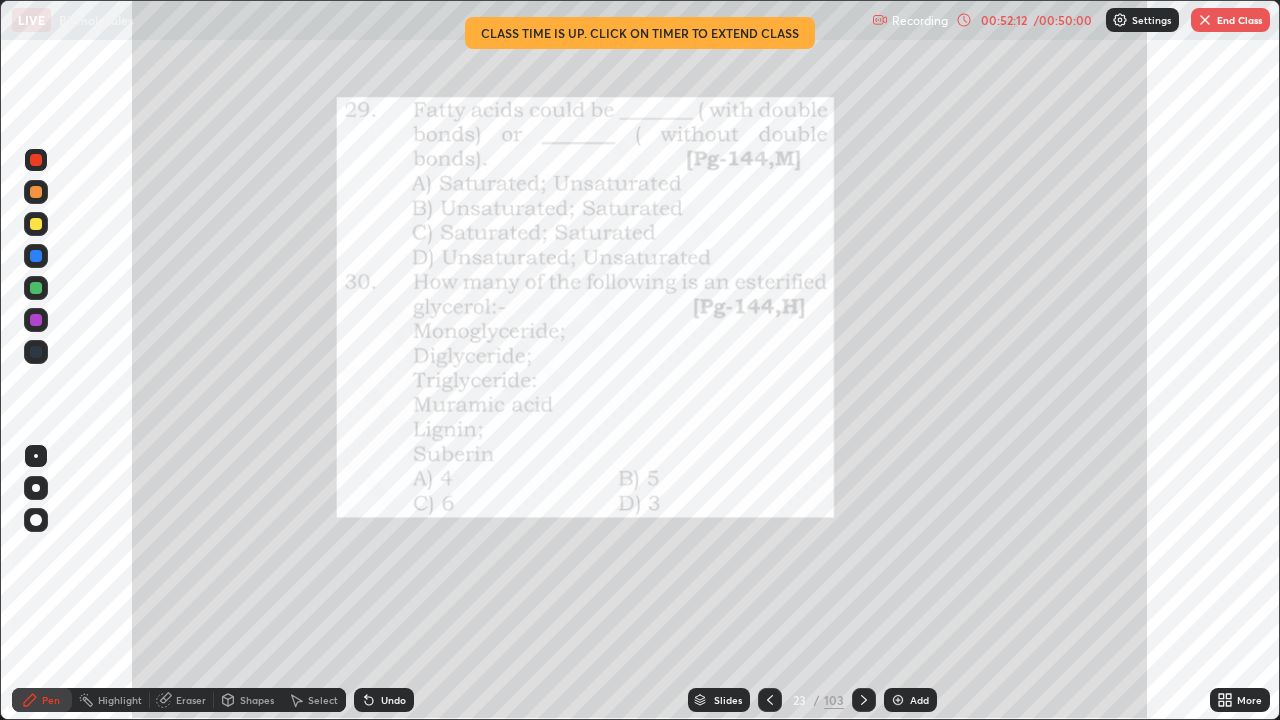 click 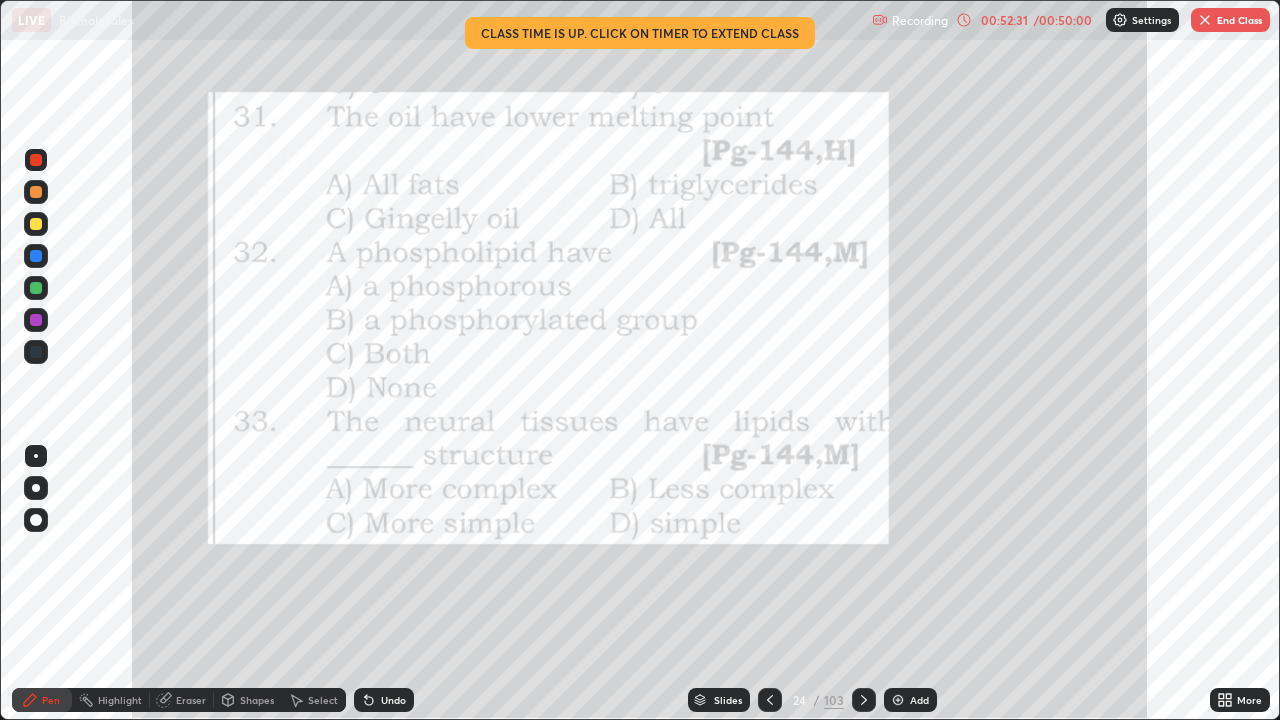 click 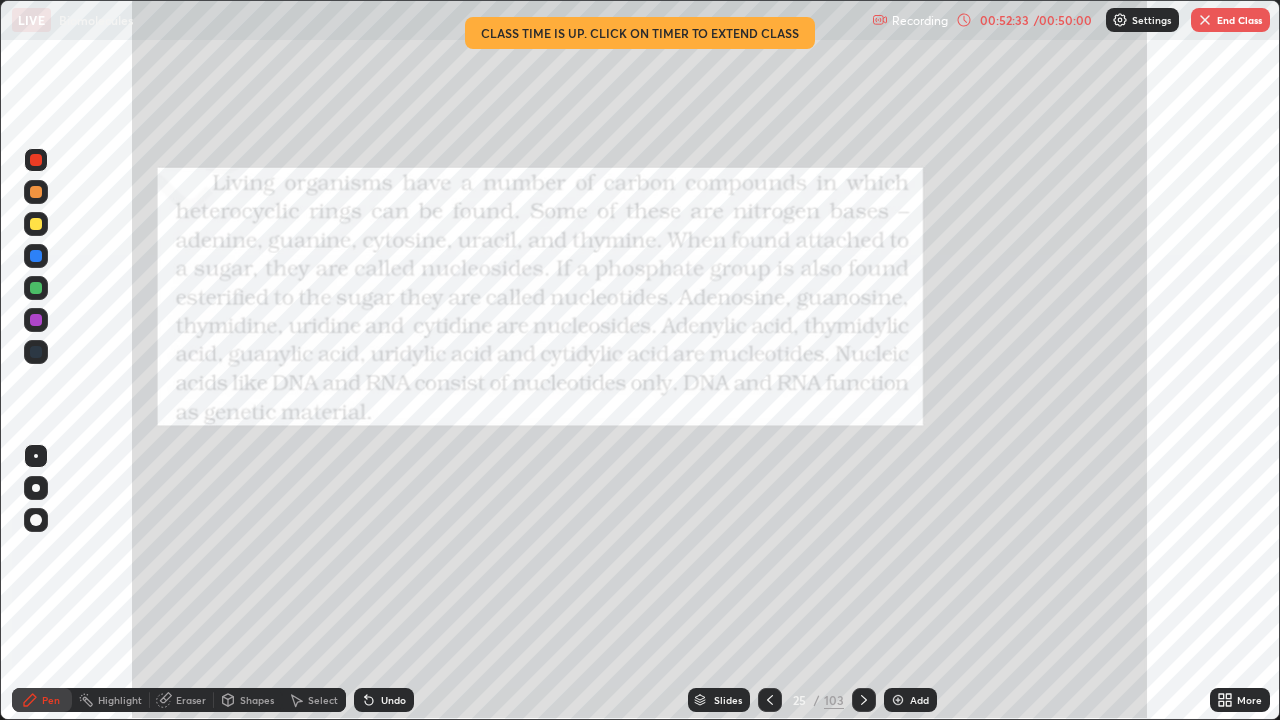 click on "End Class" at bounding box center (1230, 20) 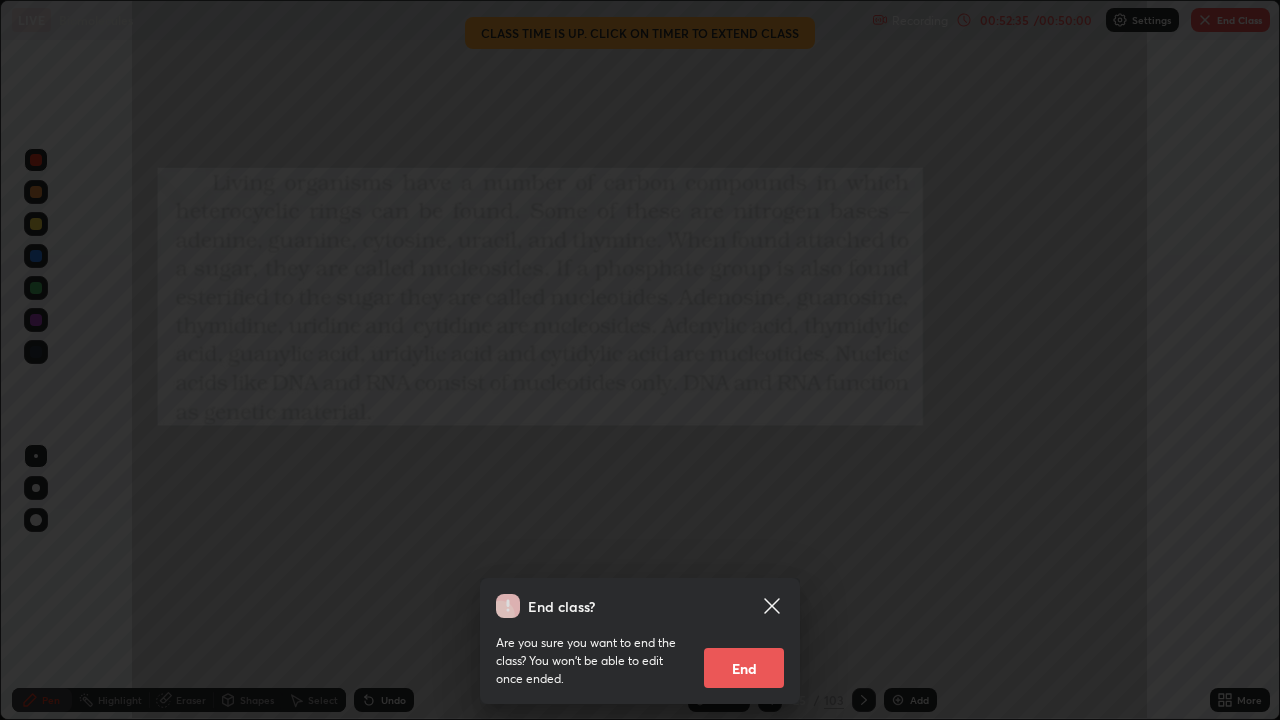 click on "End" at bounding box center [744, 668] 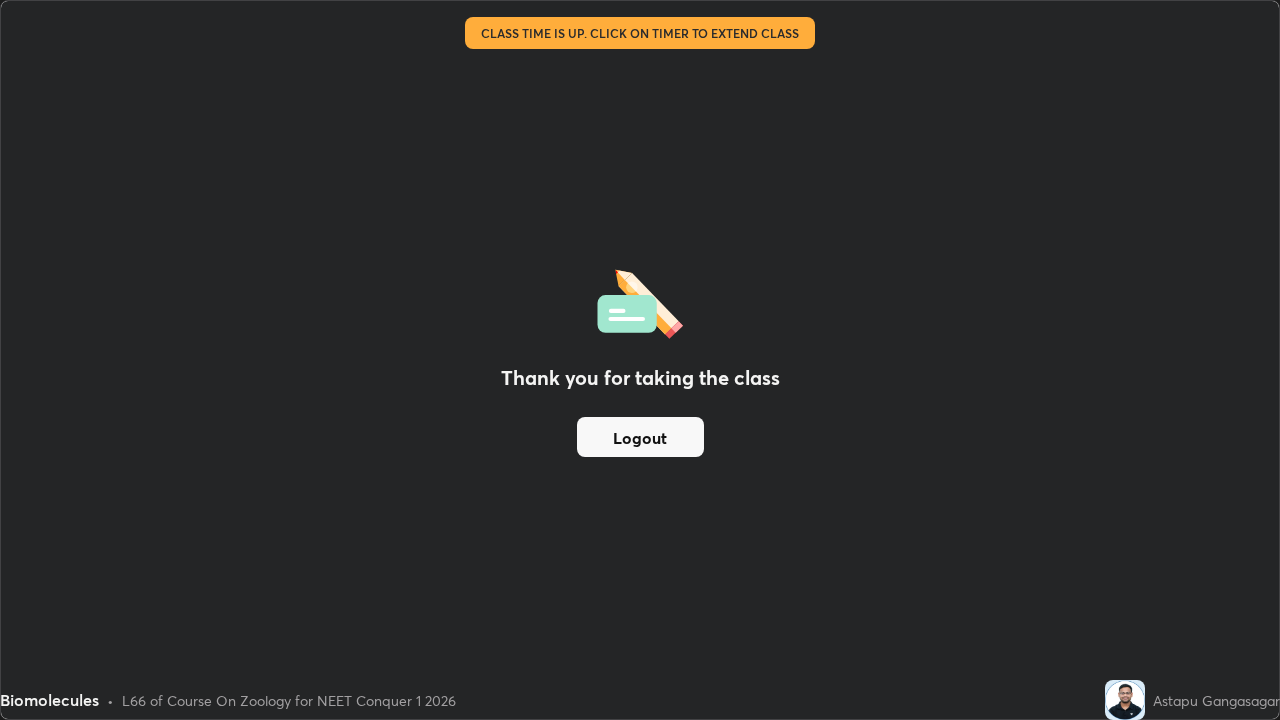 click on "Logout" at bounding box center (640, 437) 